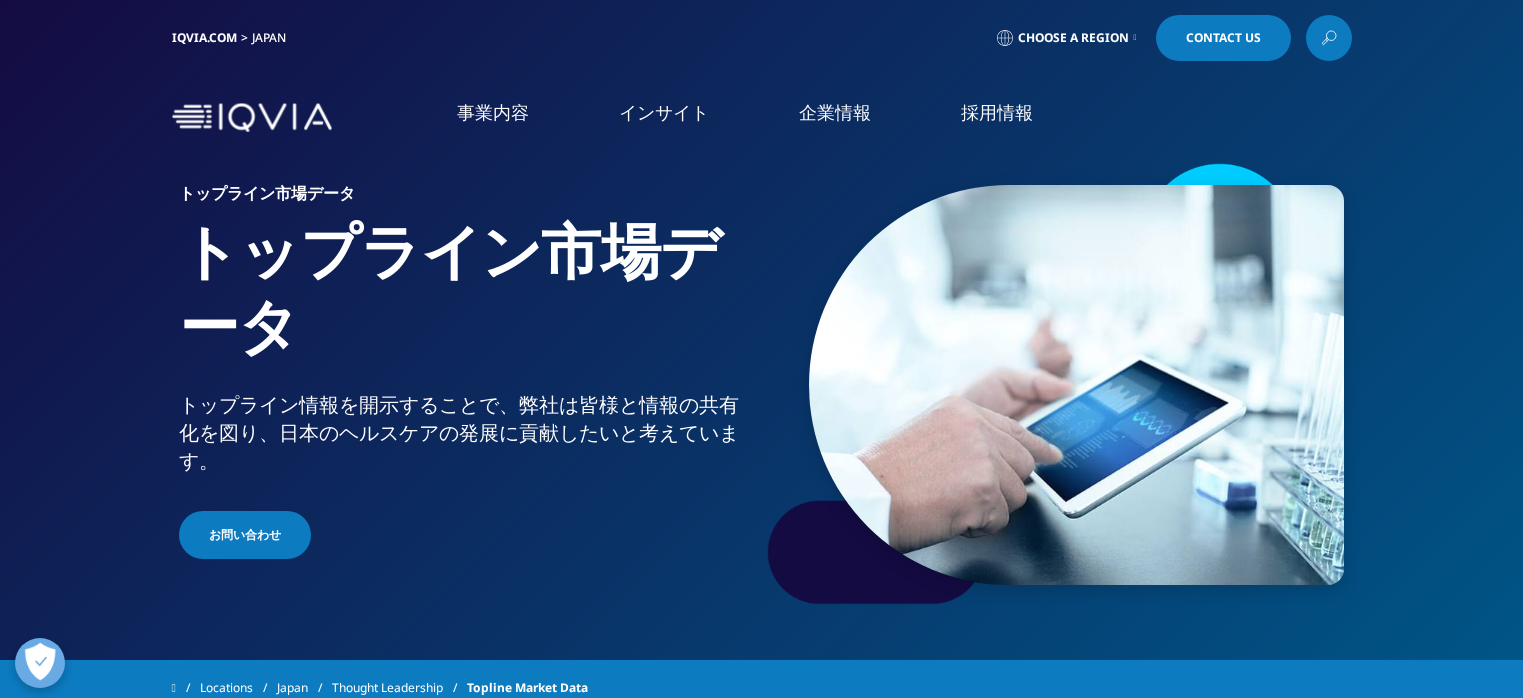 scroll, scrollTop: 0, scrollLeft: 0, axis: both 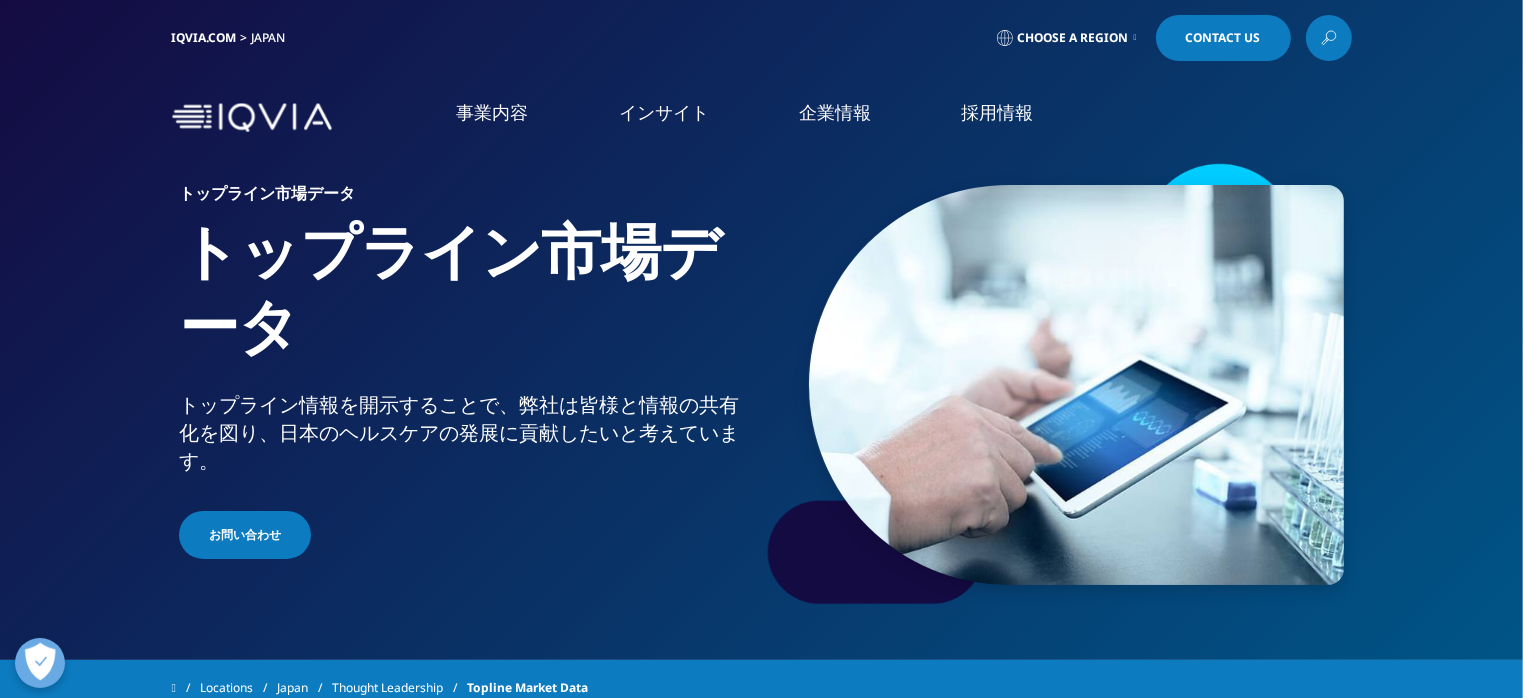 click on "IQVIA.COM" at bounding box center (204, 37) 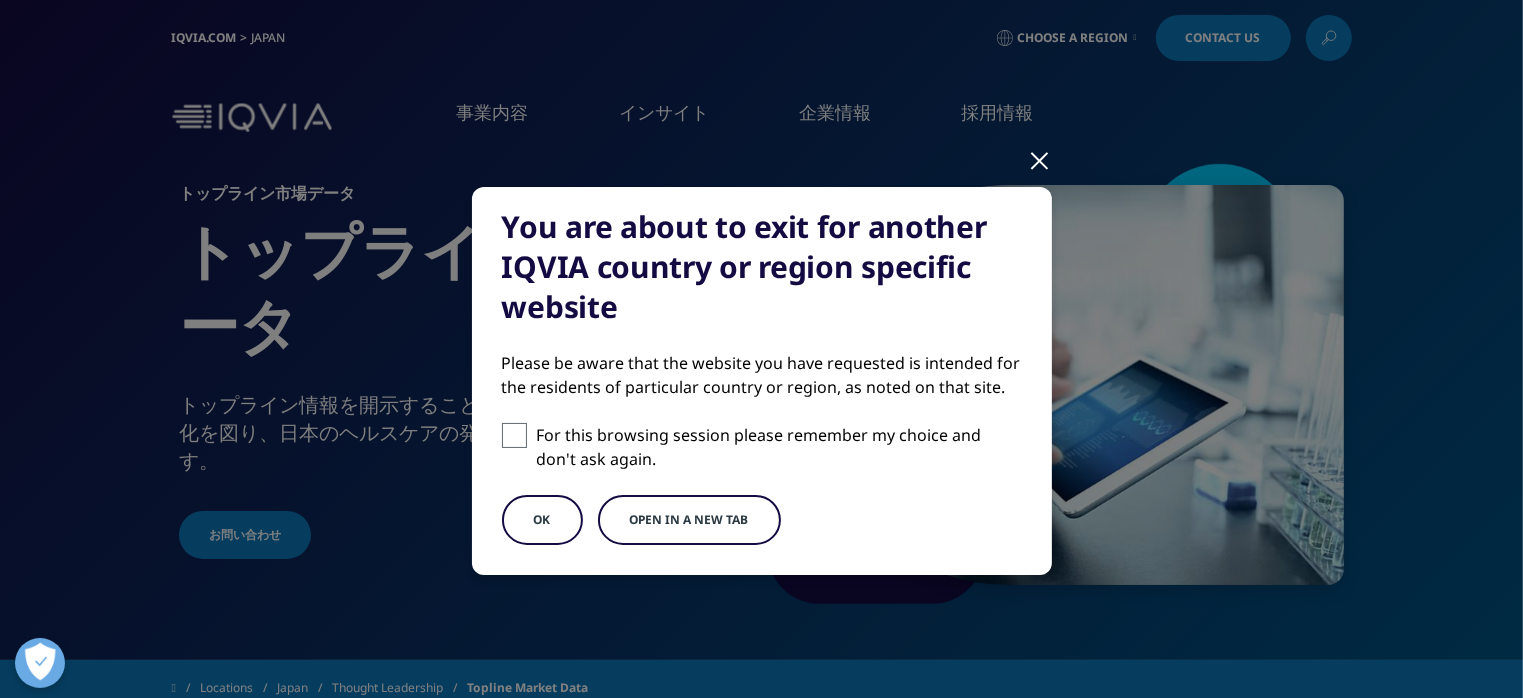click on "You are about to exit for another IQVIA country or region specific website
Please be aware that the website you have requested is intended for the residents of particular country or region, as noted on that site.
For this browsing session please remember my choice and don't ask again.
OK
Open in a new tab" at bounding box center (762, 397) 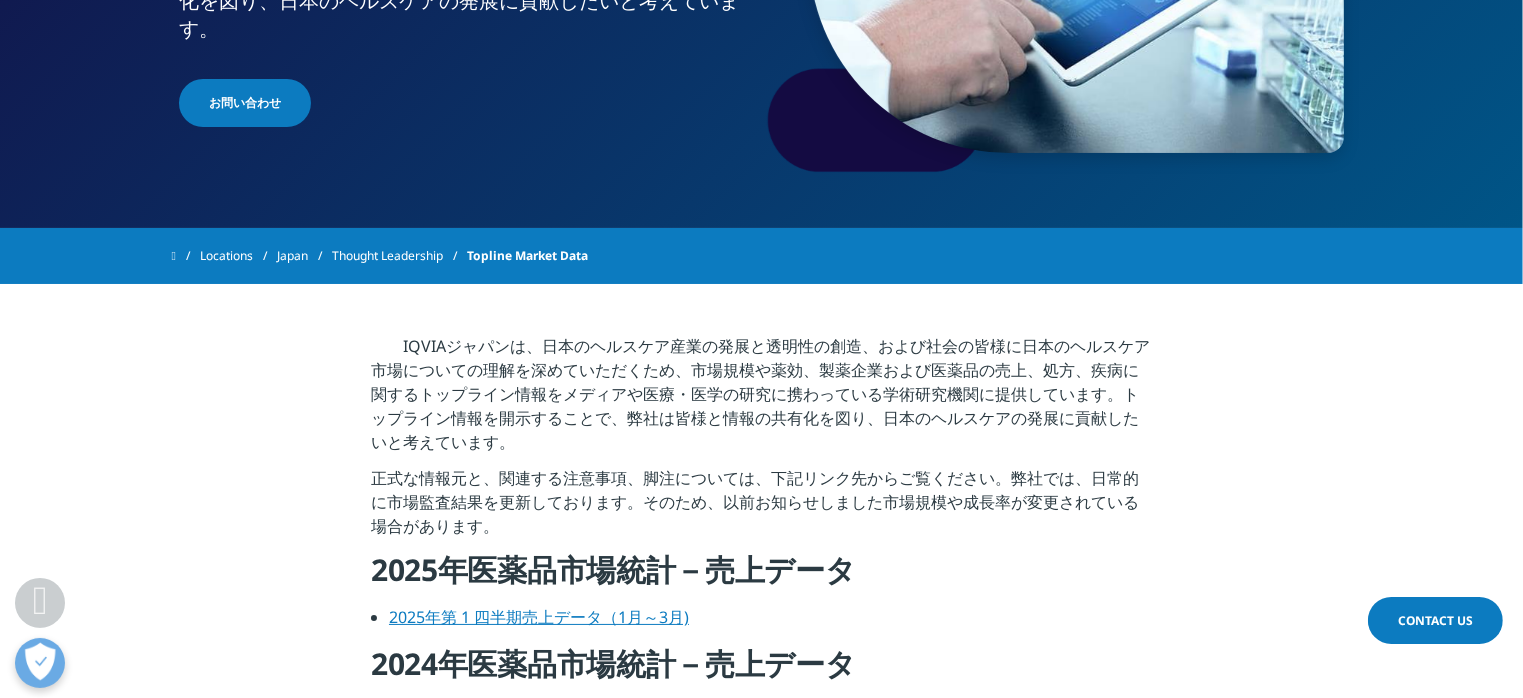 scroll, scrollTop: 576, scrollLeft: 0, axis: vertical 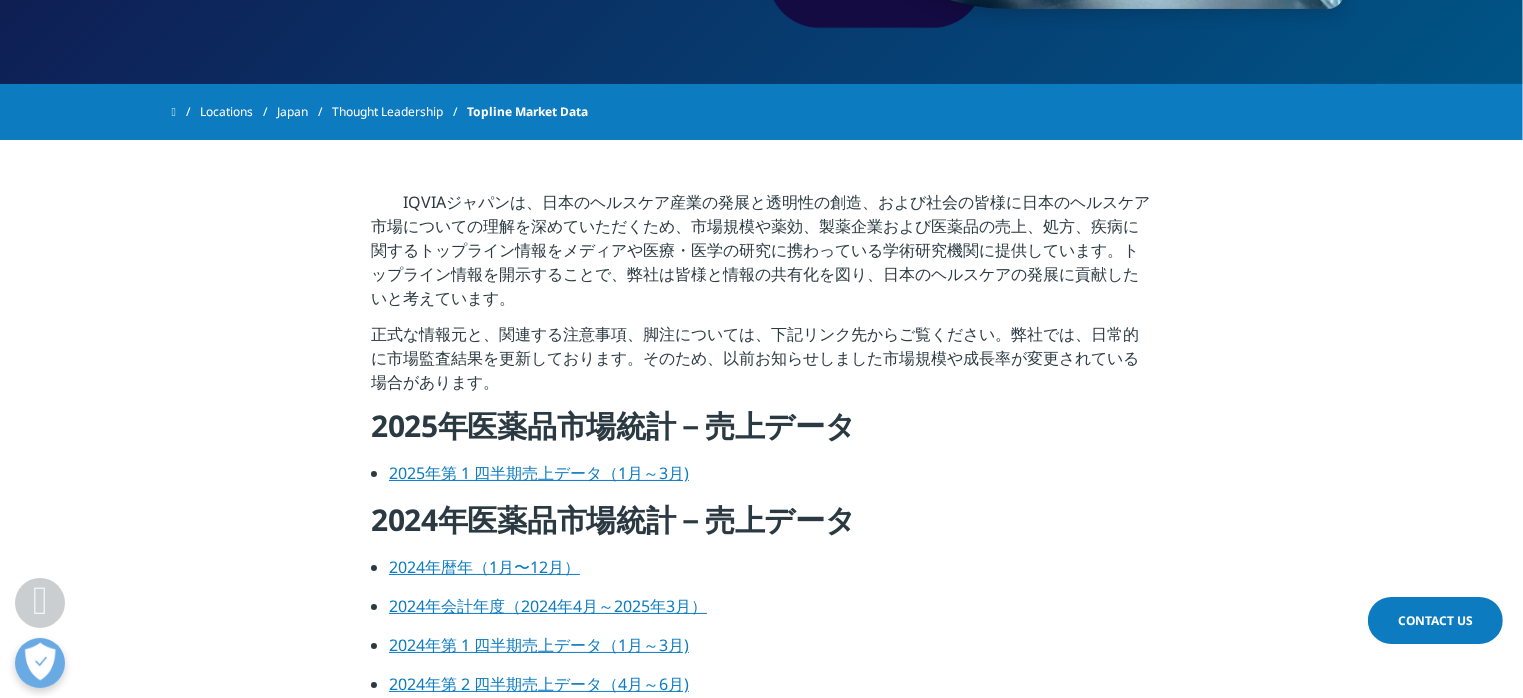 click on "Japan" at bounding box center (304, 112) 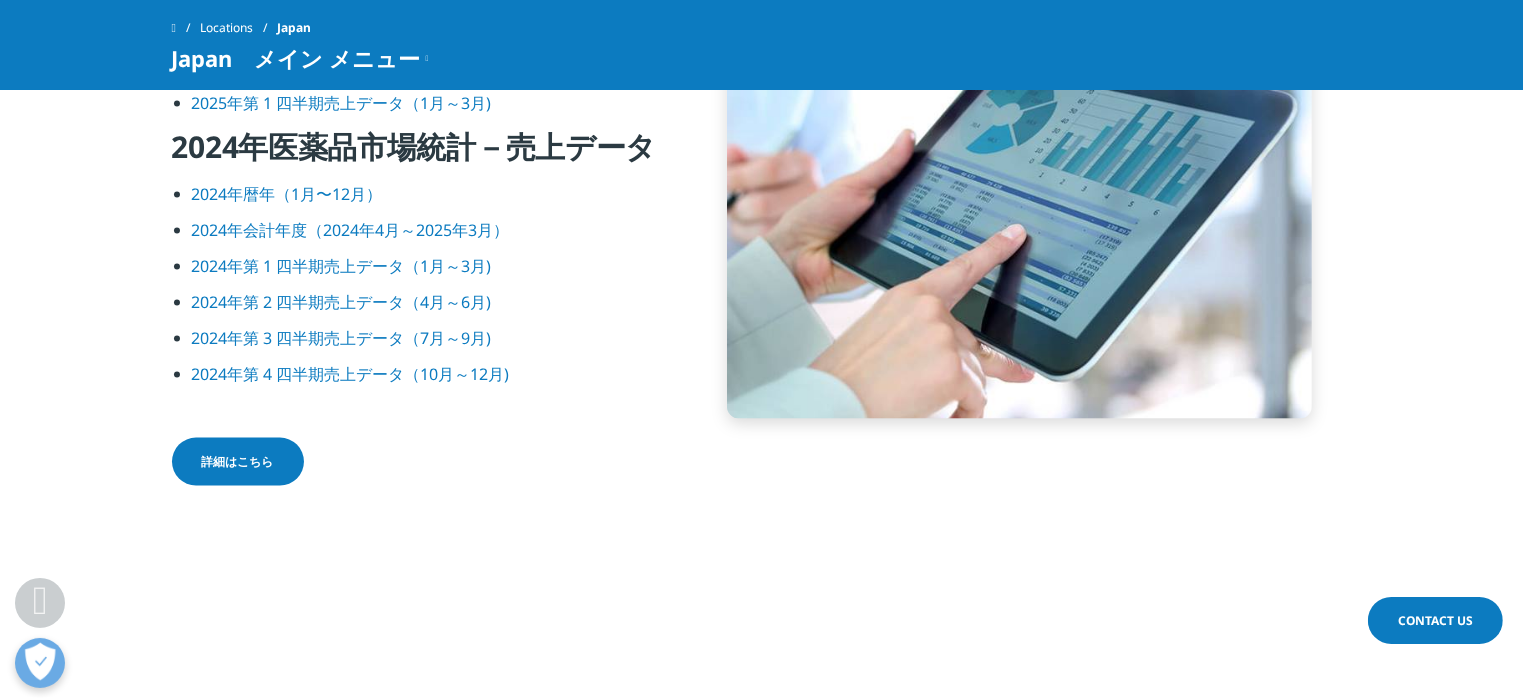 scroll, scrollTop: 2736, scrollLeft: 0, axis: vertical 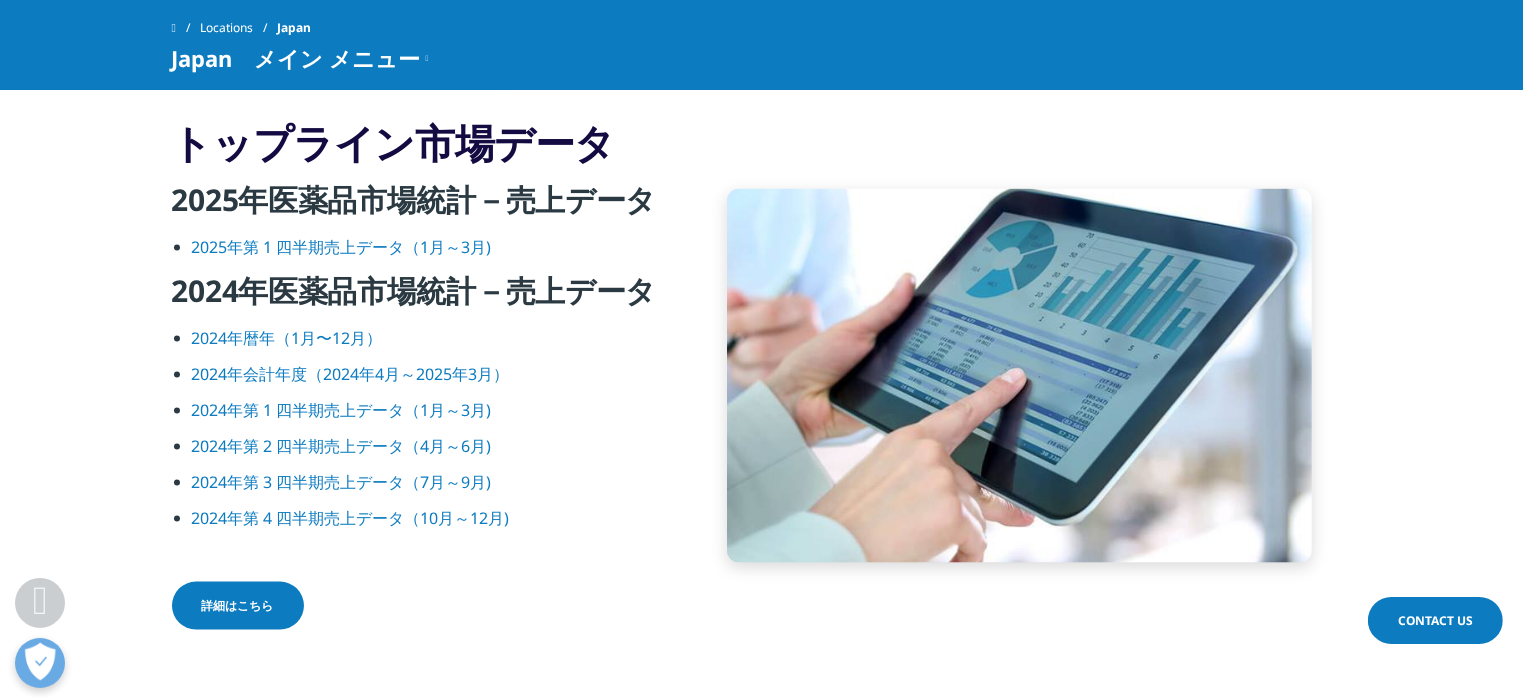click on "詳細はこちら" at bounding box center [238, 606] 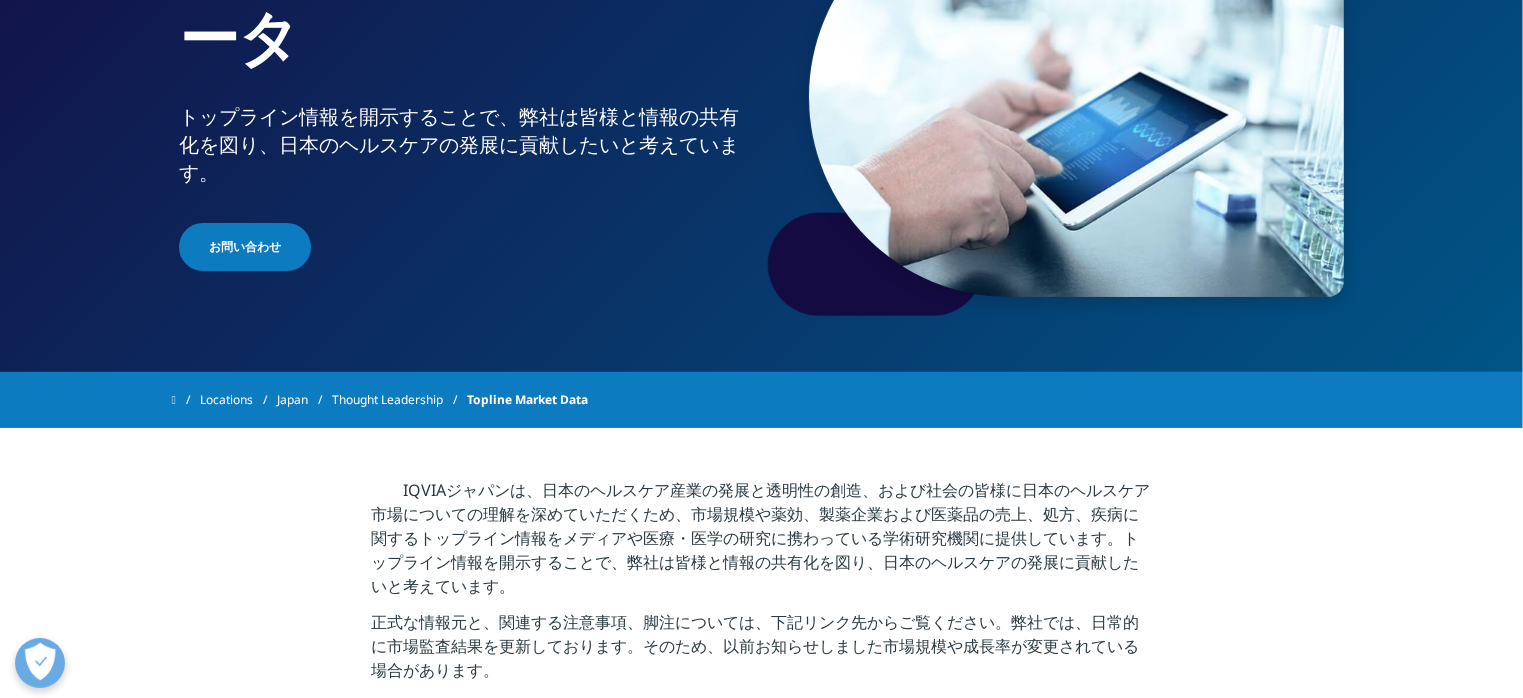 scroll, scrollTop: 0, scrollLeft: 0, axis: both 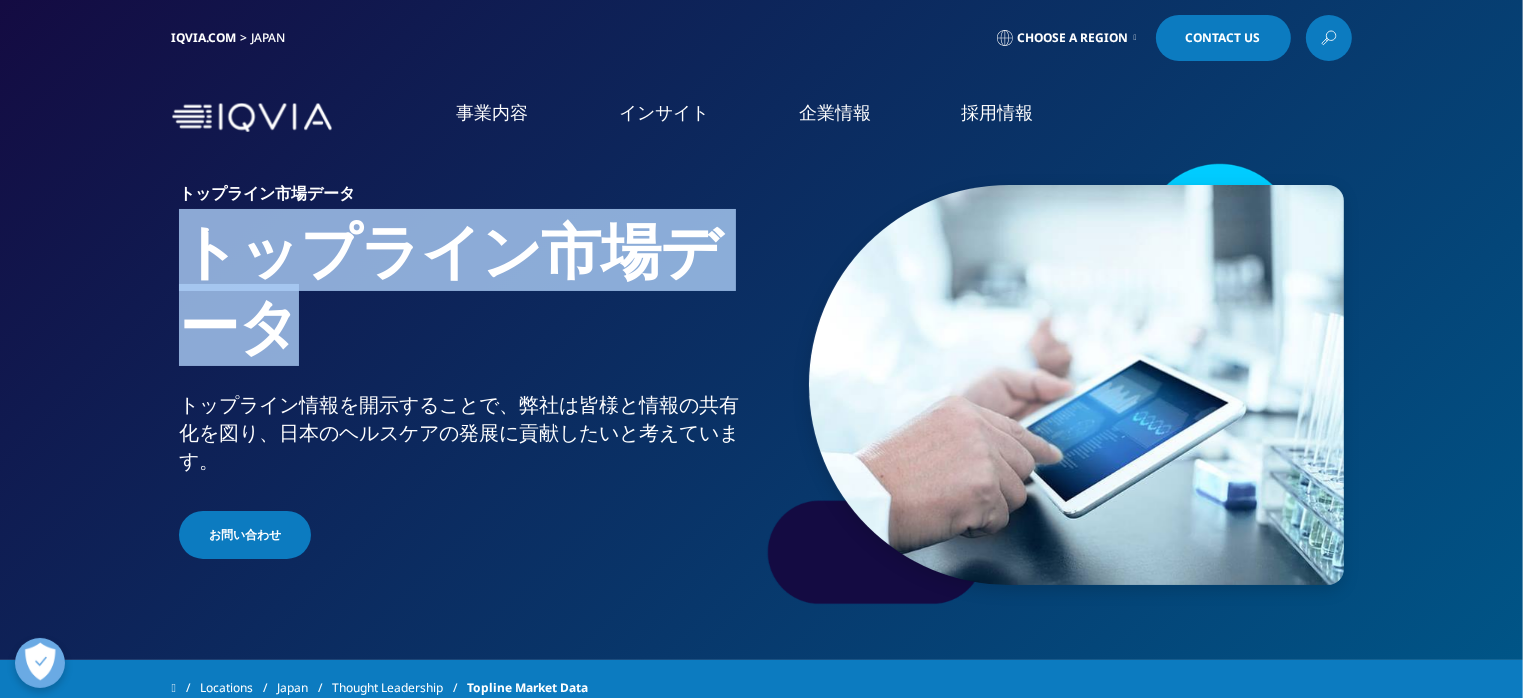 drag, startPoint x: 185, startPoint y: 240, endPoint x: 364, endPoint y: 319, distance: 195.65787 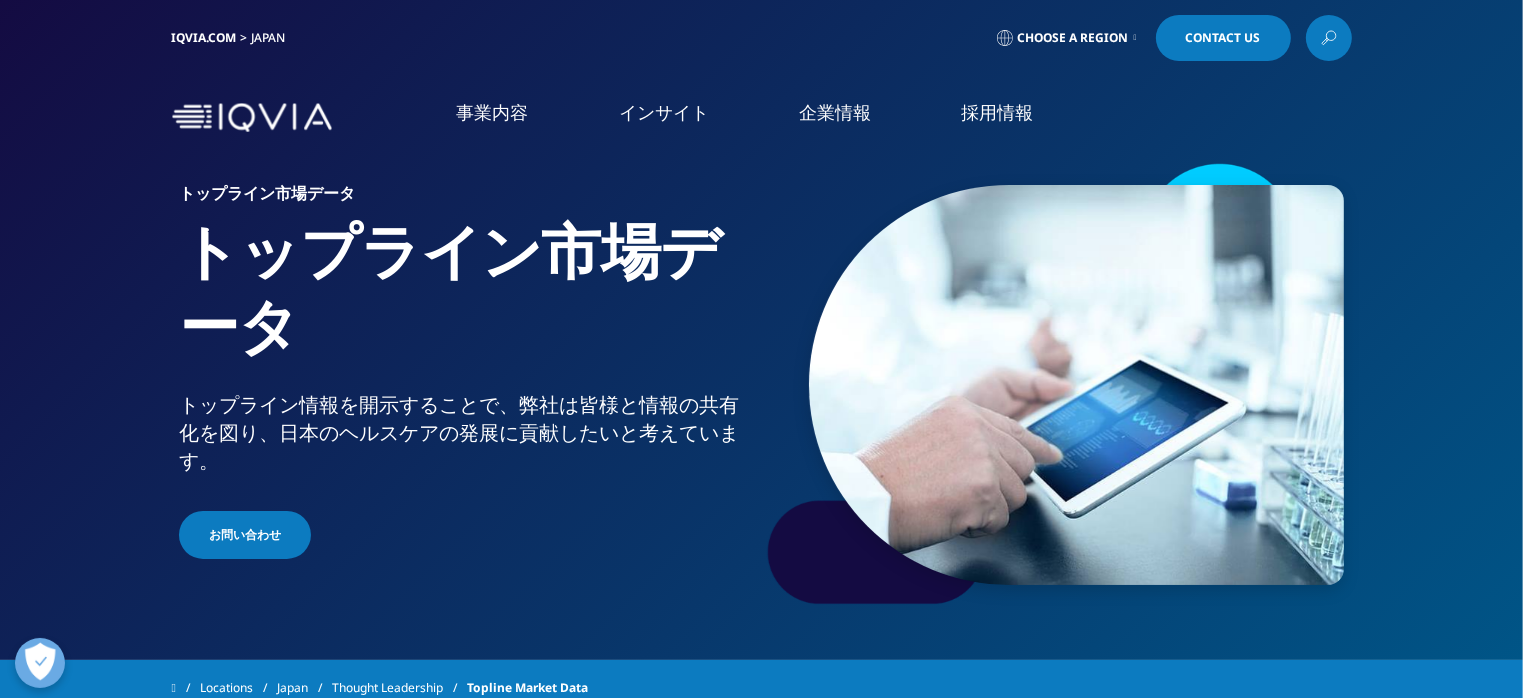 click on "トップライン市場データ" at bounding box center (466, 302) 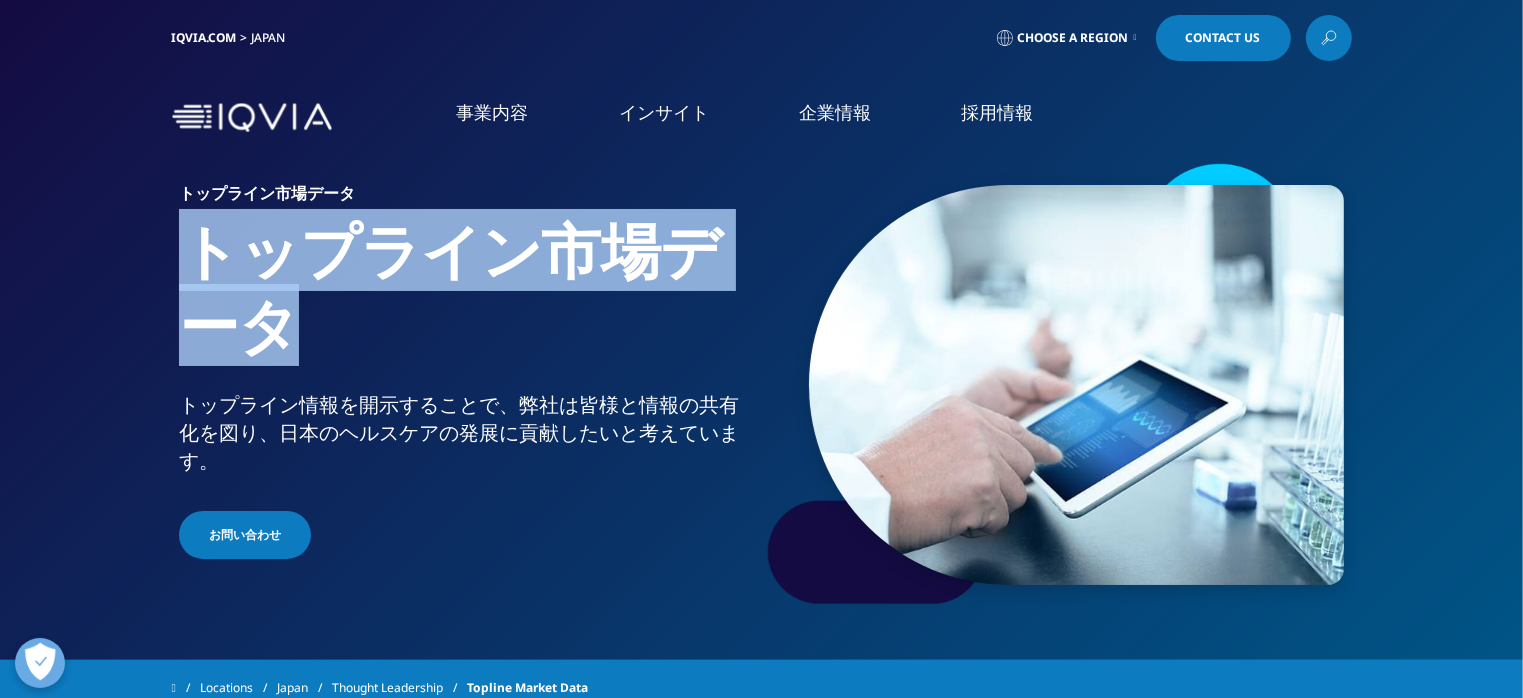 drag, startPoint x: 193, startPoint y: 242, endPoint x: 354, endPoint y: 306, distance: 173.25415 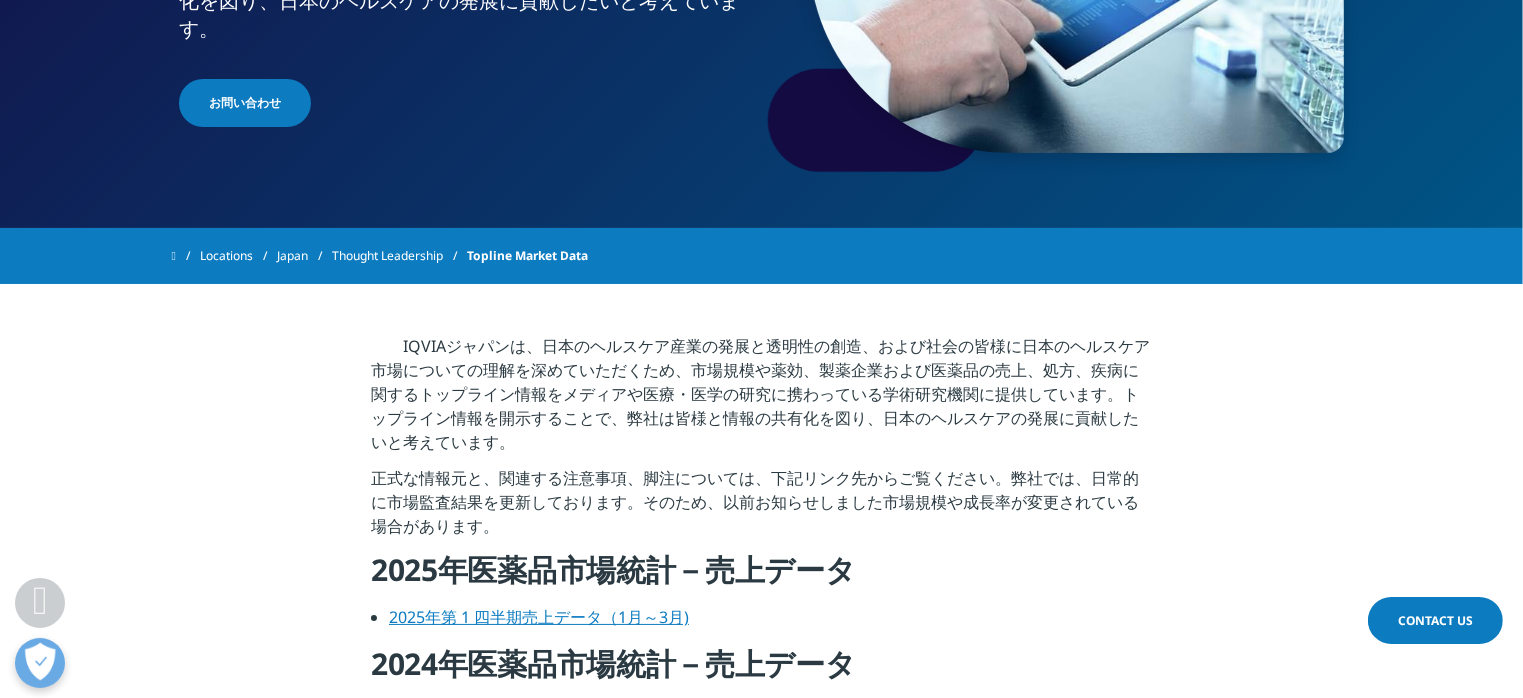 scroll, scrollTop: 0, scrollLeft: 0, axis: both 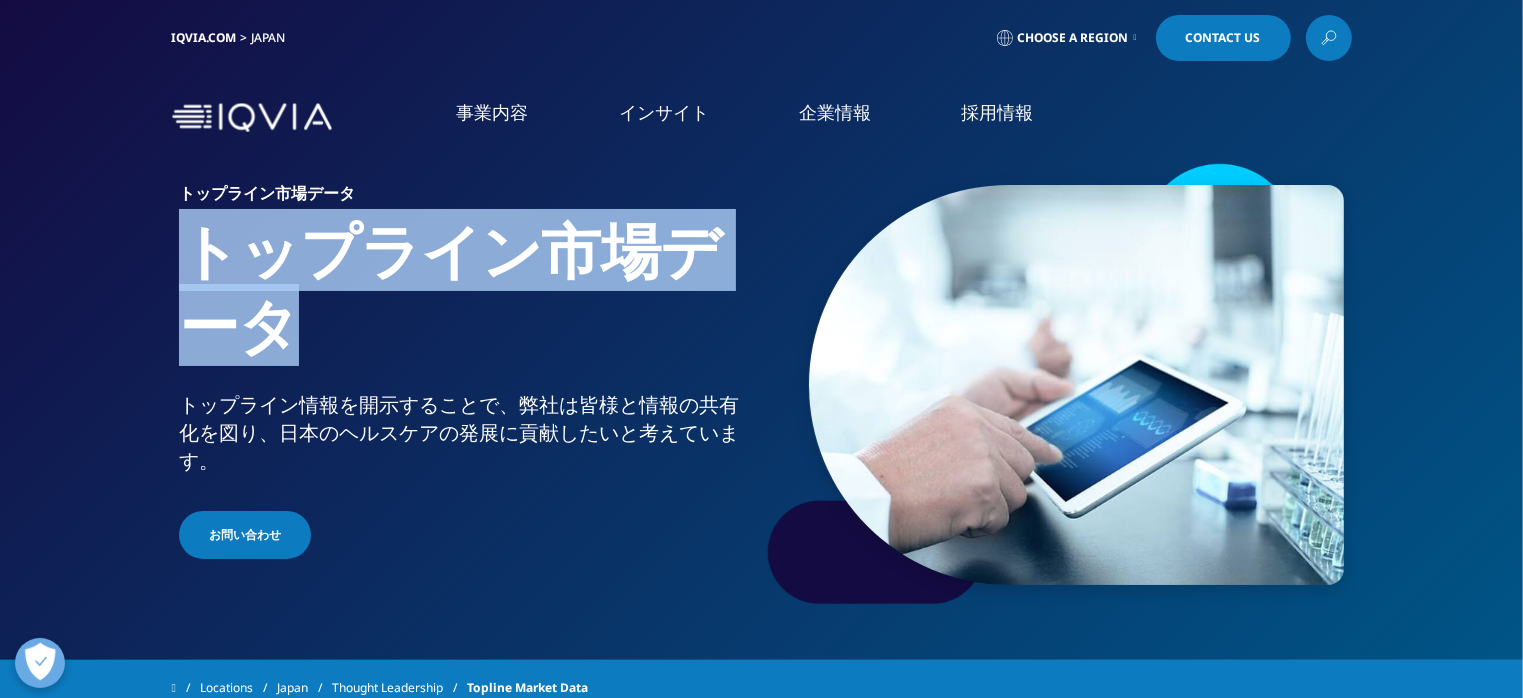 click at bounding box center (252, 117) 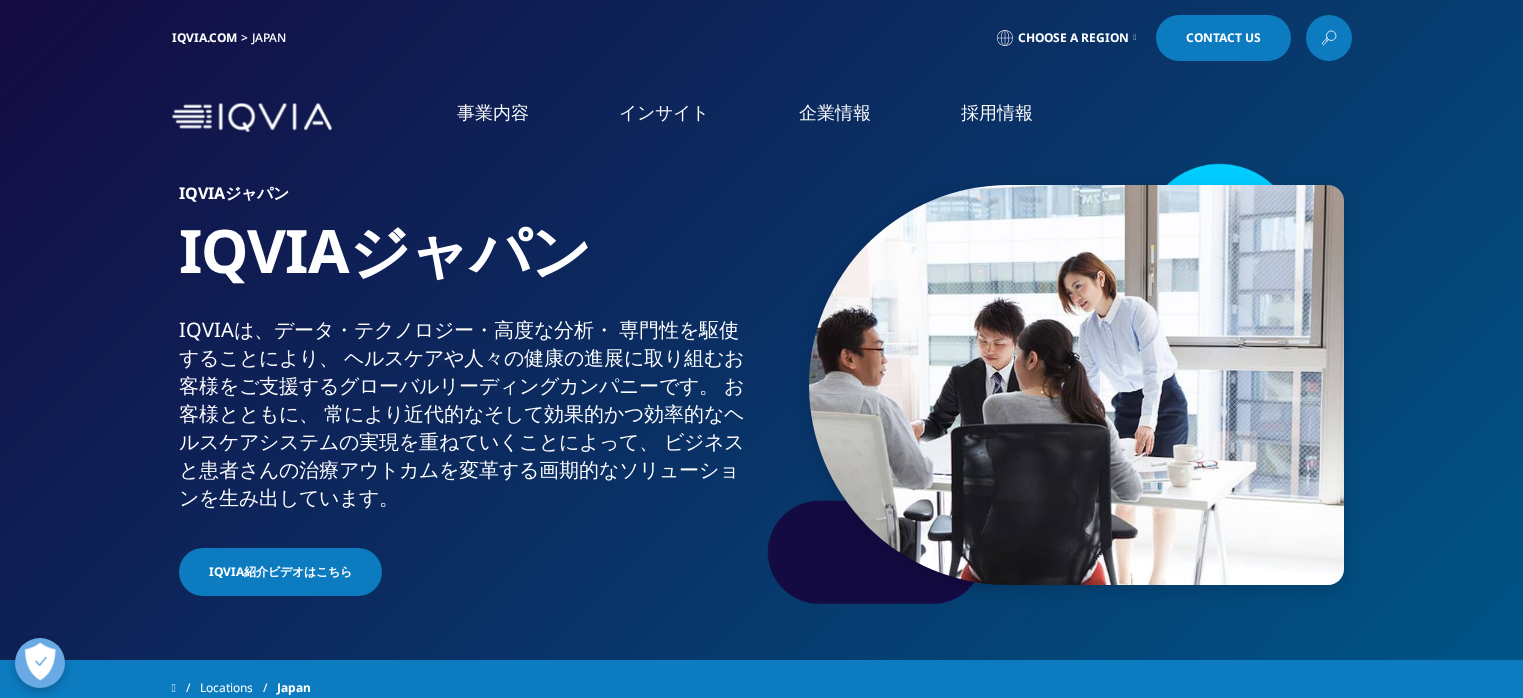 scroll, scrollTop: 0, scrollLeft: 0, axis: both 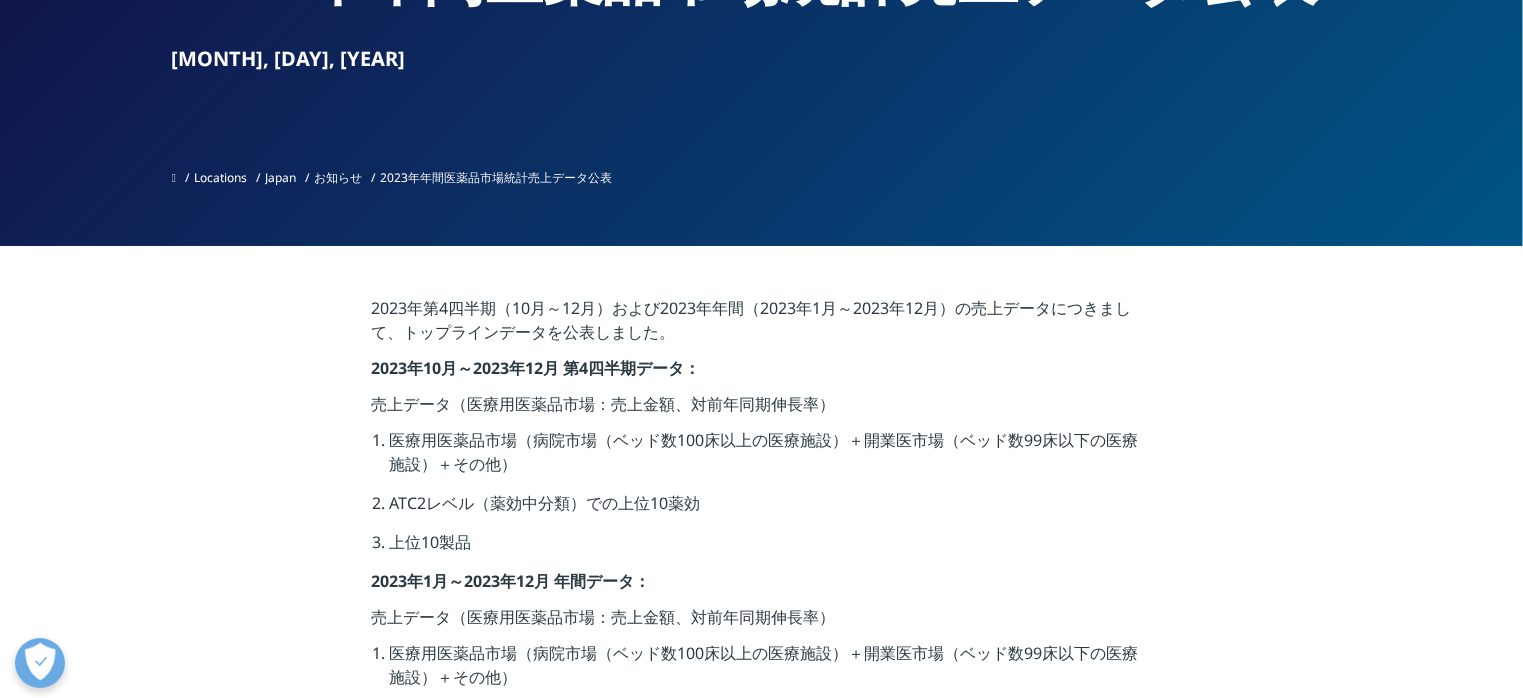 click on "お知らせ" at bounding box center [338, 177] 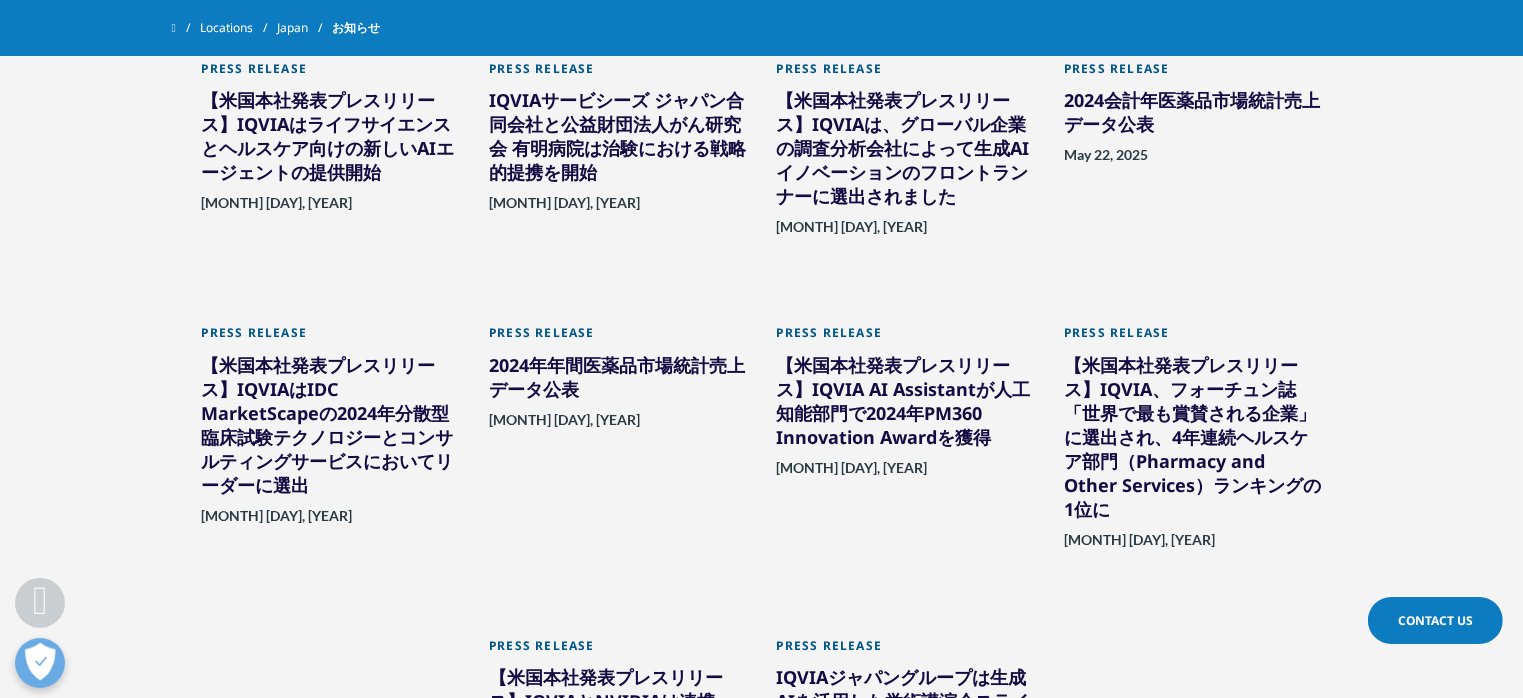 scroll, scrollTop: 1008, scrollLeft: 0, axis: vertical 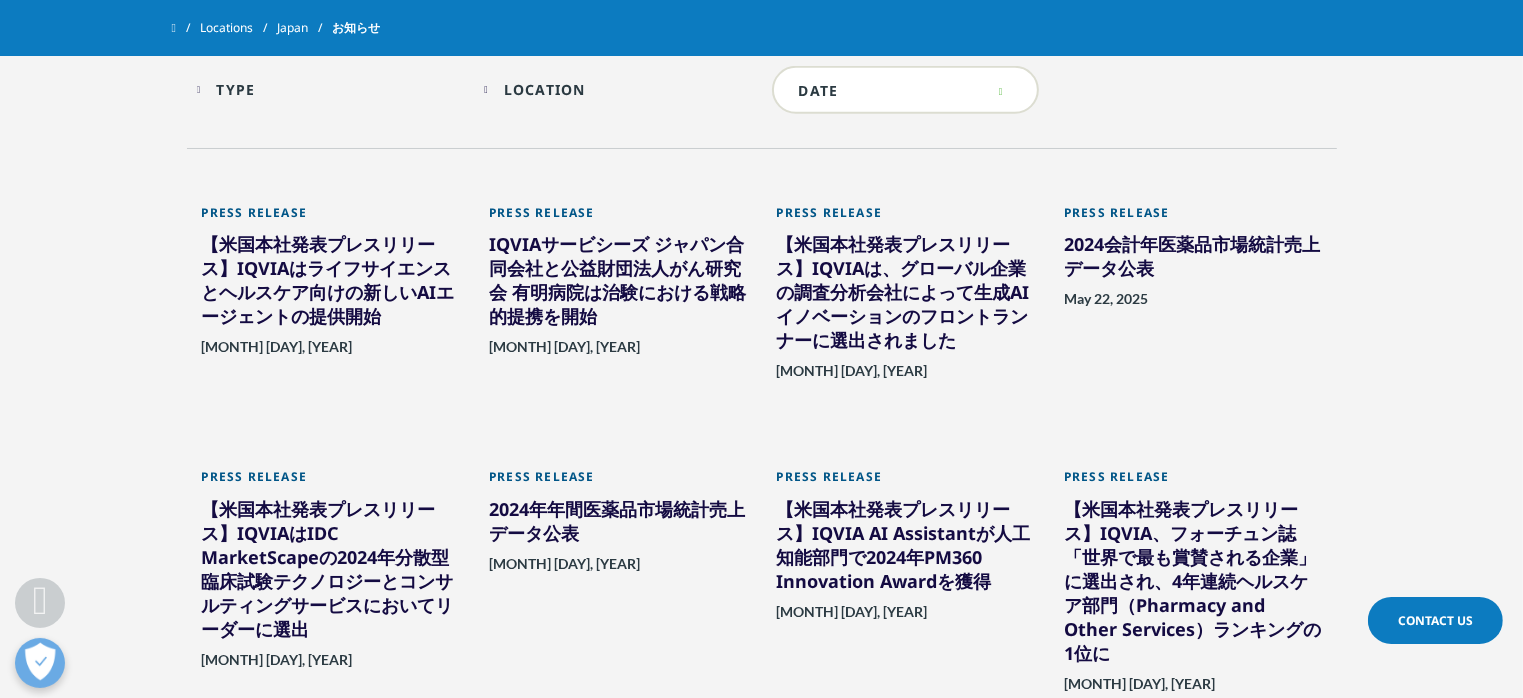 click on "2024会計年医薬品市場統計売上データ公表" at bounding box center (1193, 260) 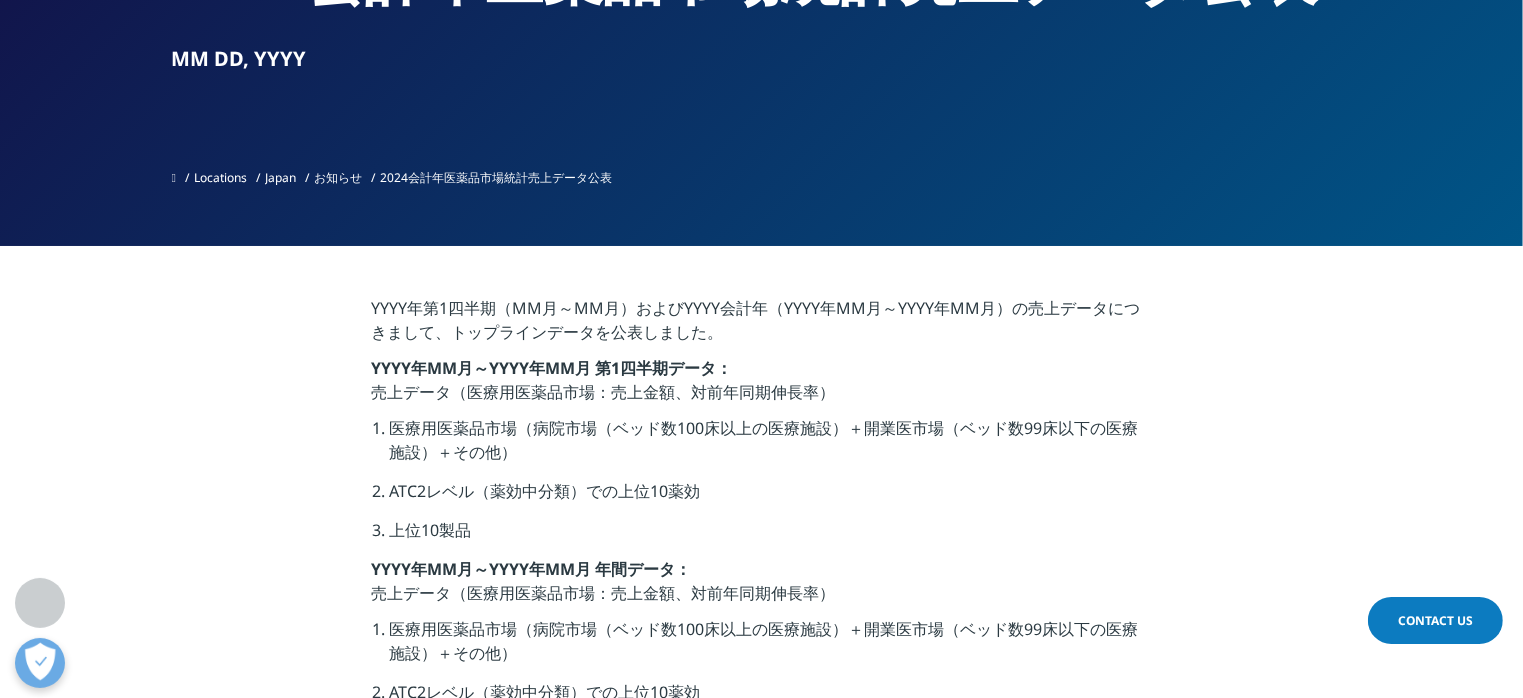 scroll, scrollTop: 432, scrollLeft: 0, axis: vertical 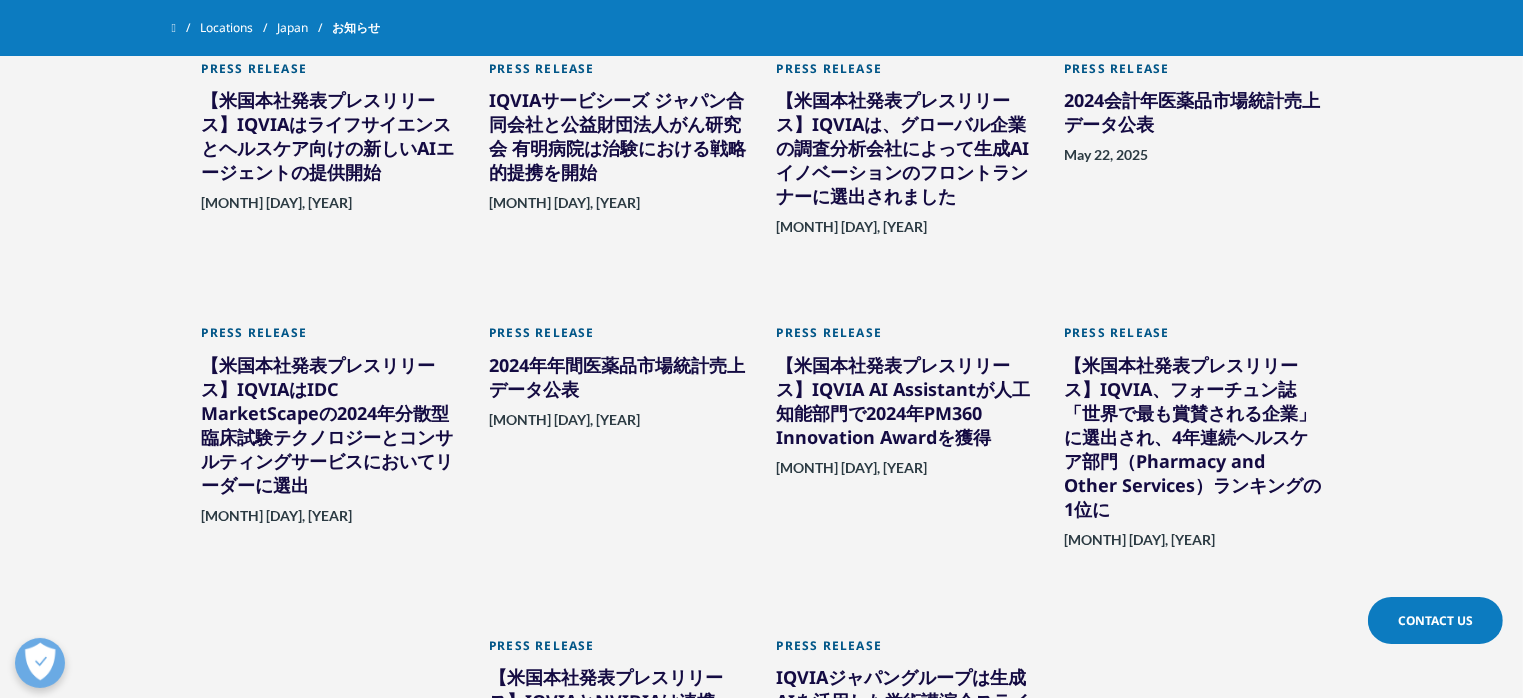 click on "2024年年間医薬品市場統計売上データ公表" at bounding box center (618, 381) 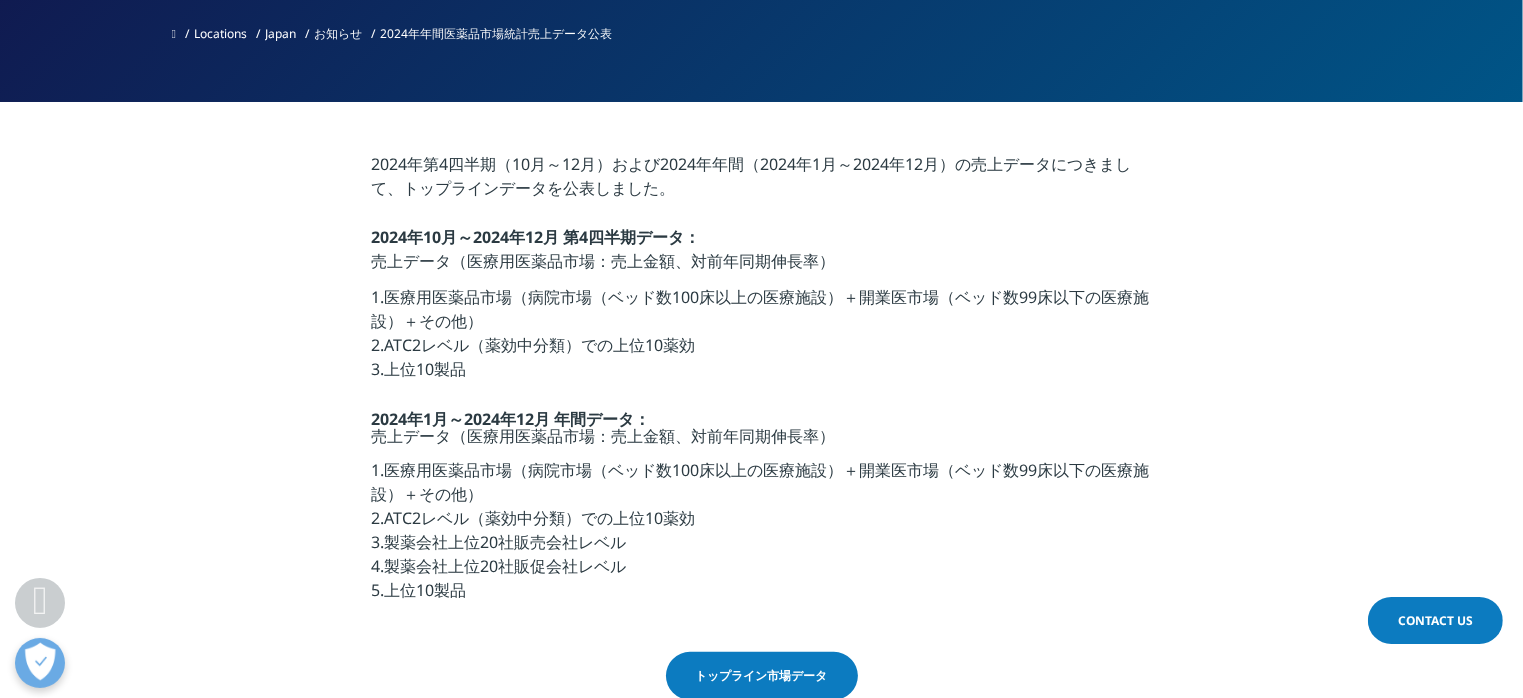 scroll, scrollTop: 720, scrollLeft: 0, axis: vertical 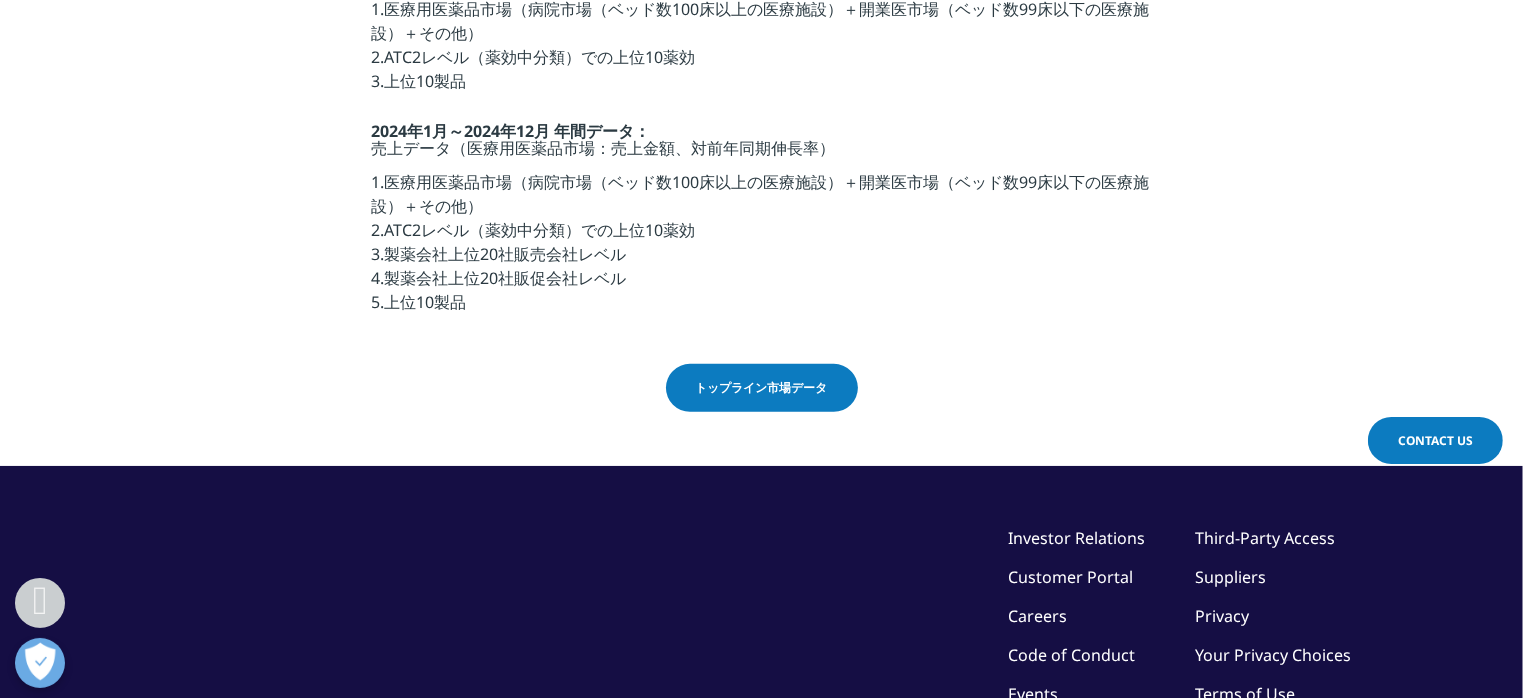 click on "トップライン市場データ" at bounding box center (762, 388) 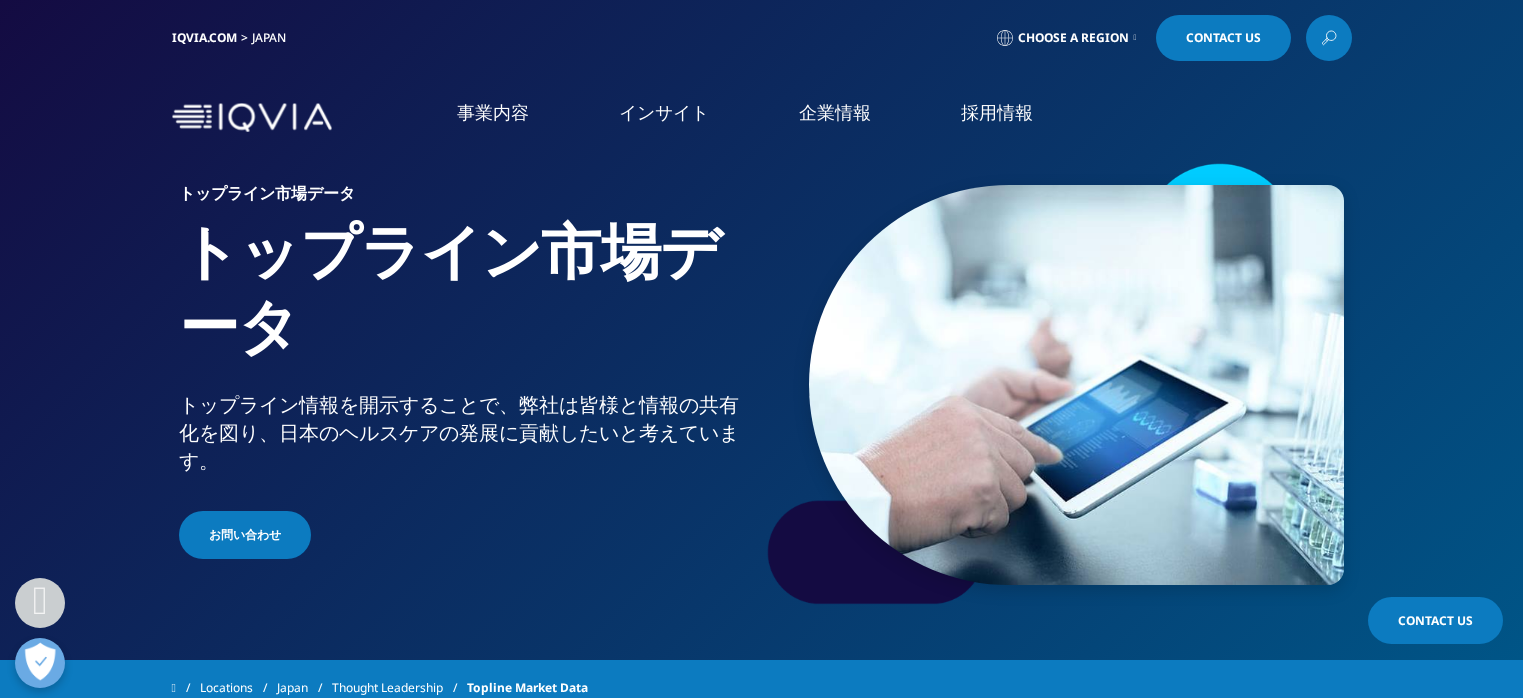 scroll, scrollTop: 720, scrollLeft: 0, axis: vertical 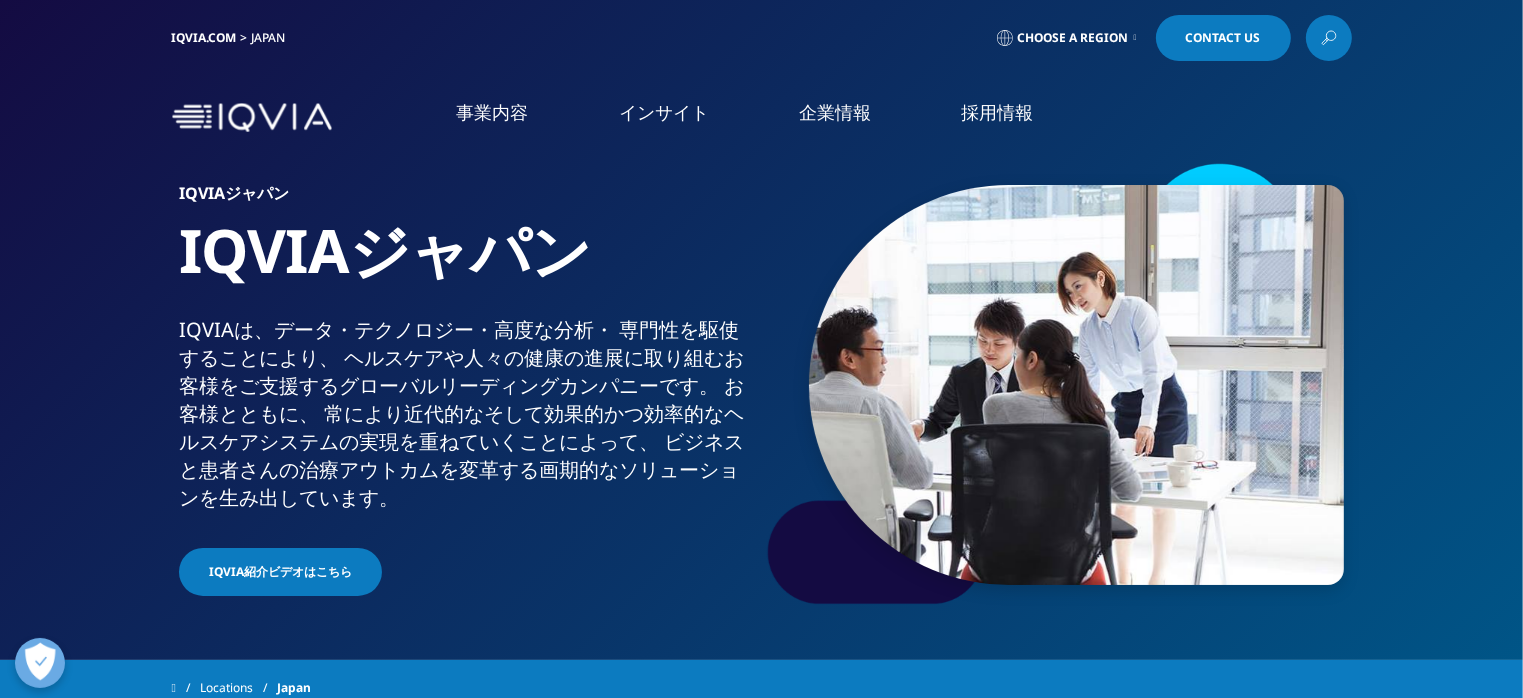 click 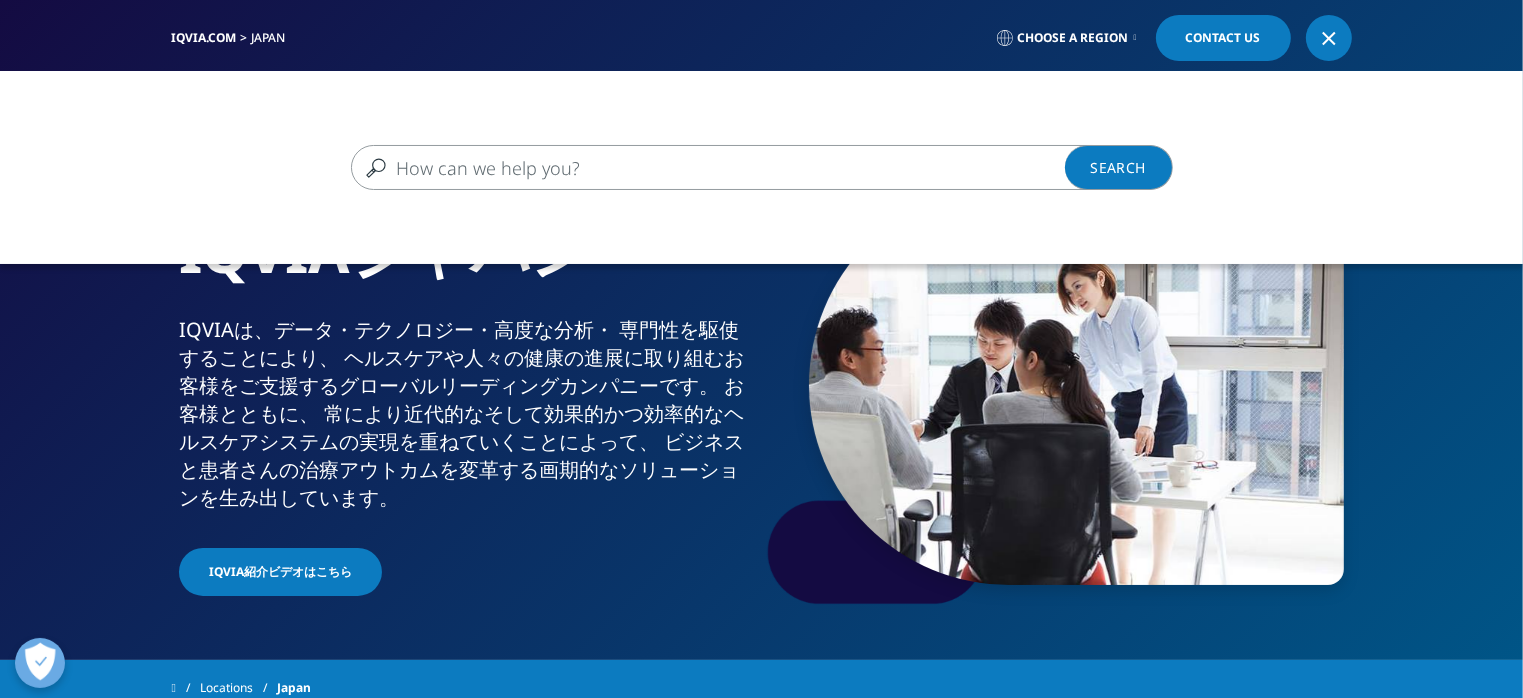 click at bounding box center [733, 167] 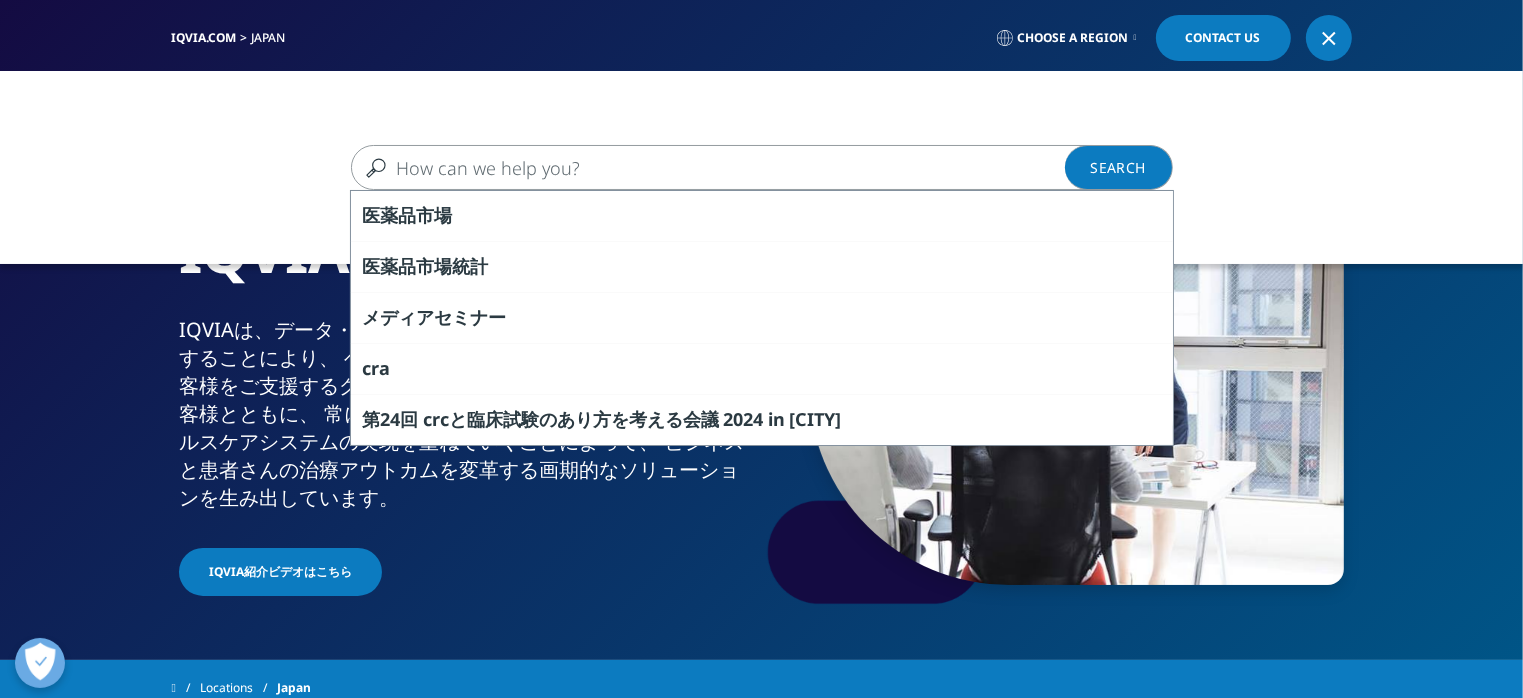 paste on "IQVIA ジャパン トップライン市場データ" 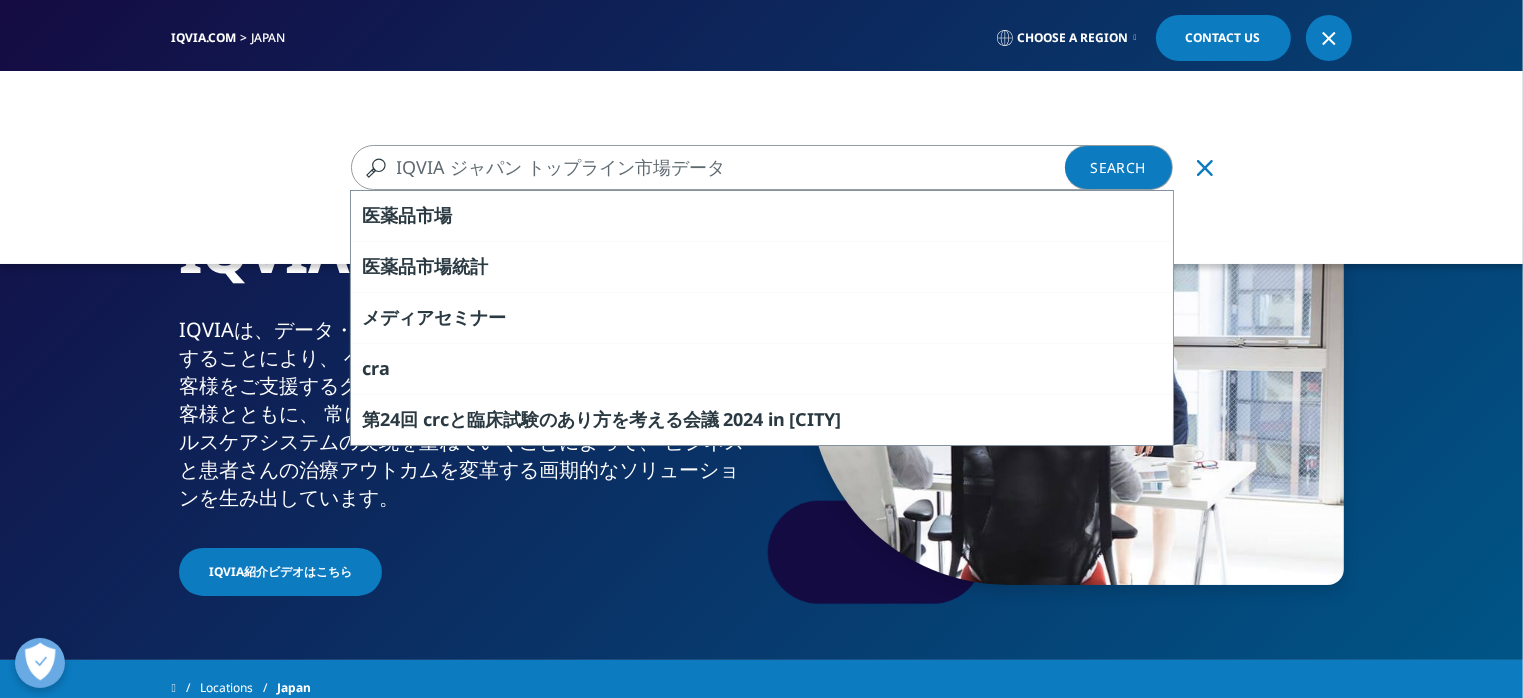 type on "IQVIA ジャパン トップライン市場データ" 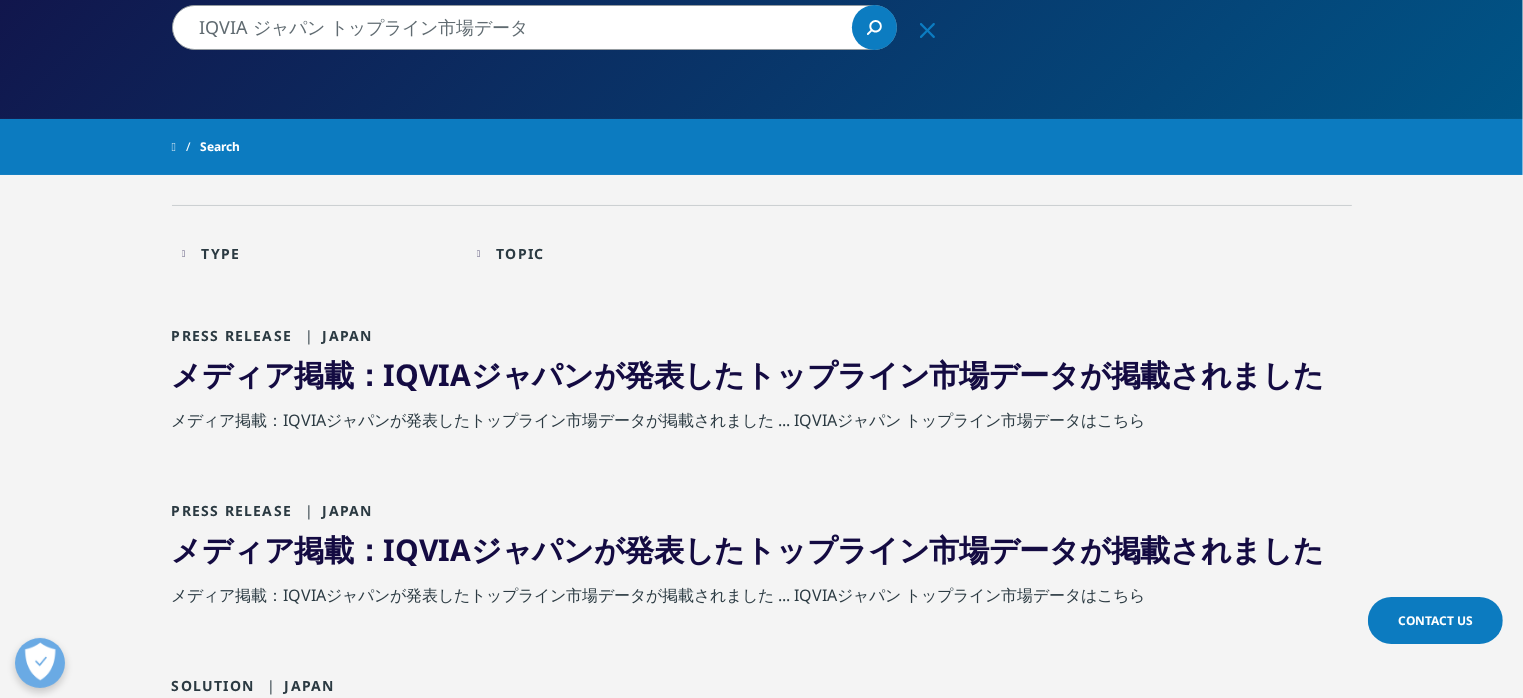 scroll, scrollTop: 432, scrollLeft: 0, axis: vertical 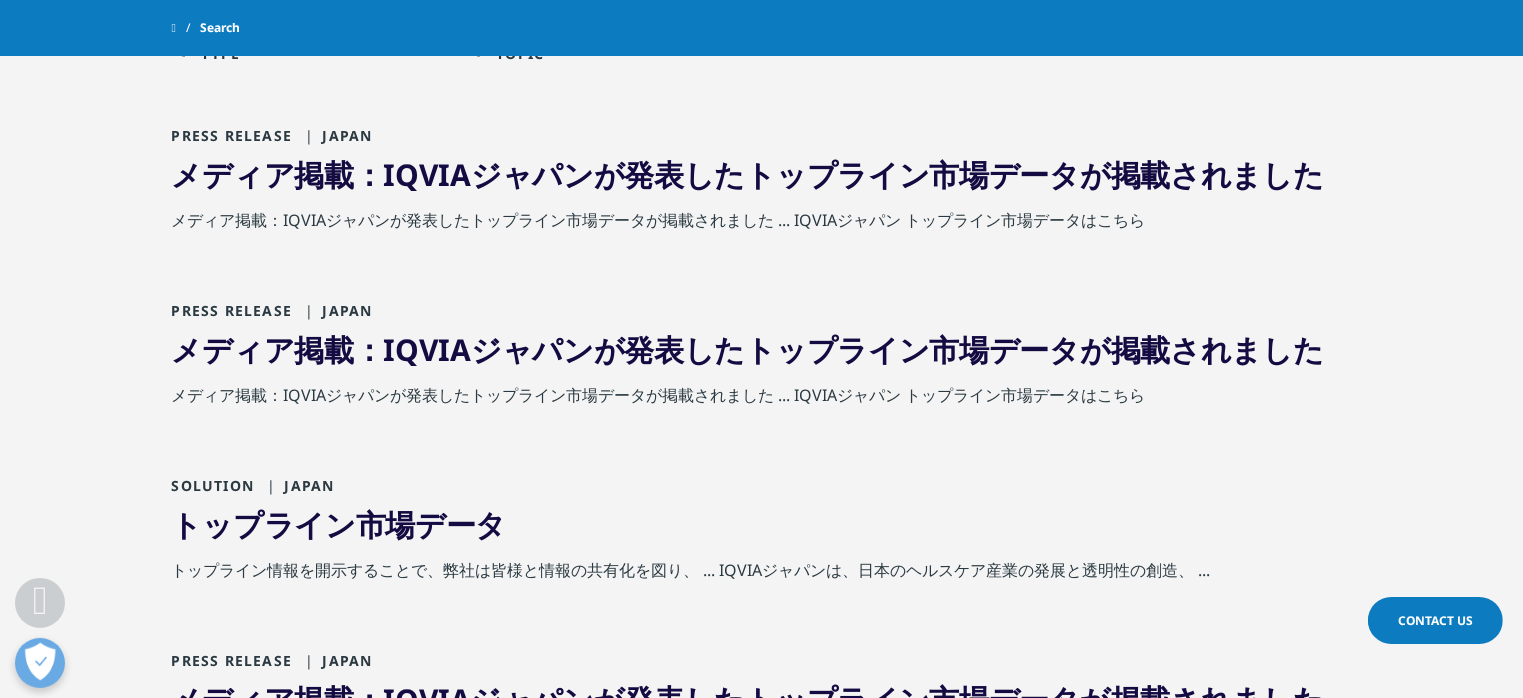 click on "ジャパン" at bounding box center (532, 174) 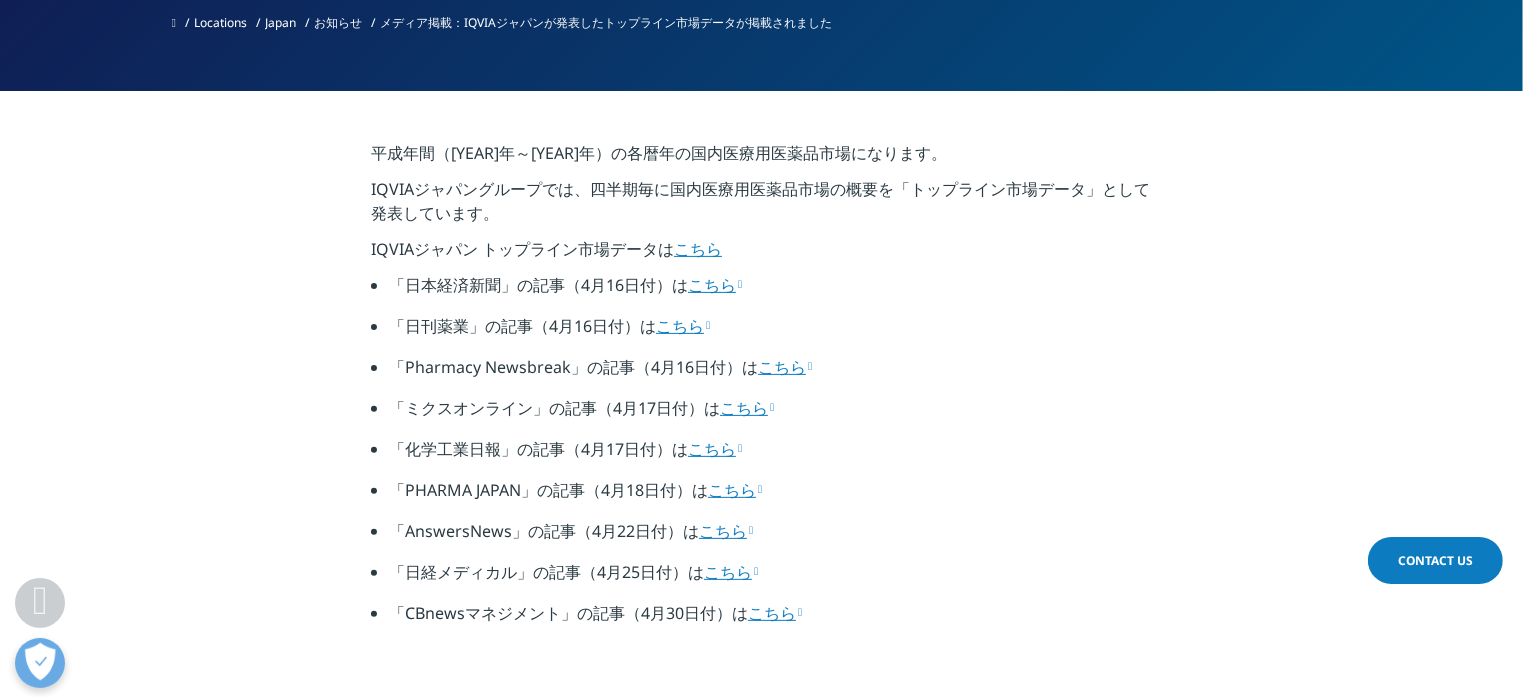 scroll, scrollTop: 720, scrollLeft: 0, axis: vertical 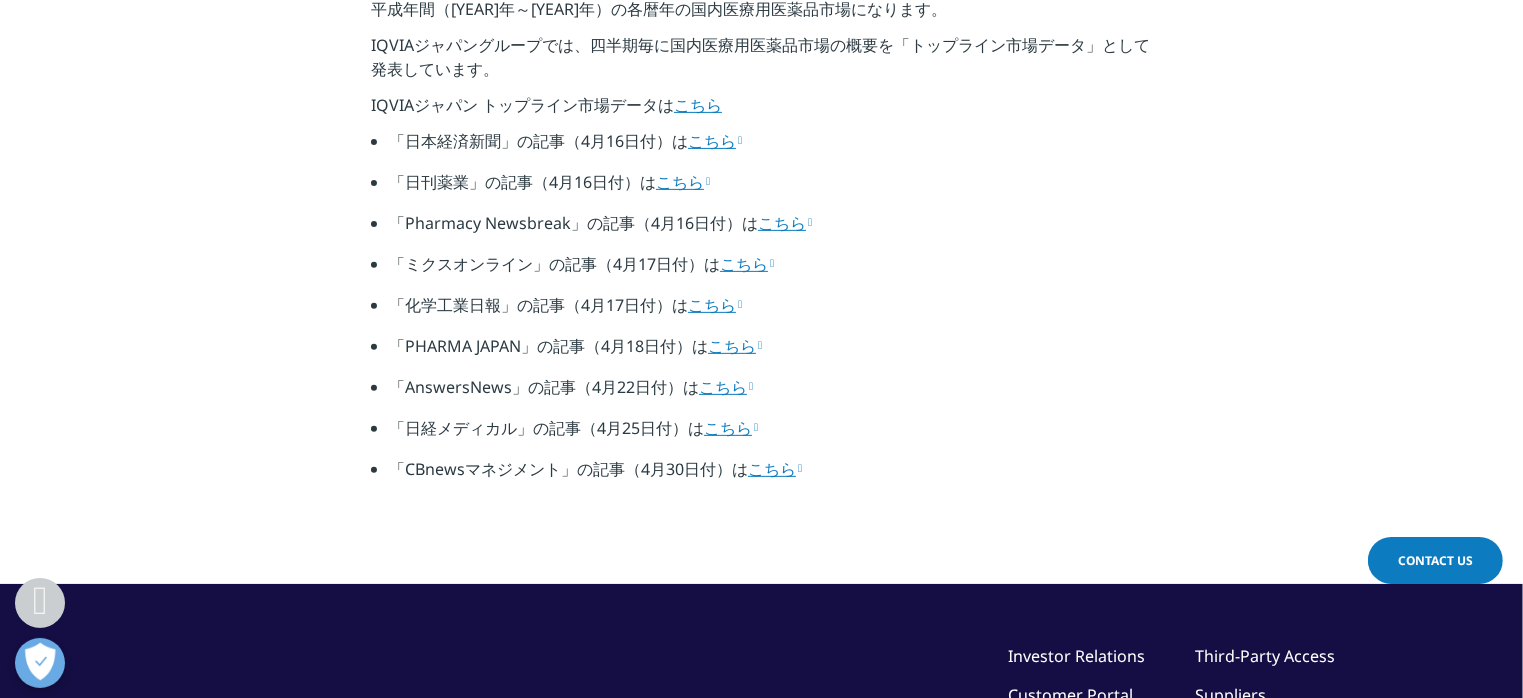click on "こちら" at bounding box center [715, 141] 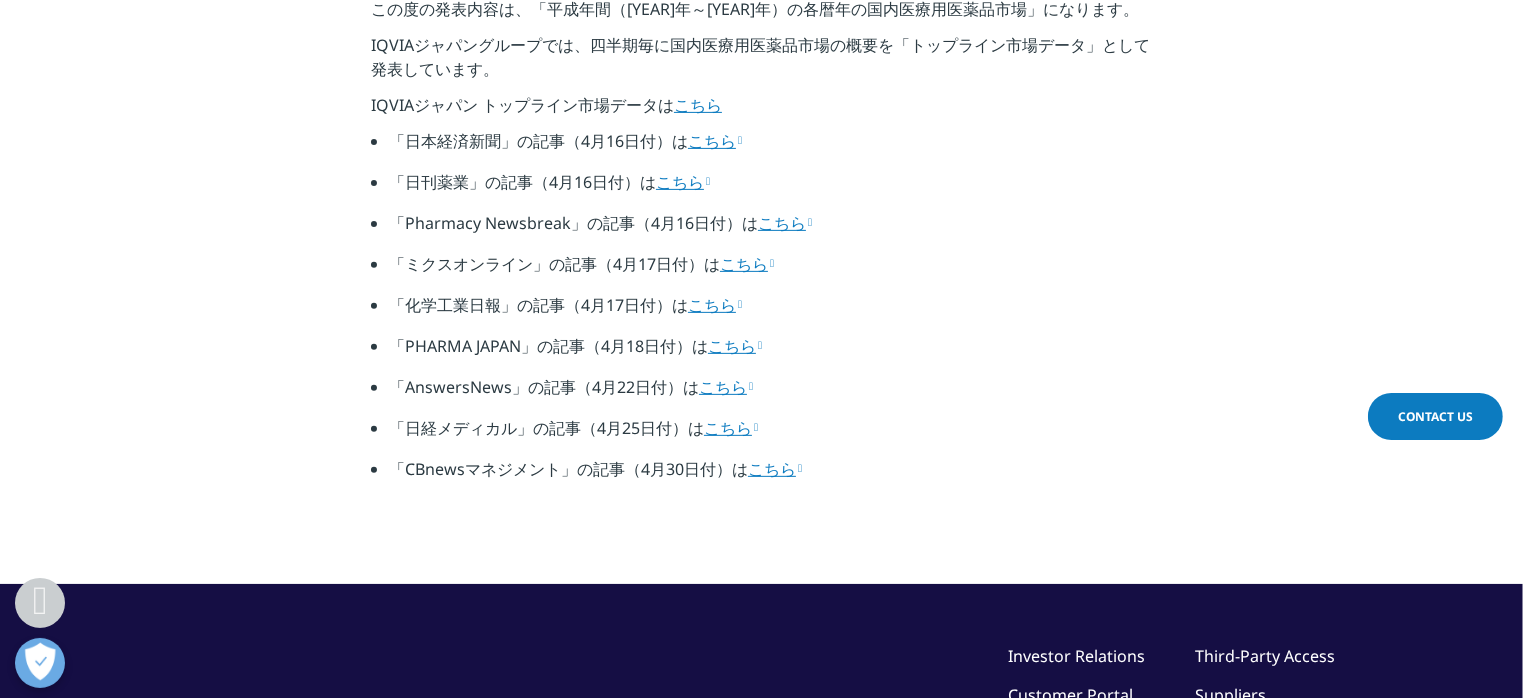 scroll, scrollTop: 864, scrollLeft: 0, axis: vertical 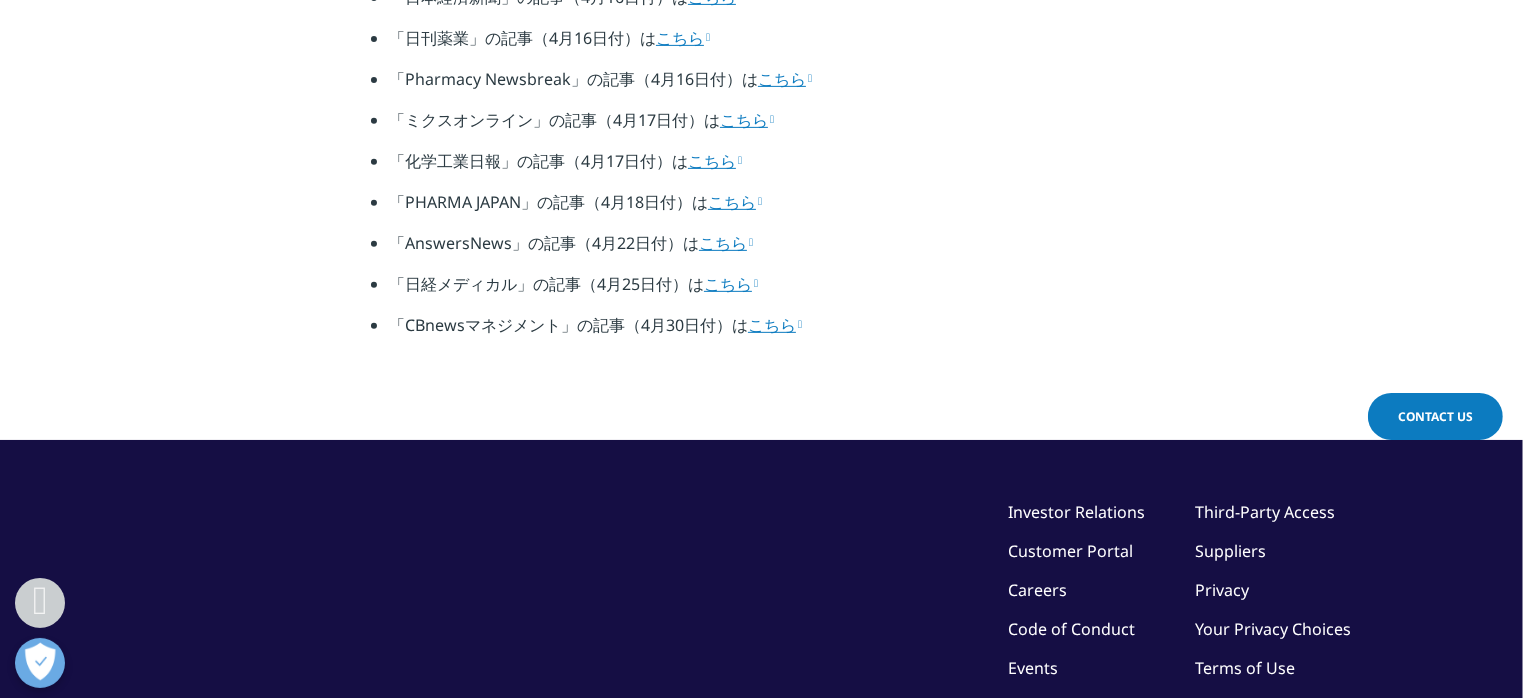 click on "こちら" at bounding box center [775, 325] 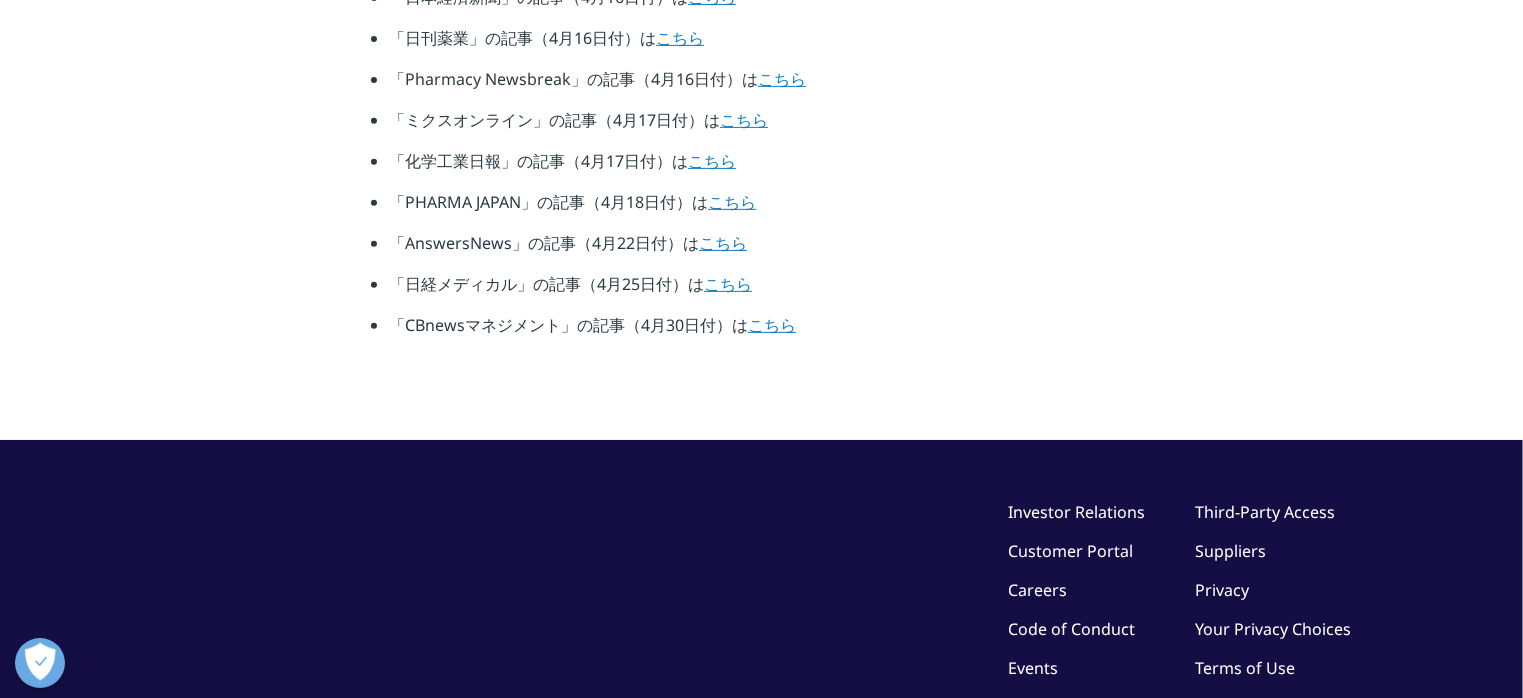 scroll, scrollTop: 720, scrollLeft: 0, axis: vertical 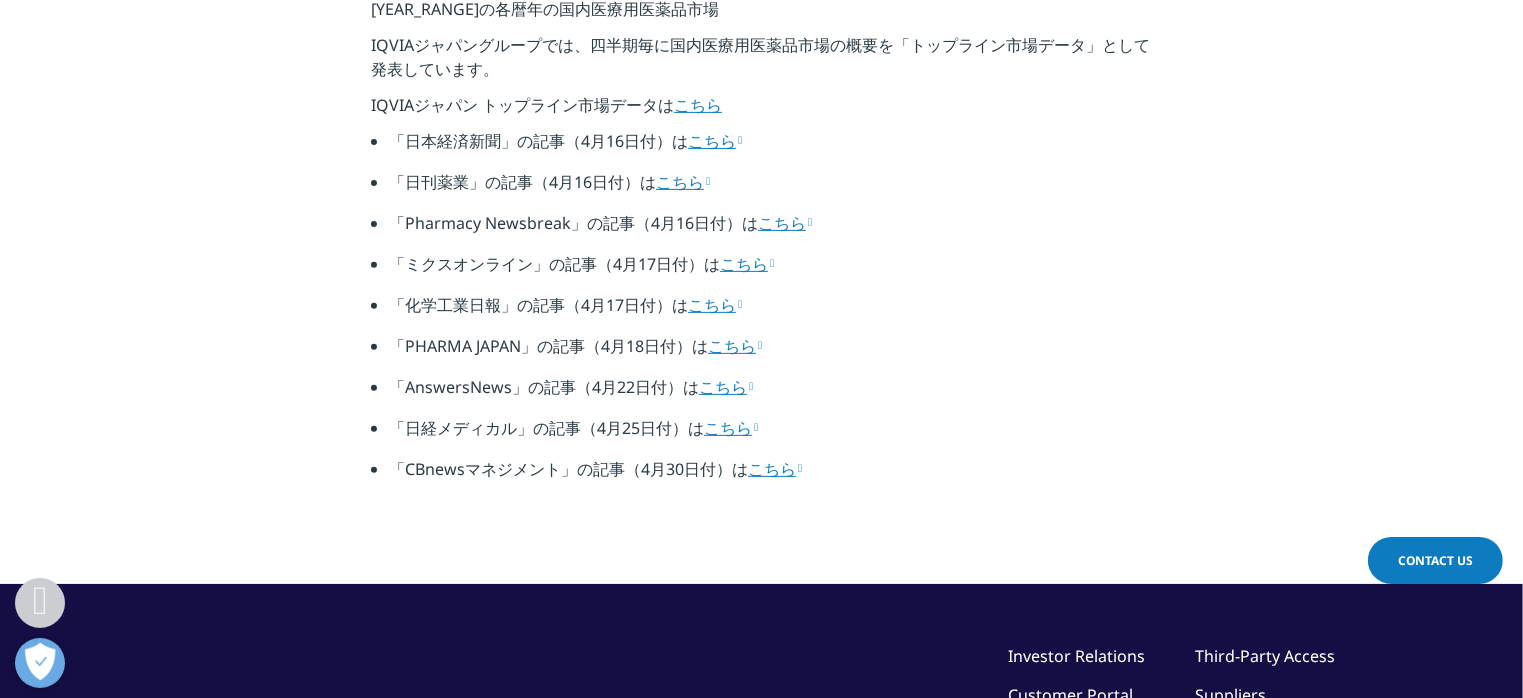 click on "こちら" at bounding box center [683, 182] 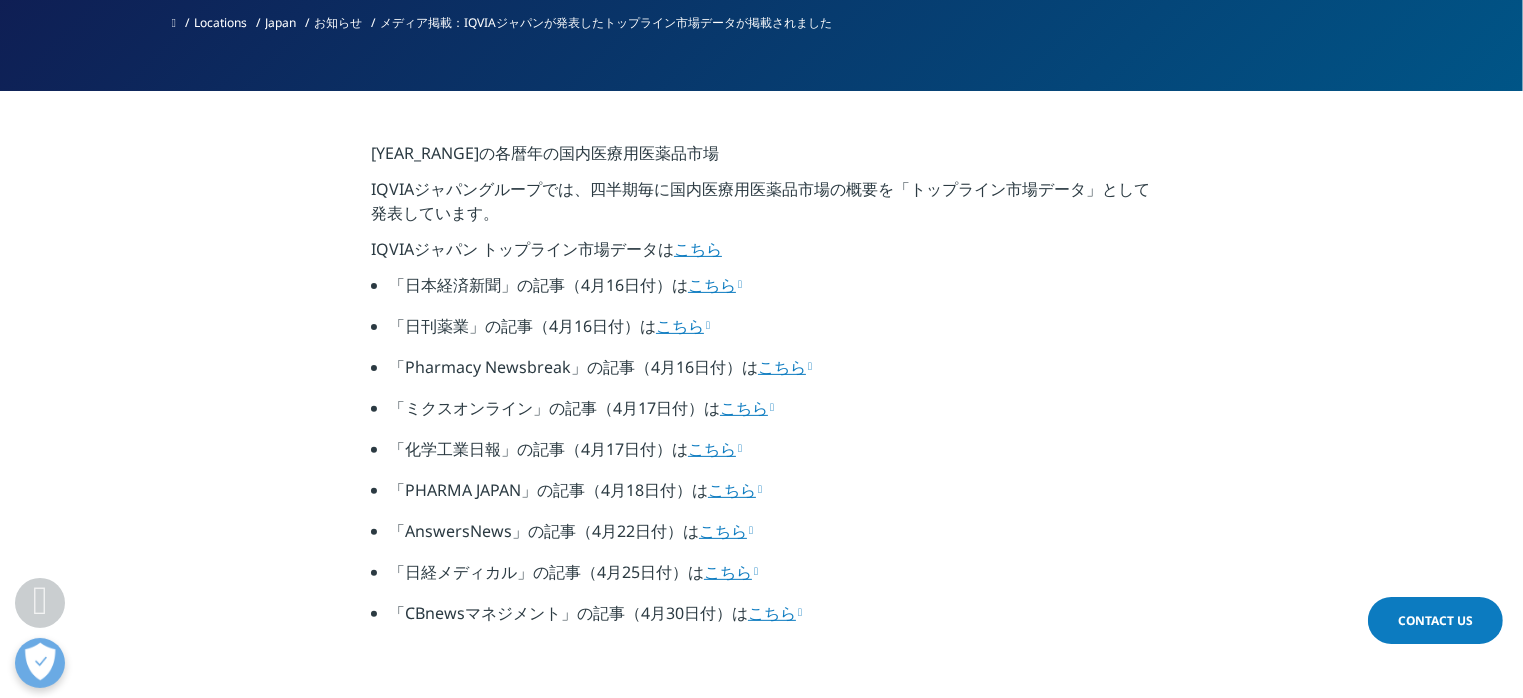 scroll, scrollTop: 720, scrollLeft: 0, axis: vertical 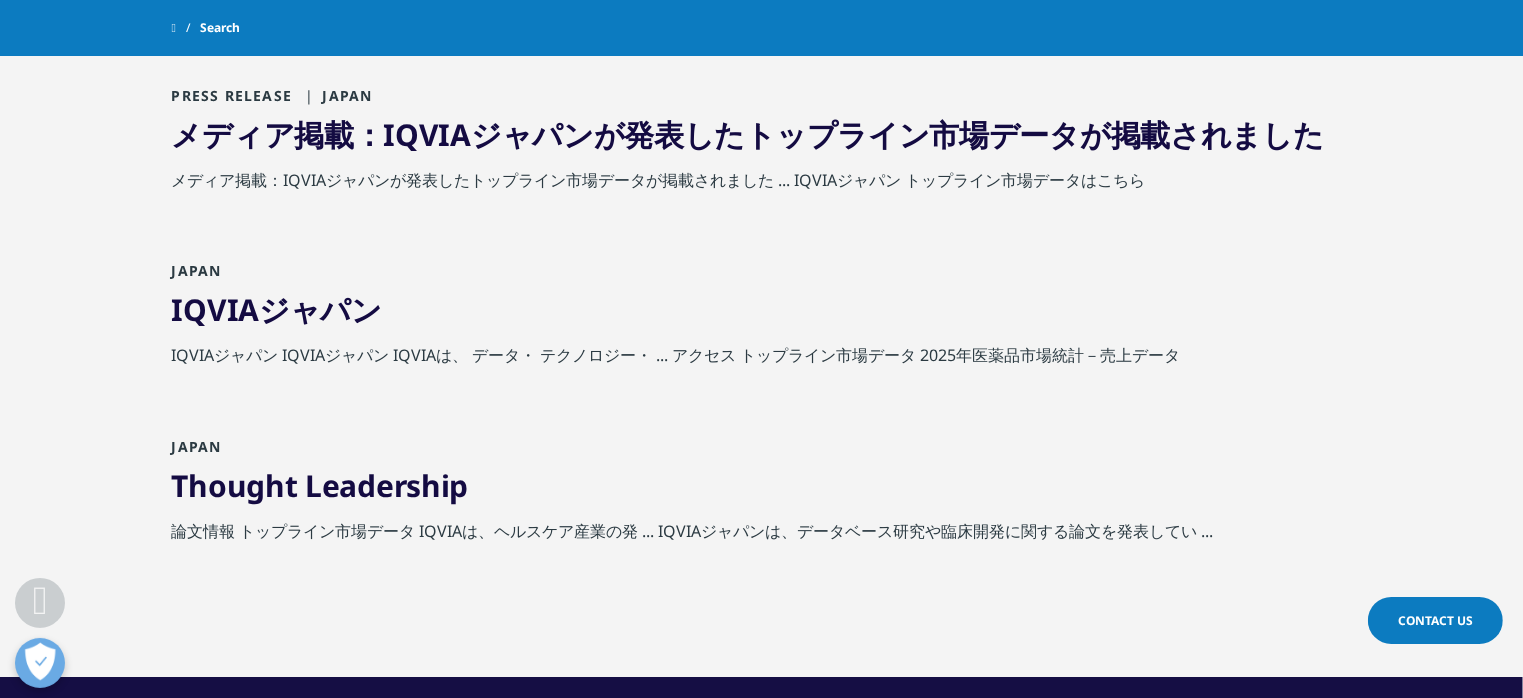 click on "ジャパン" at bounding box center [320, 309] 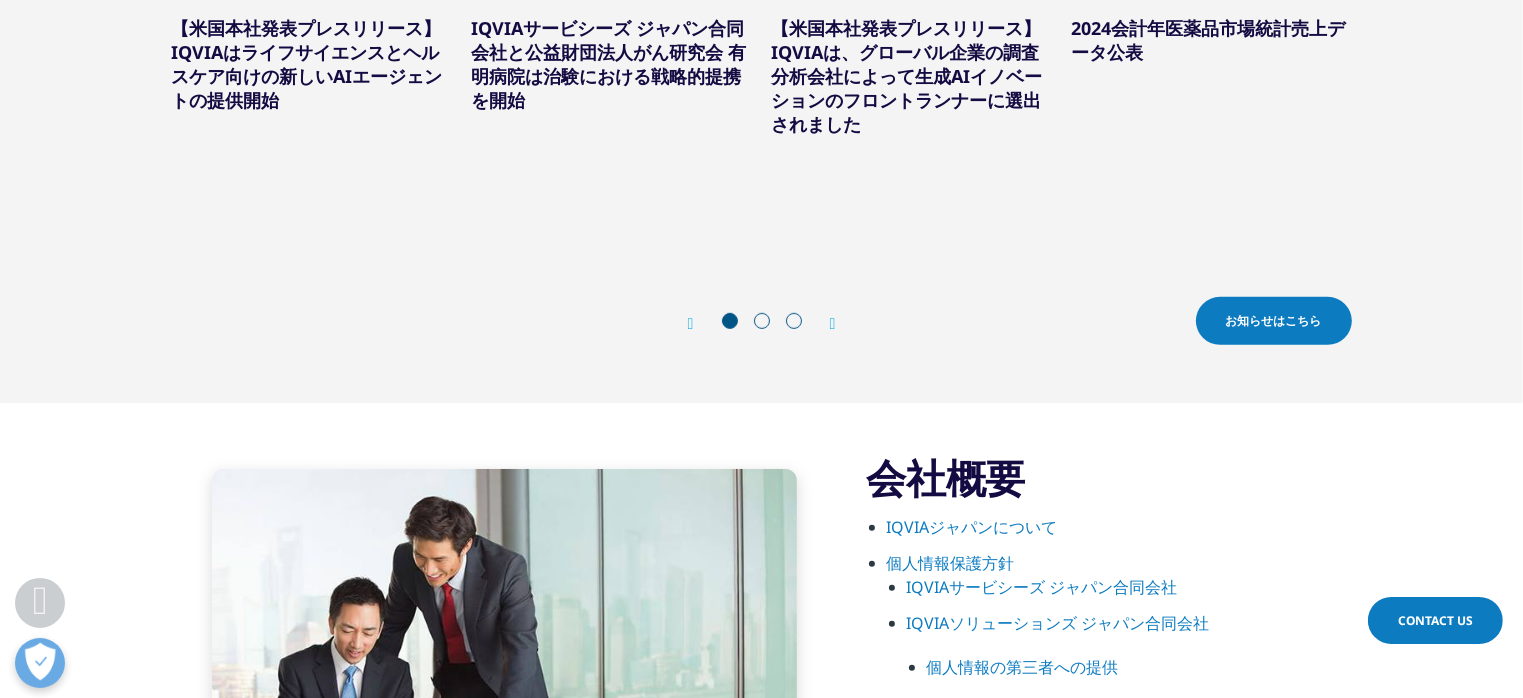 scroll, scrollTop: 144, scrollLeft: 0, axis: vertical 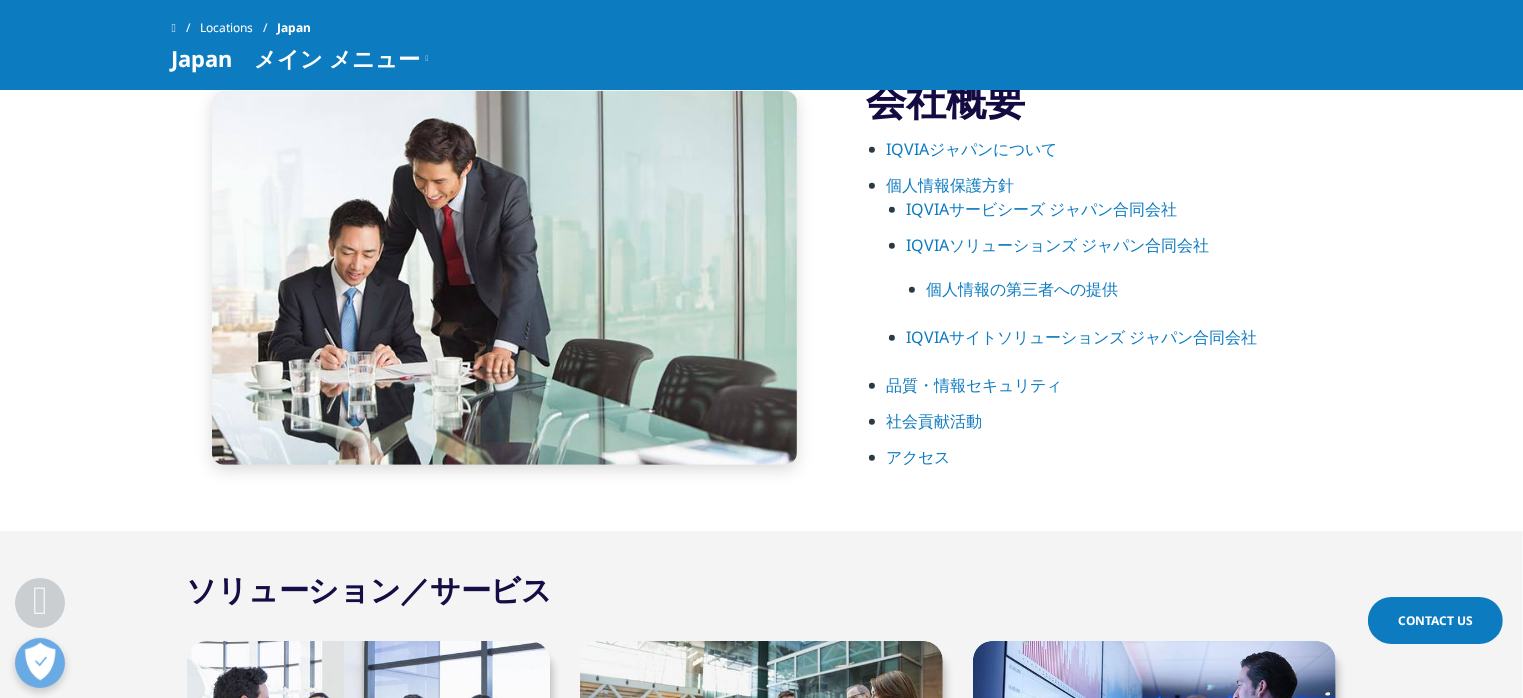 click on "社会貢献活動" at bounding box center (935, 421) 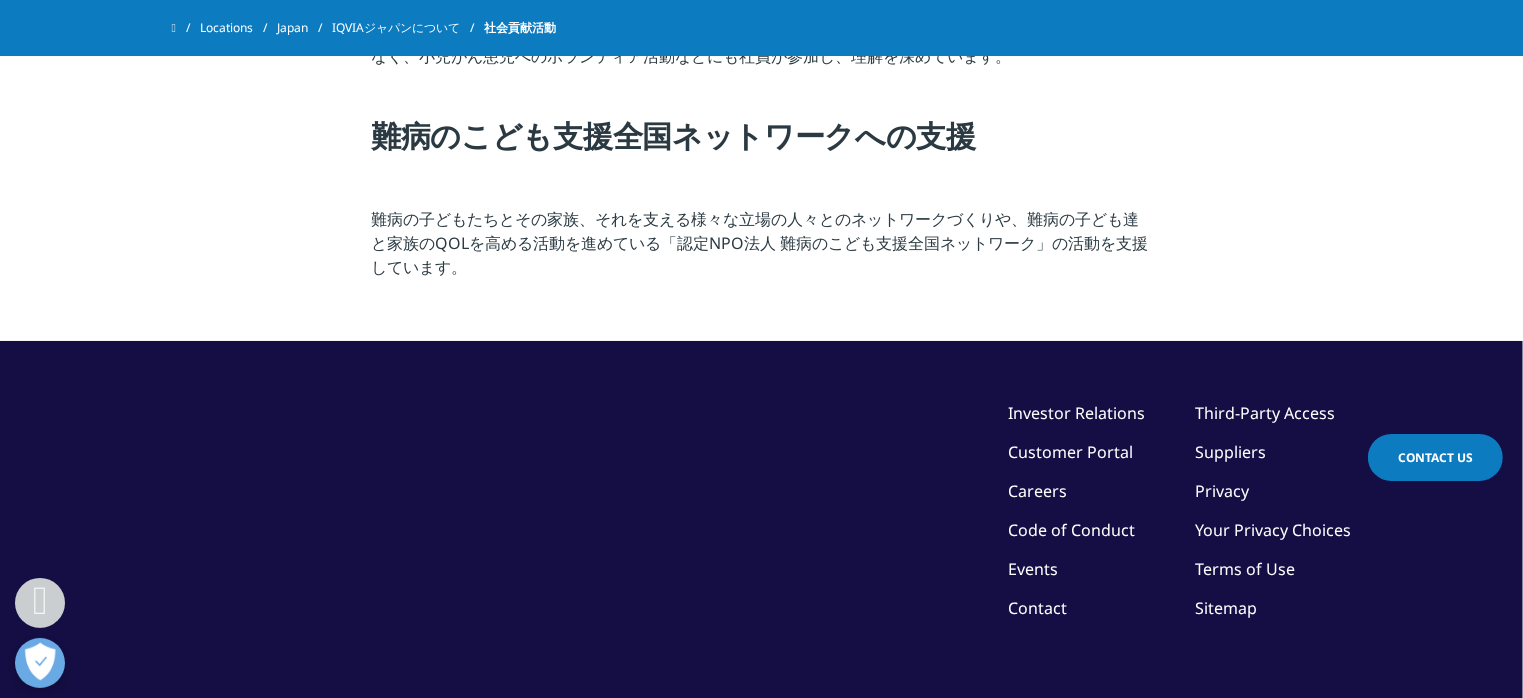 scroll, scrollTop: 432, scrollLeft: 0, axis: vertical 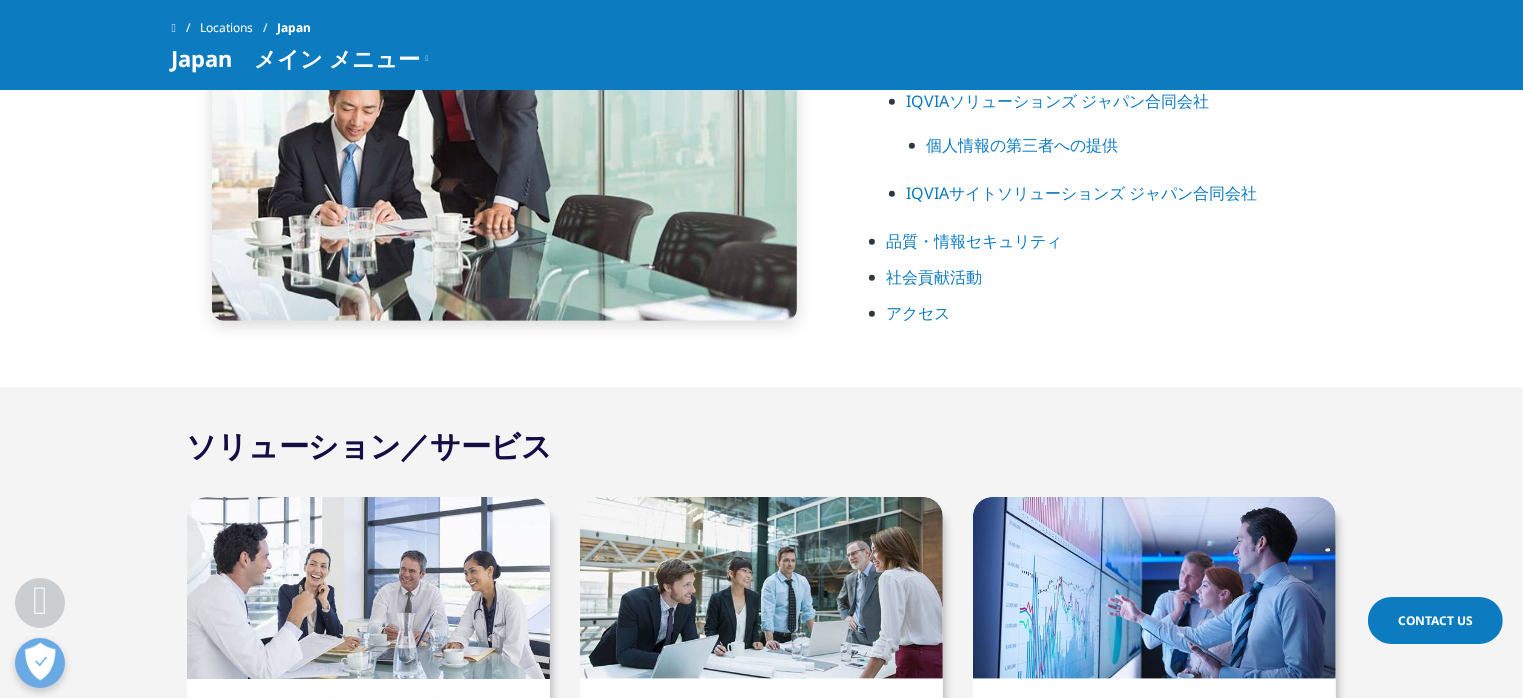 click on "アクセス" at bounding box center [919, 313] 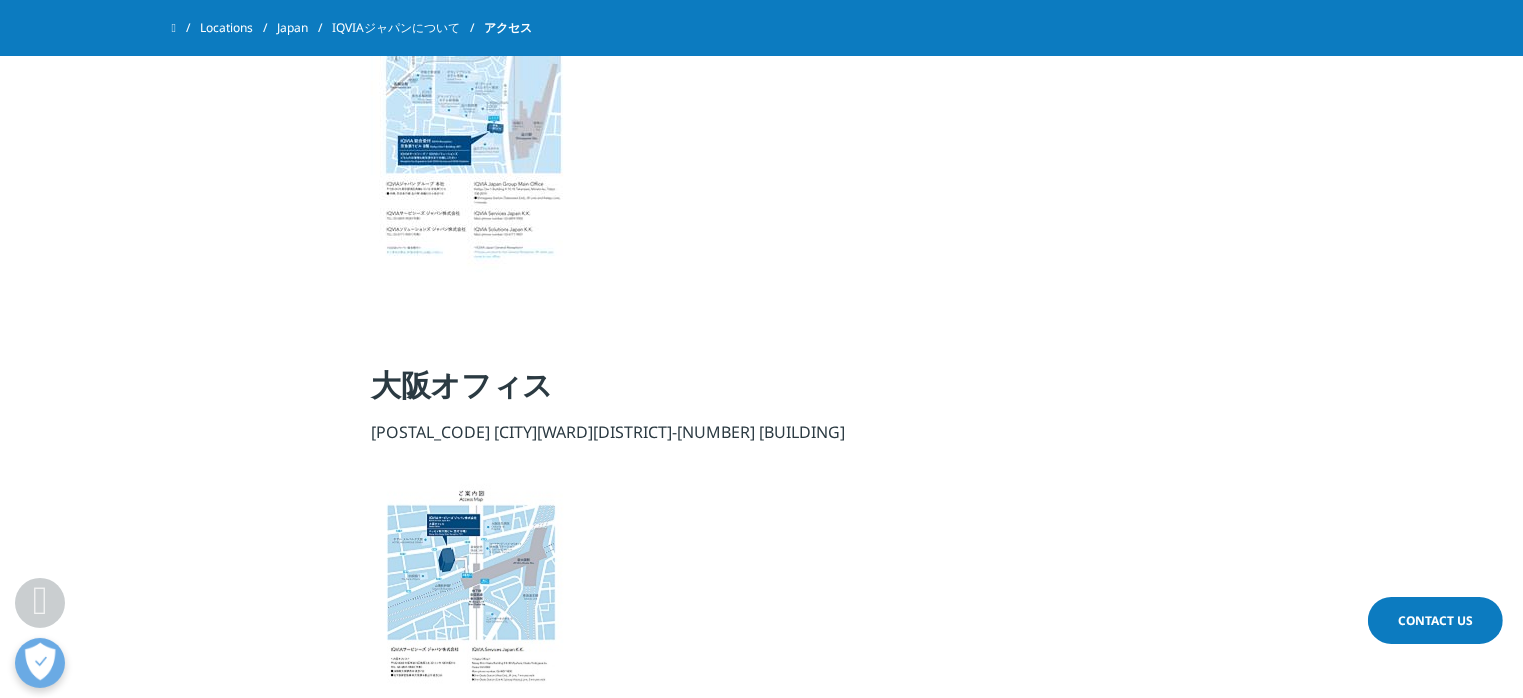 scroll, scrollTop: 0, scrollLeft: 0, axis: both 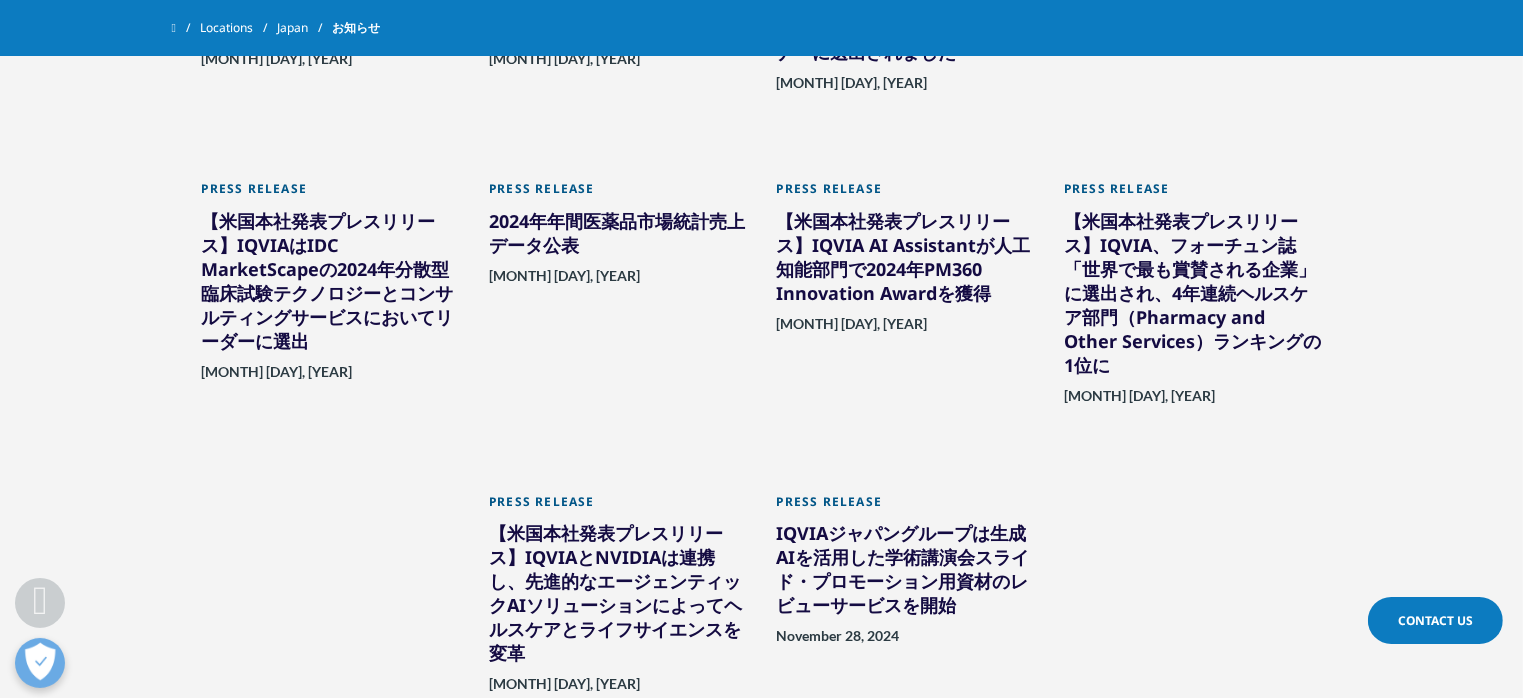 click on "2024年年間医薬品市場統計売上データ公表" at bounding box center [618, 237] 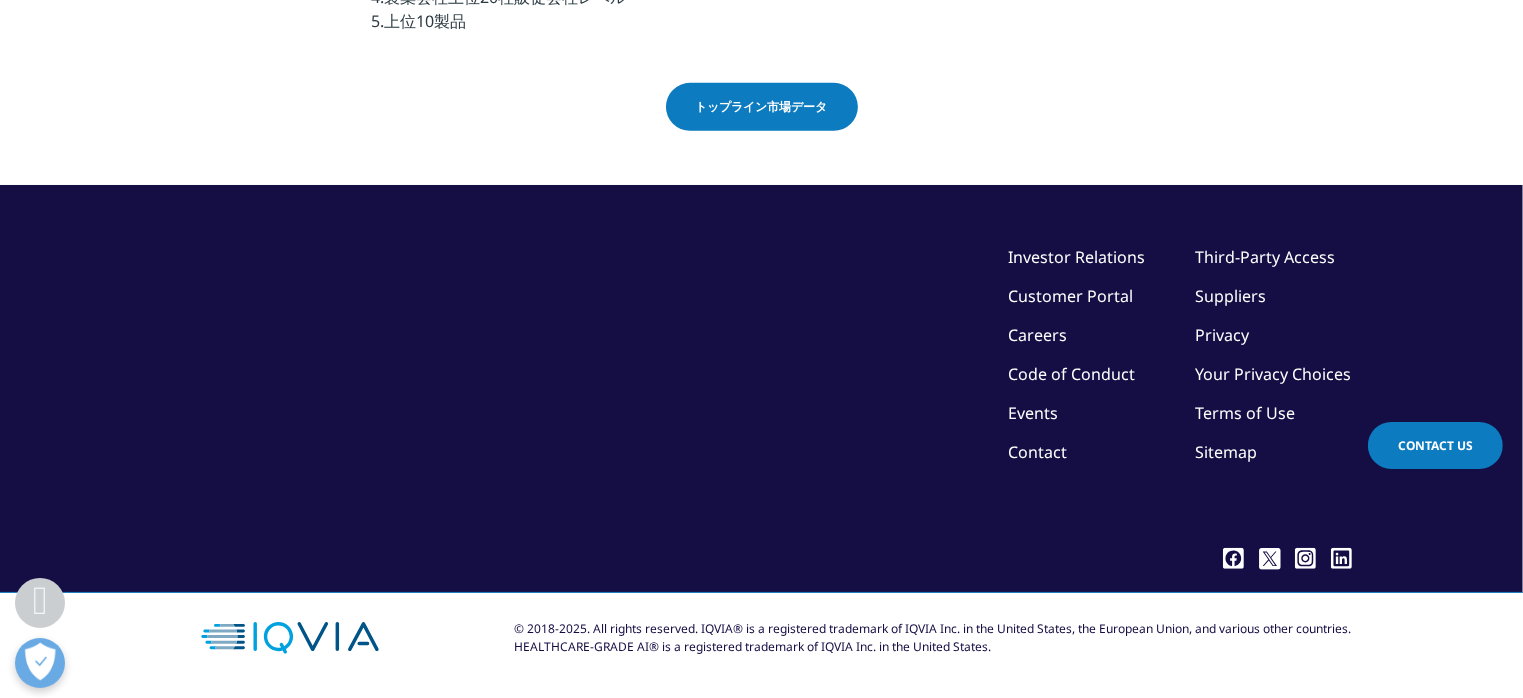 scroll, scrollTop: 570, scrollLeft: 0, axis: vertical 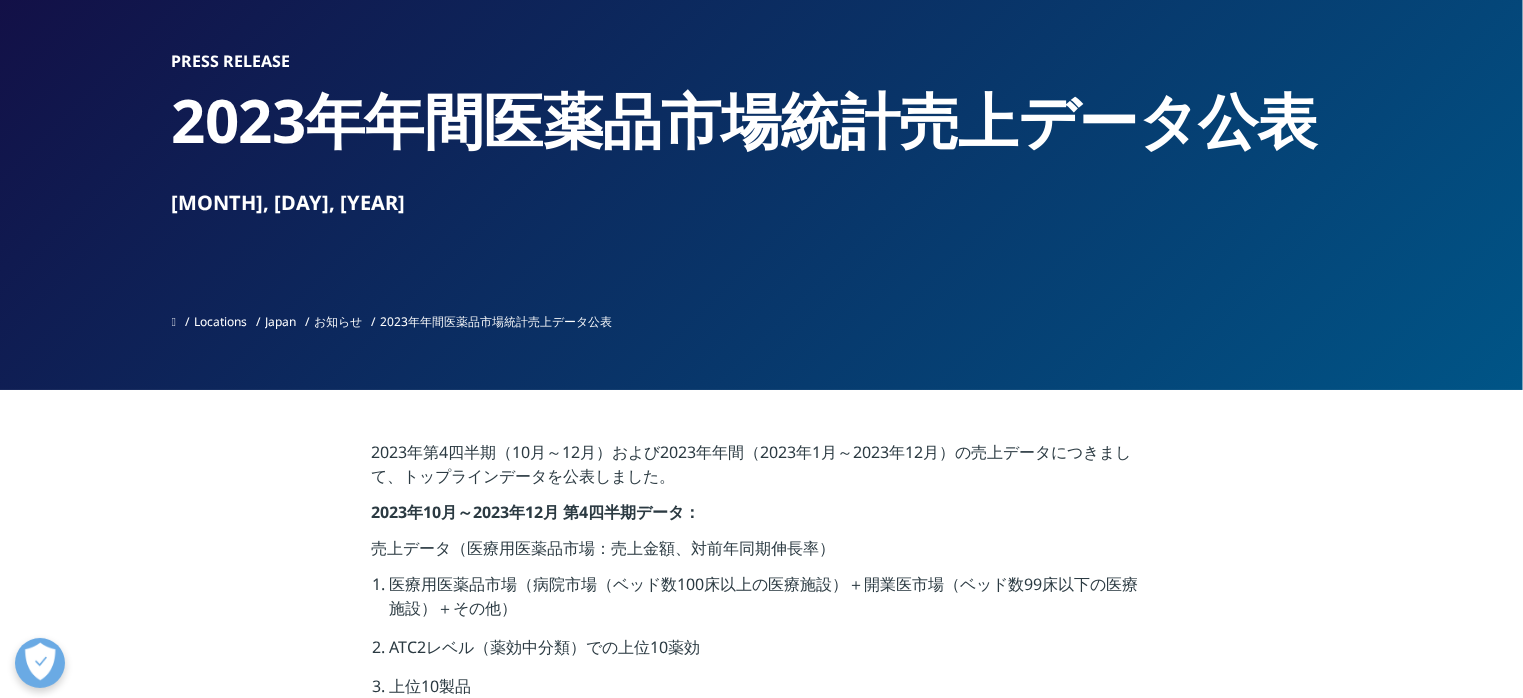 click on "お知らせ" at bounding box center [338, 321] 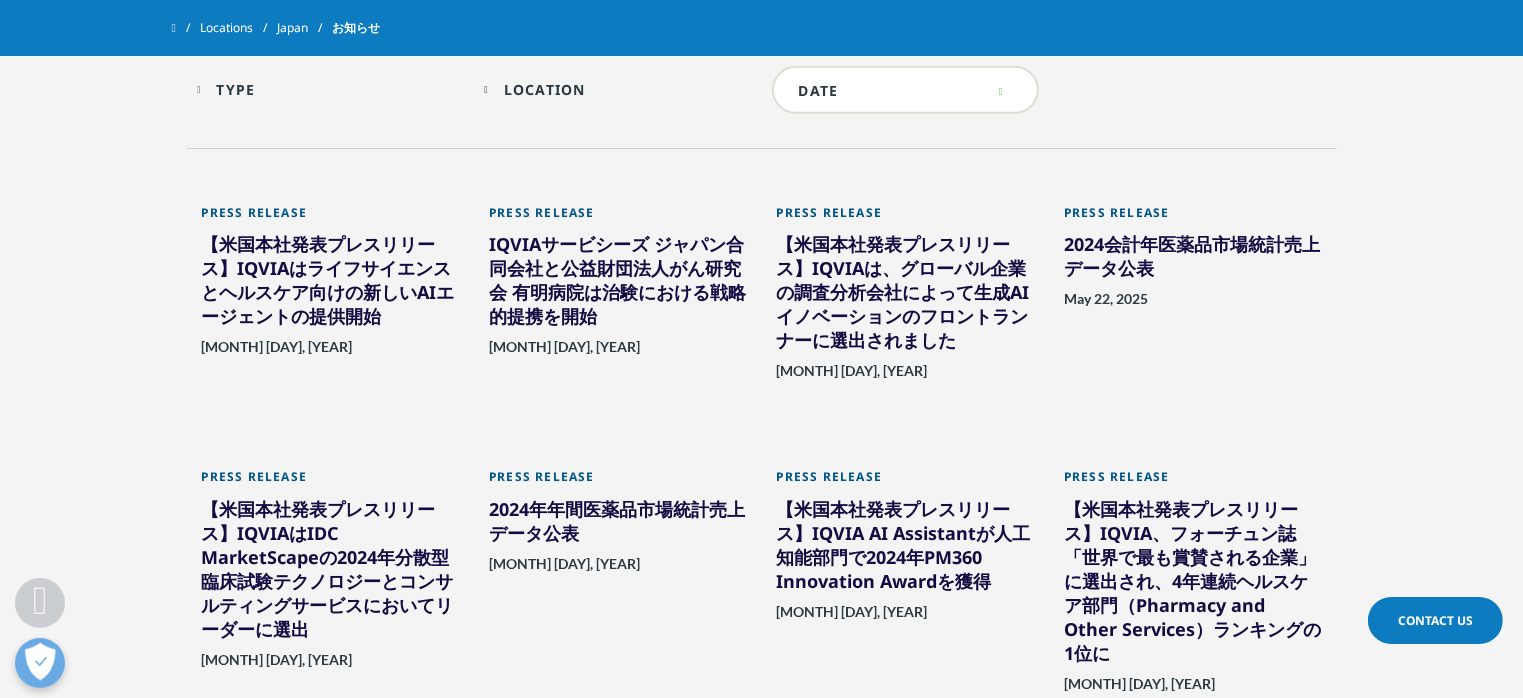scroll, scrollTop: 1152, scrollLeft: 0, axis: vertical 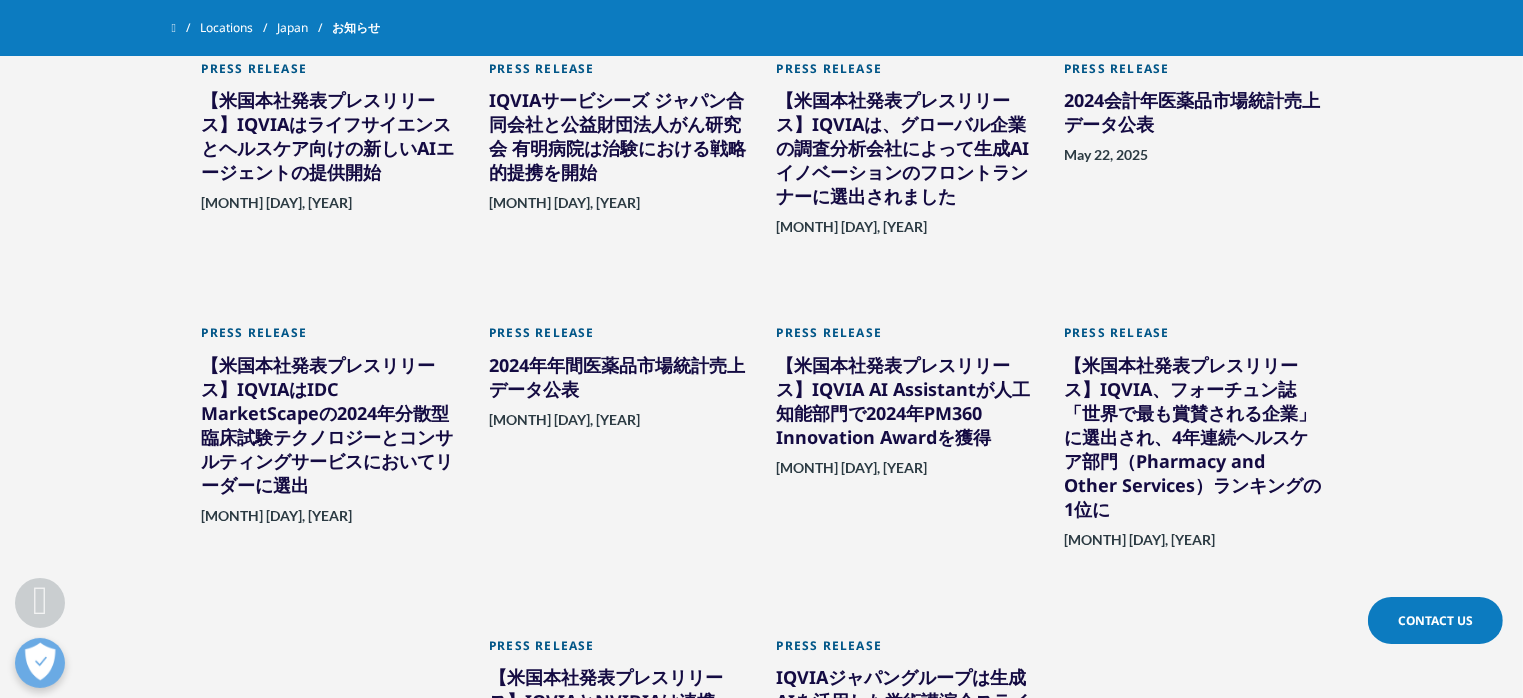 click on "2024年年間医薬品市場統計売上データ公表" at bounding box center (618, 381) 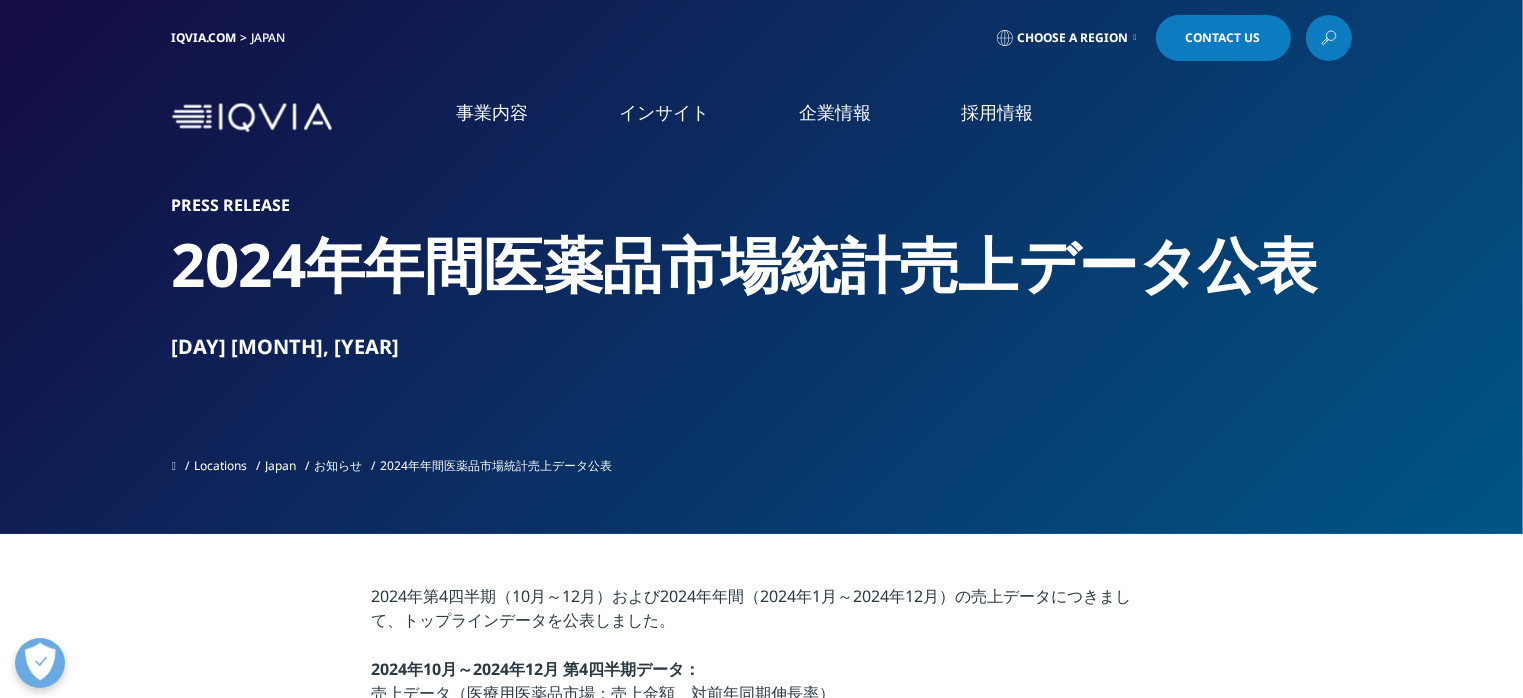 scroll, scrollTop: 432, scrollLeft: 0, axis: vertical 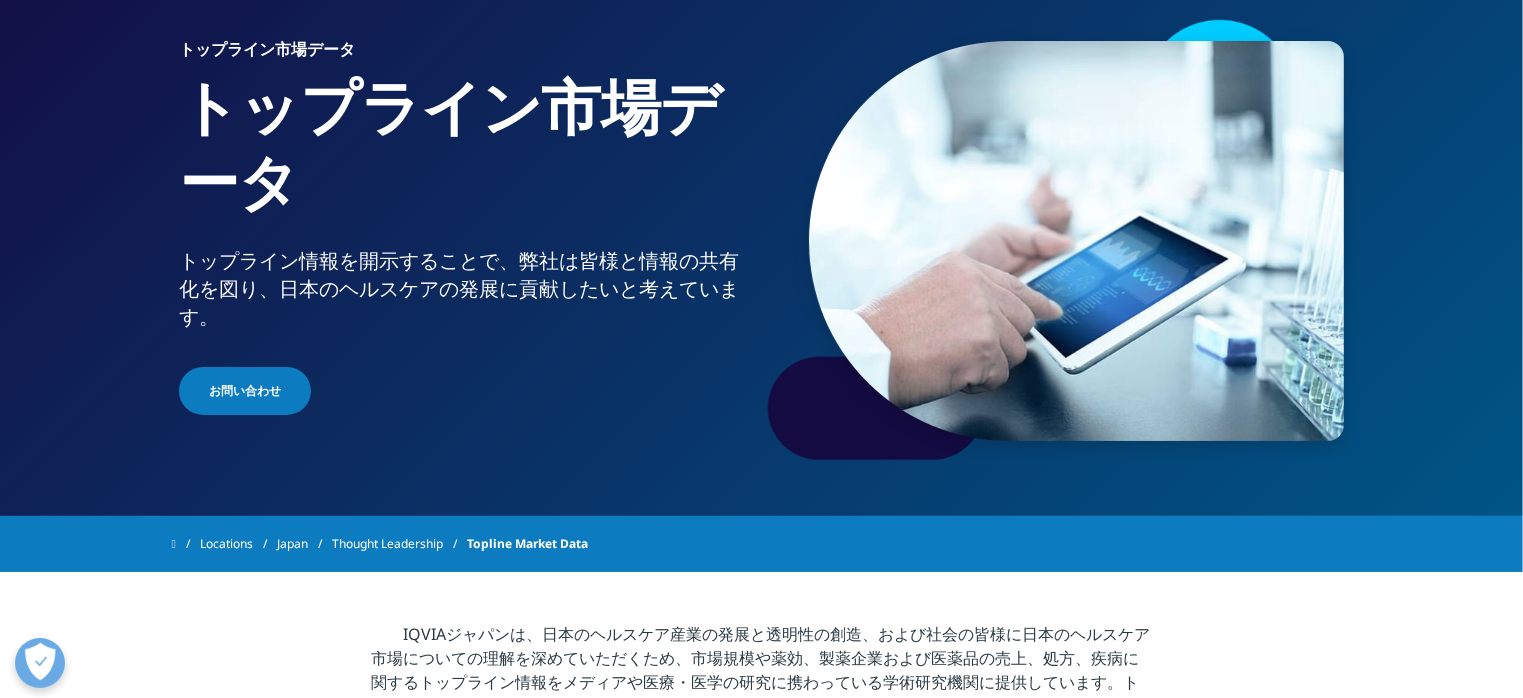 click on "市場データ" at bounding box center (216, 242) 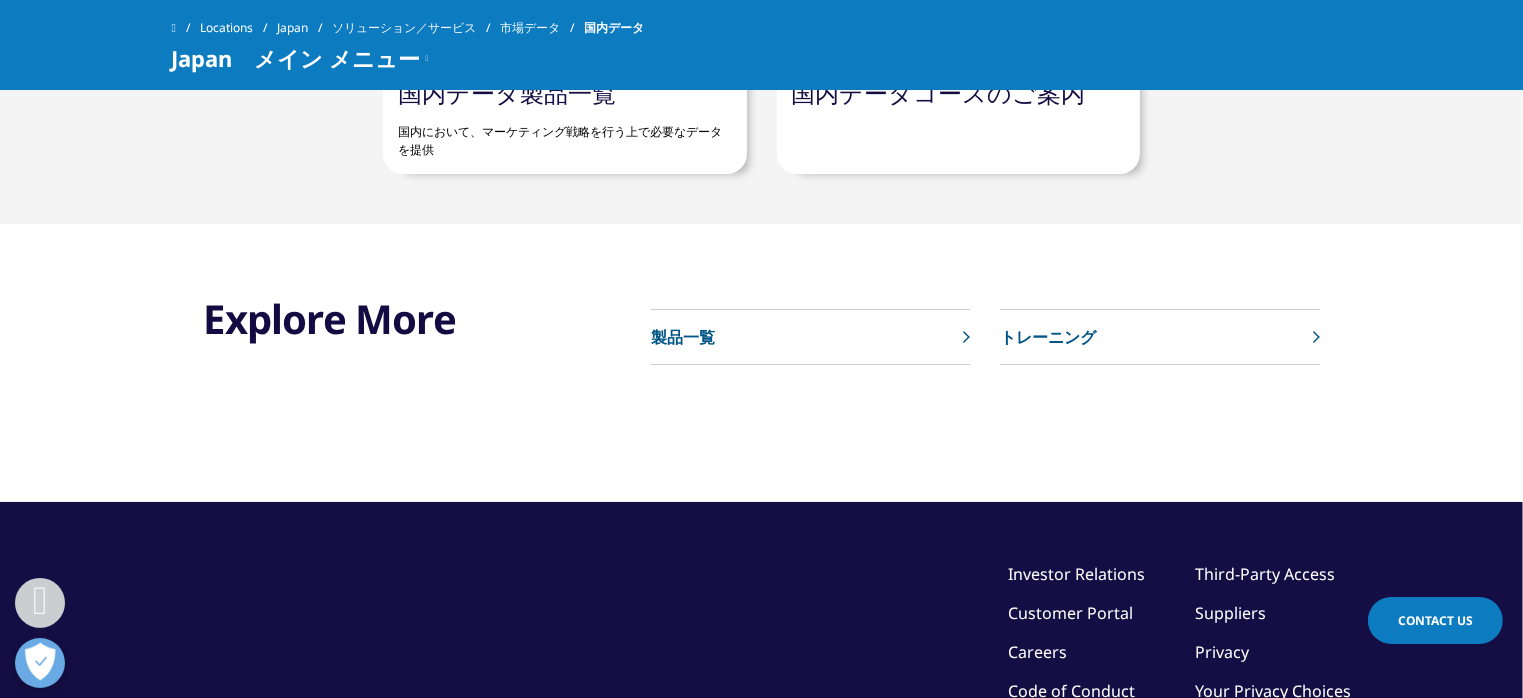 scroll, scrollTop: 1008, scrollLeft: 0, axis: vertical 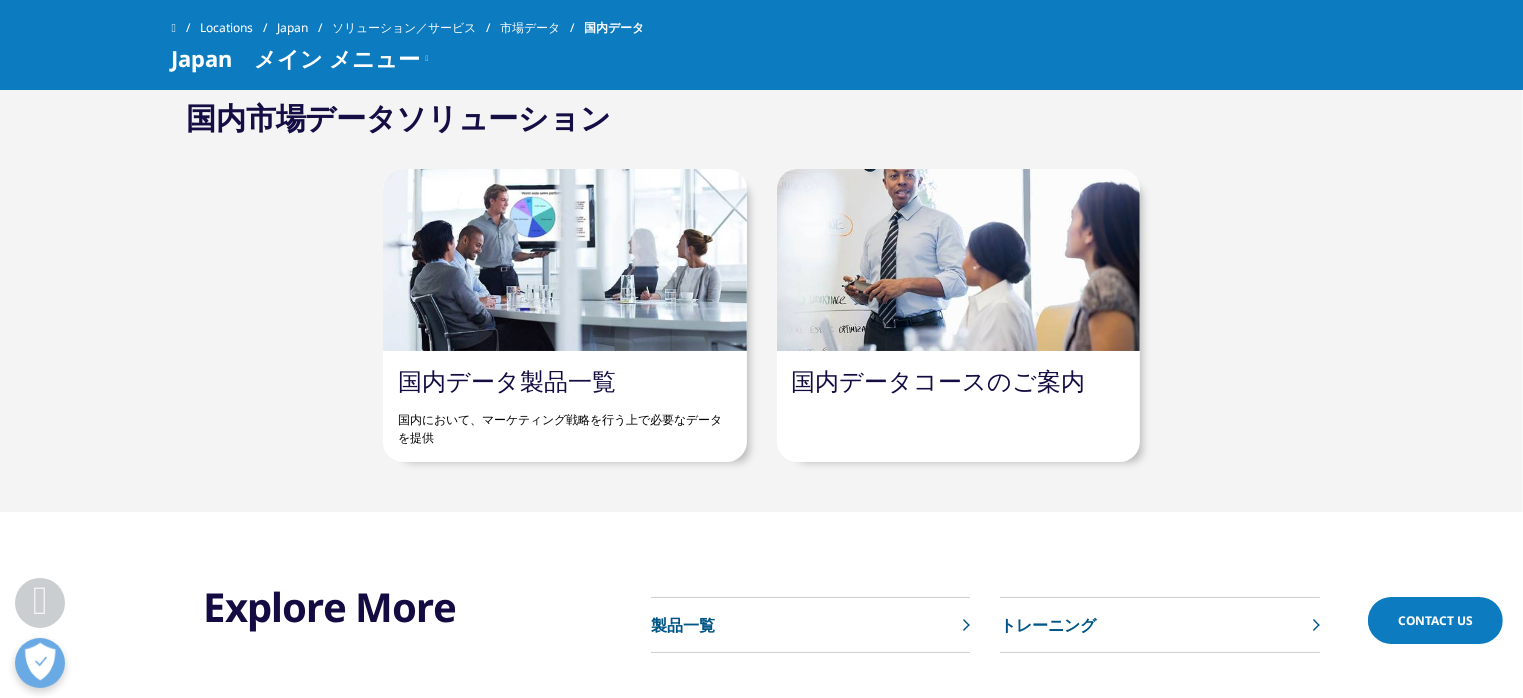 click on "国内データ製品一覧" at bounding box center (507, 380) 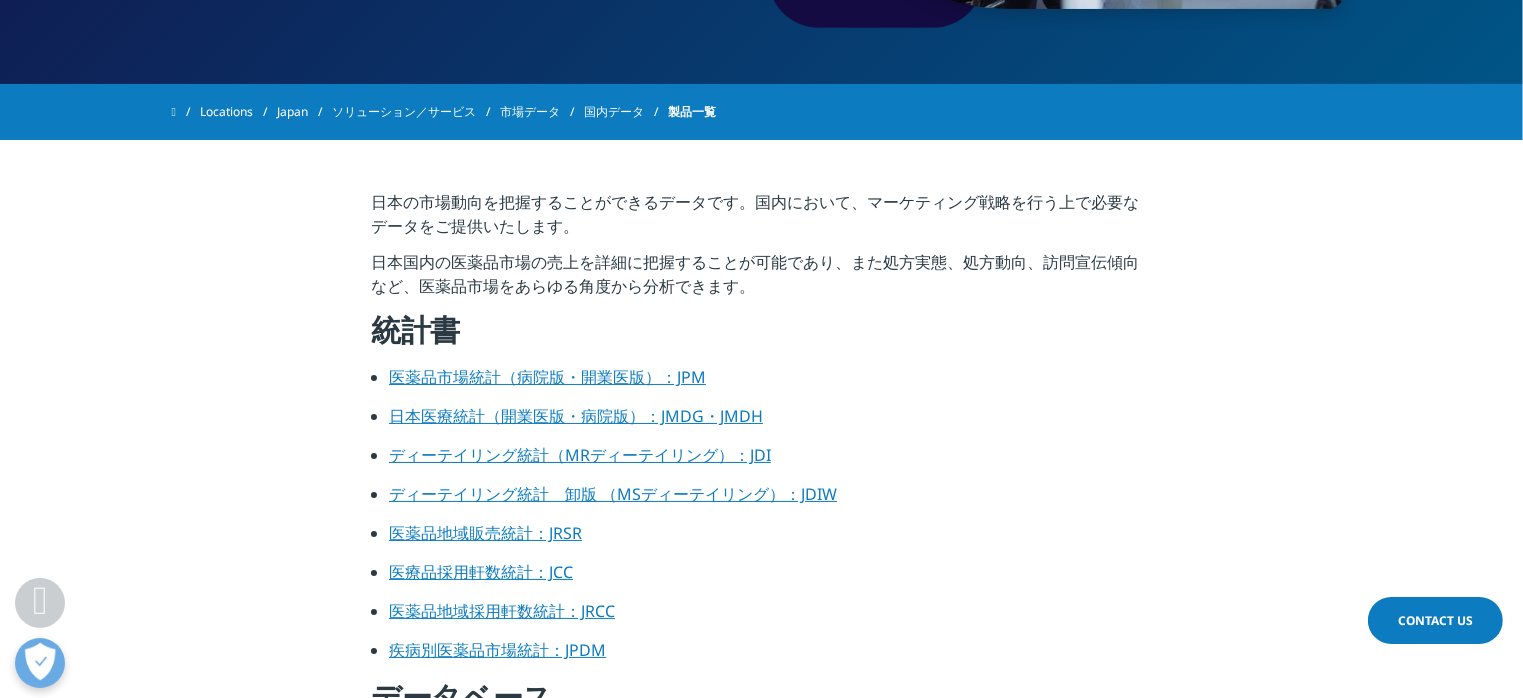 scroll, scrollTop: 720, scrollLeft: 0, axis: vertical 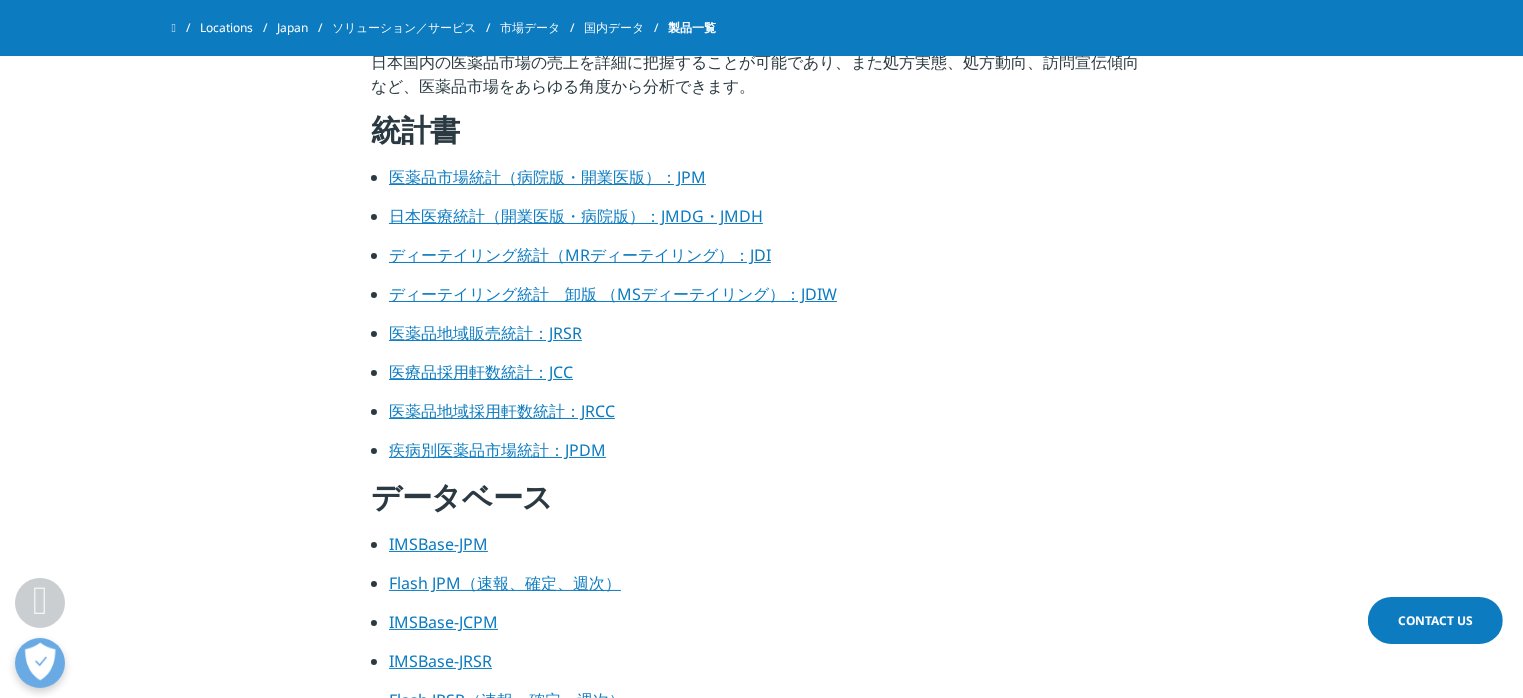 click on "医薬品市場統計（病院版・開業医版）：JPM" at bounding box center [547, 177] 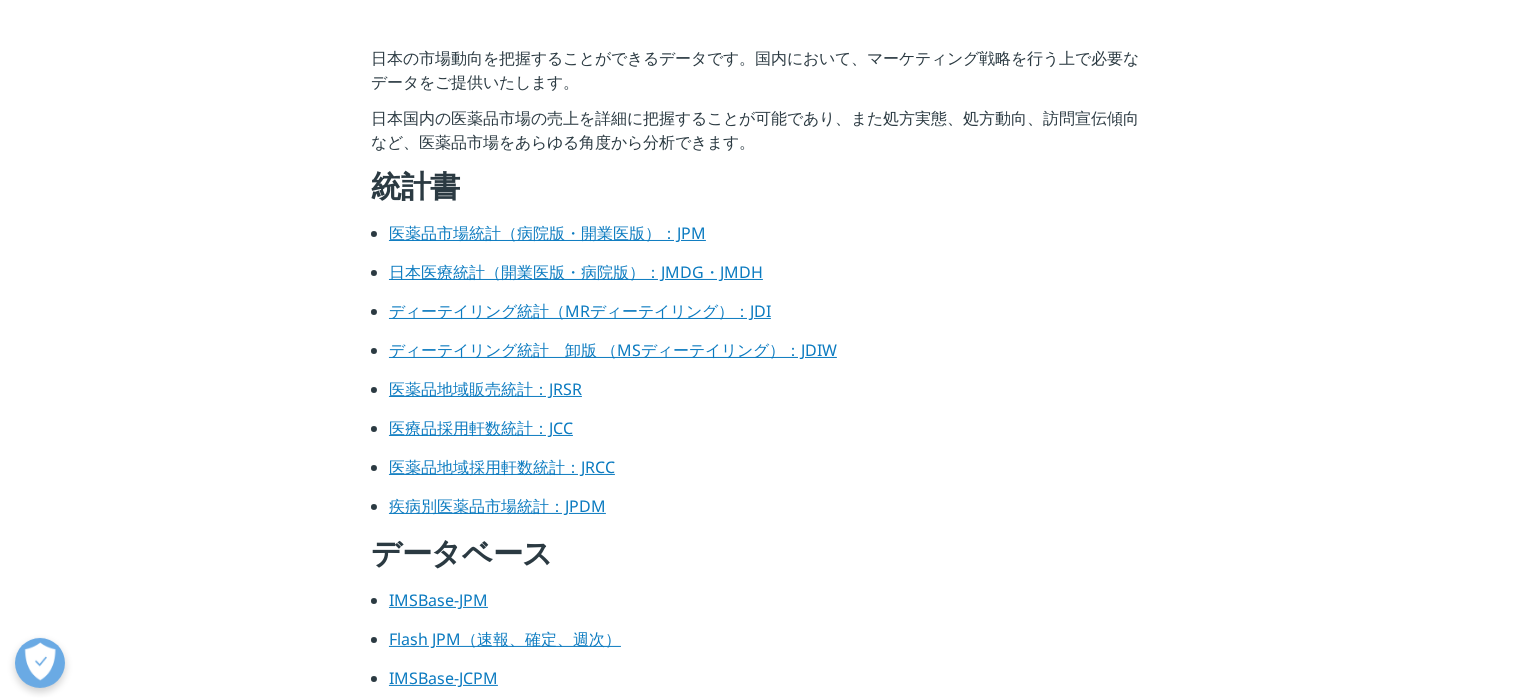 scroll, scrollTop: 720, scrollLeft: 0, axis: vertical 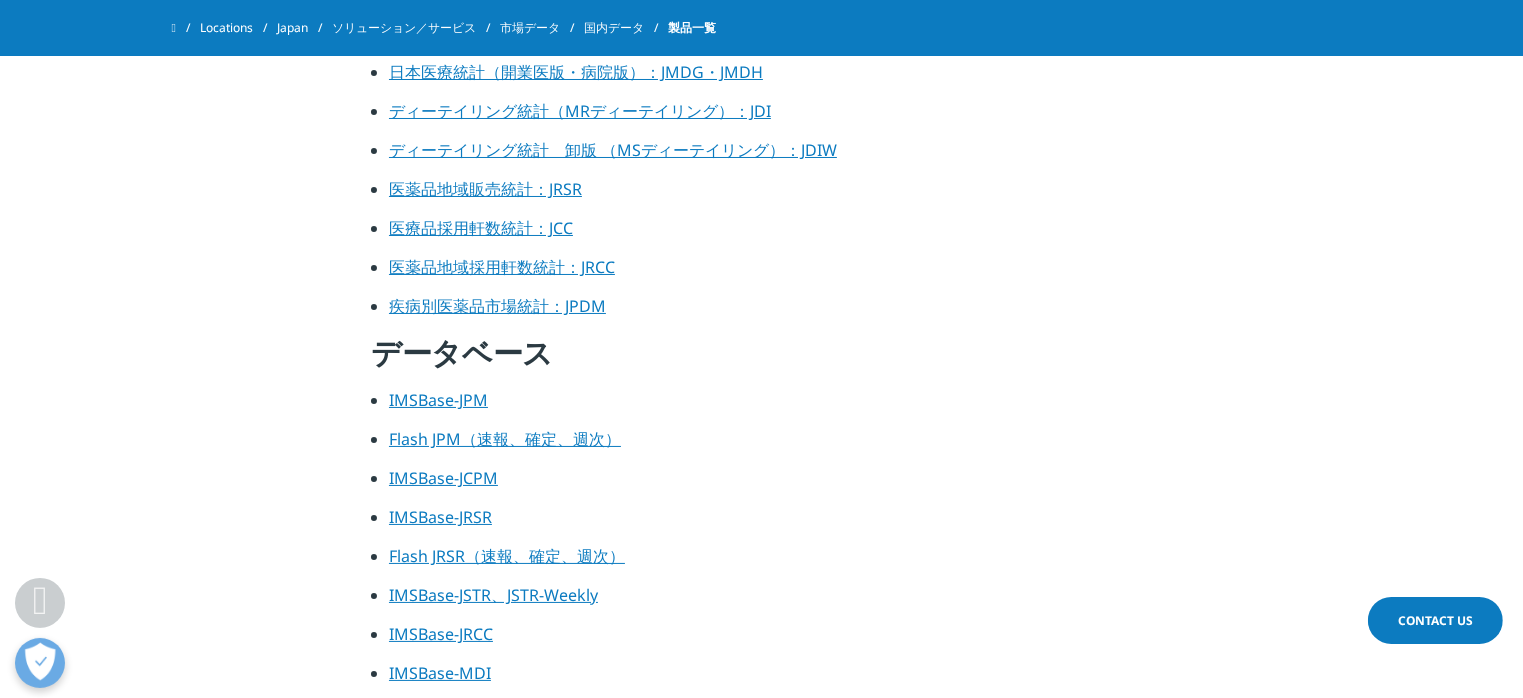 click on "IMSBase-JPM" at bounding box center (438, 400) 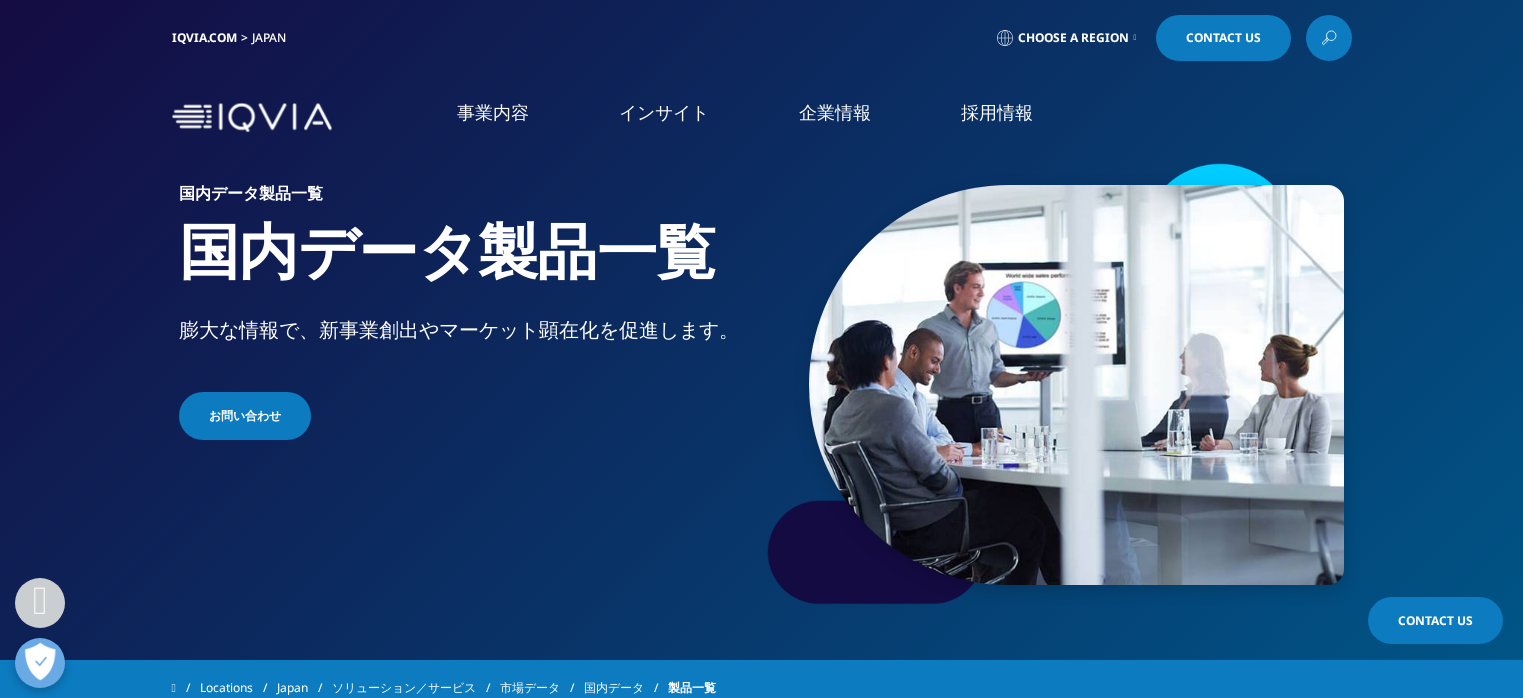 scroll, scrollTop: 576, scrollLeft: 0, axis: vertical 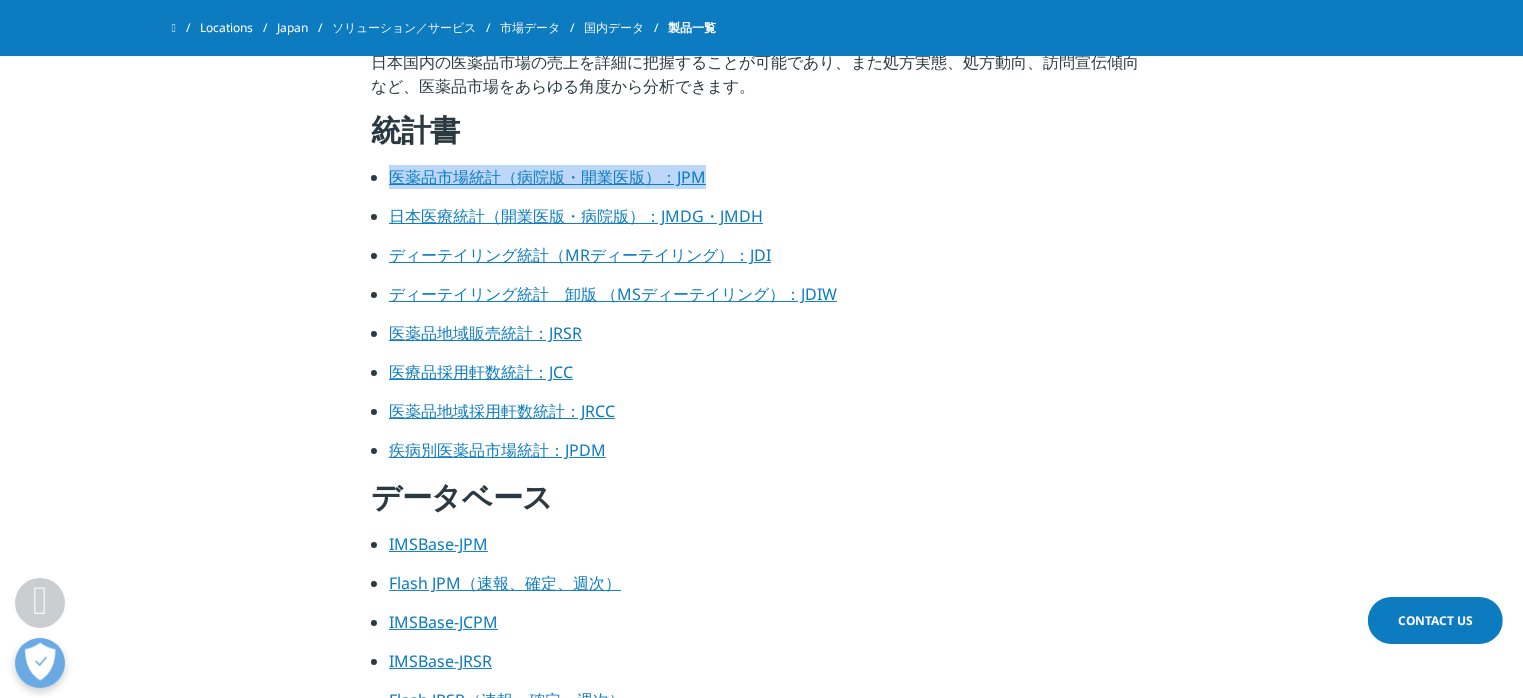 drag, startPoint x: 736, startPoint y: 170, endPoint x: 382, endPoint y: 176, distance: 354.05084 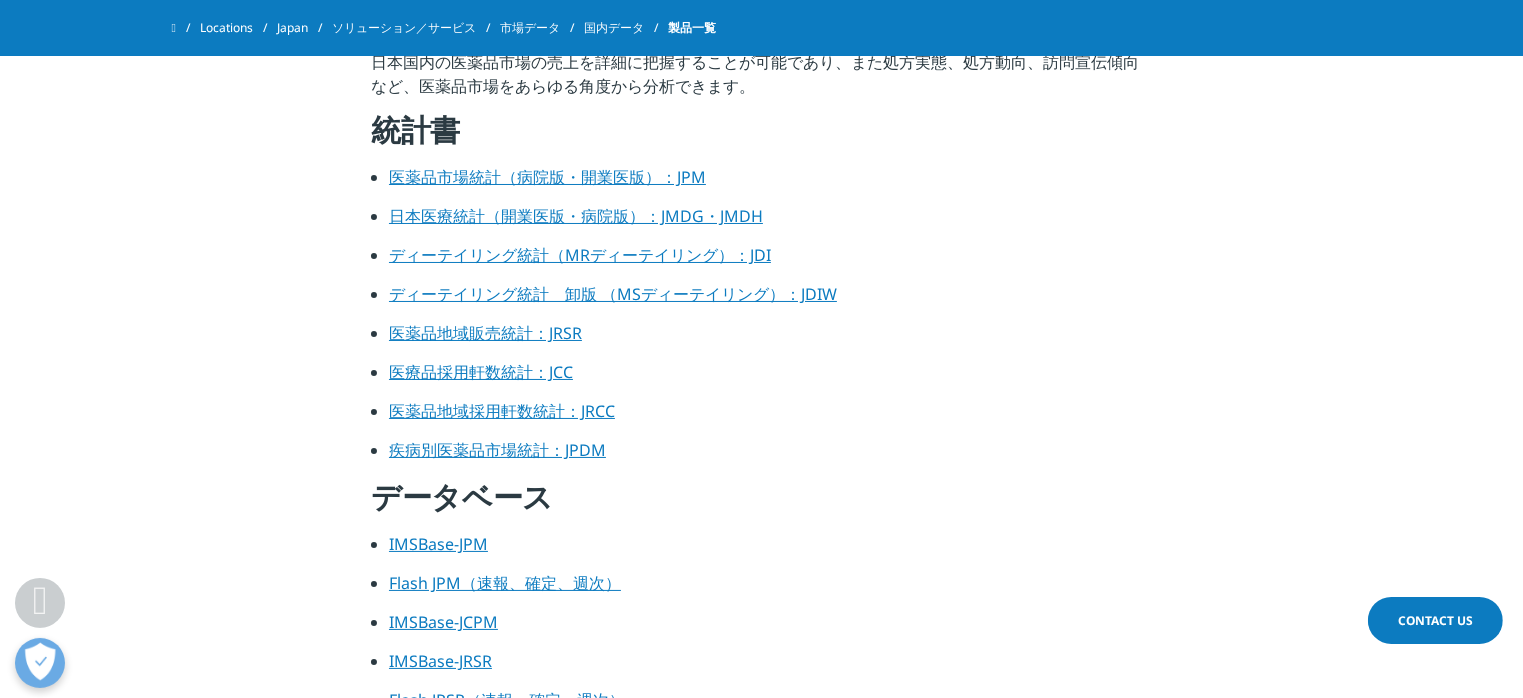 drag, startPoint x: 703, startPoint y: 413, endPoint x: 694, endPoint y: 397, distance: 18.35756 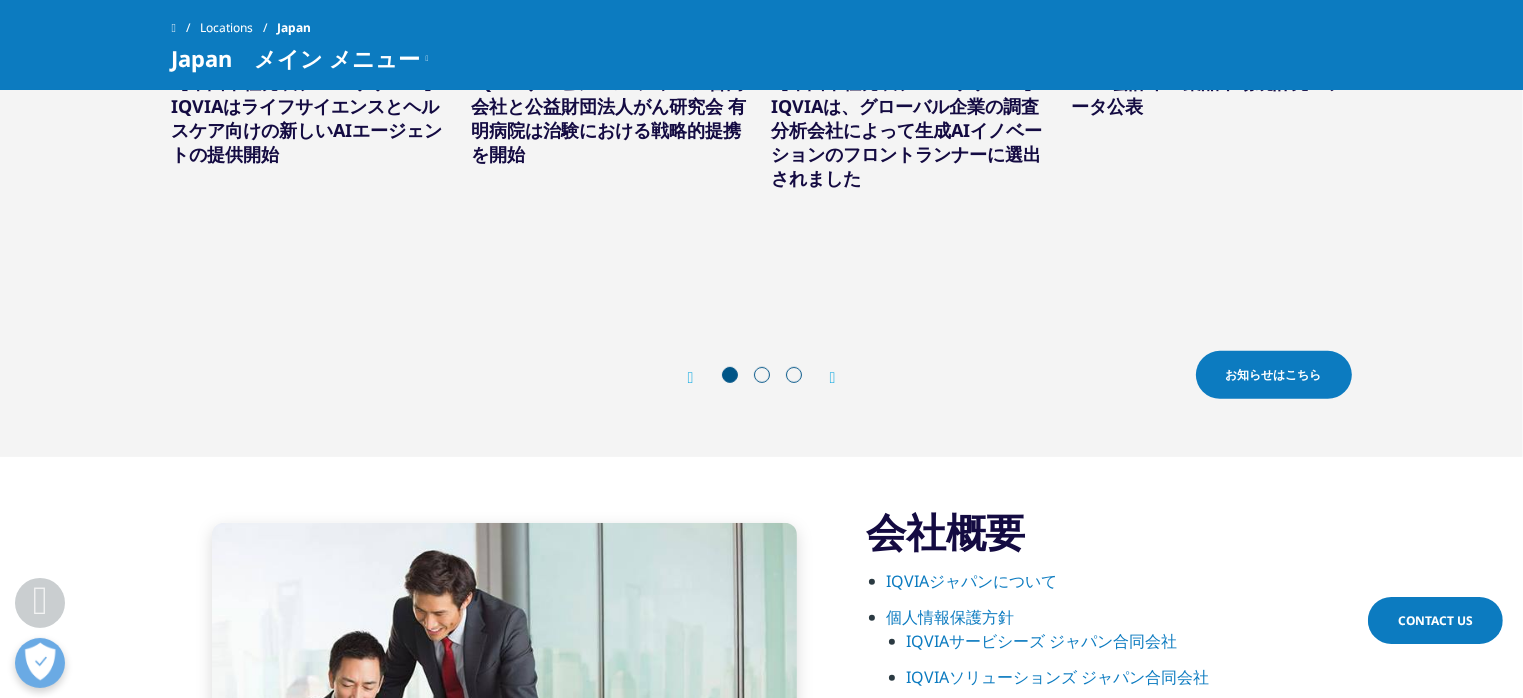 scroll, scrollTop: 1008, scrollLeft: 0, axis: vertical 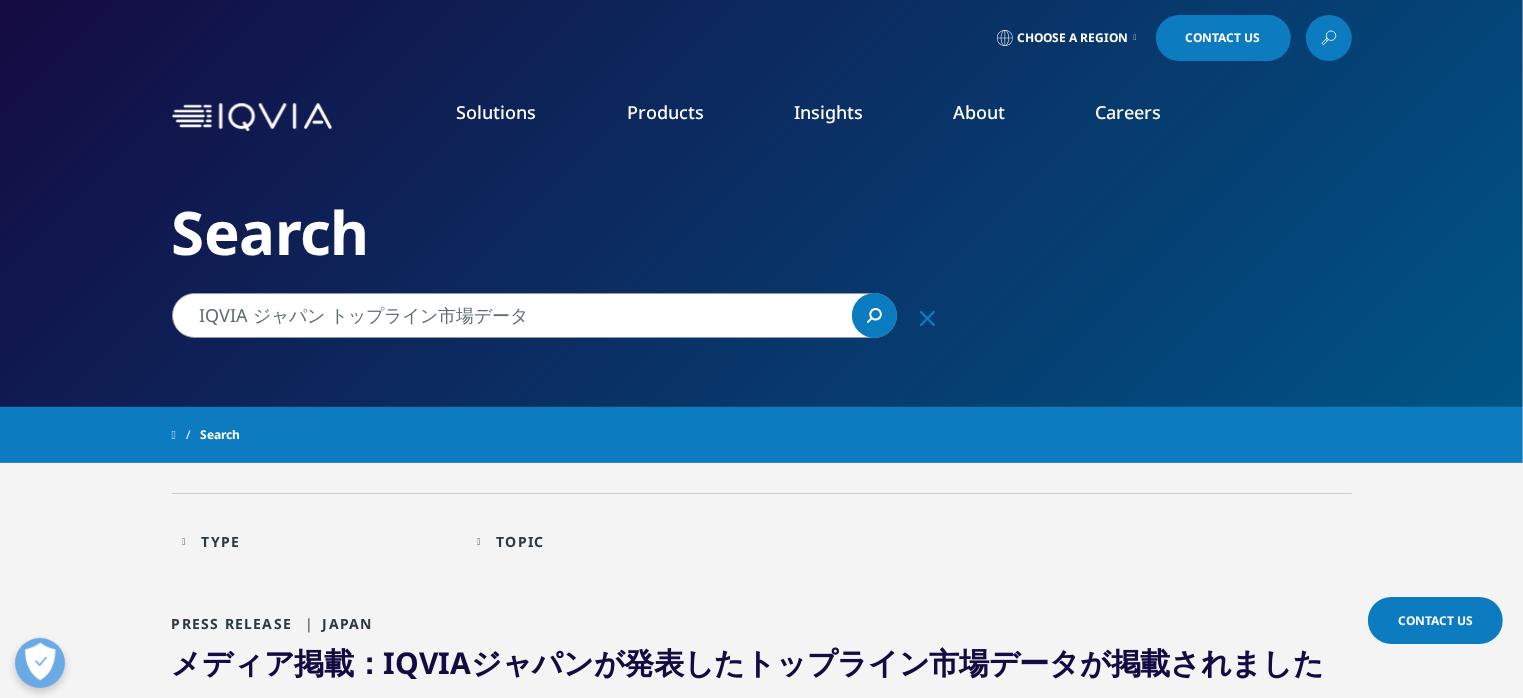 click on "Search" at bounding box center (762, 435) 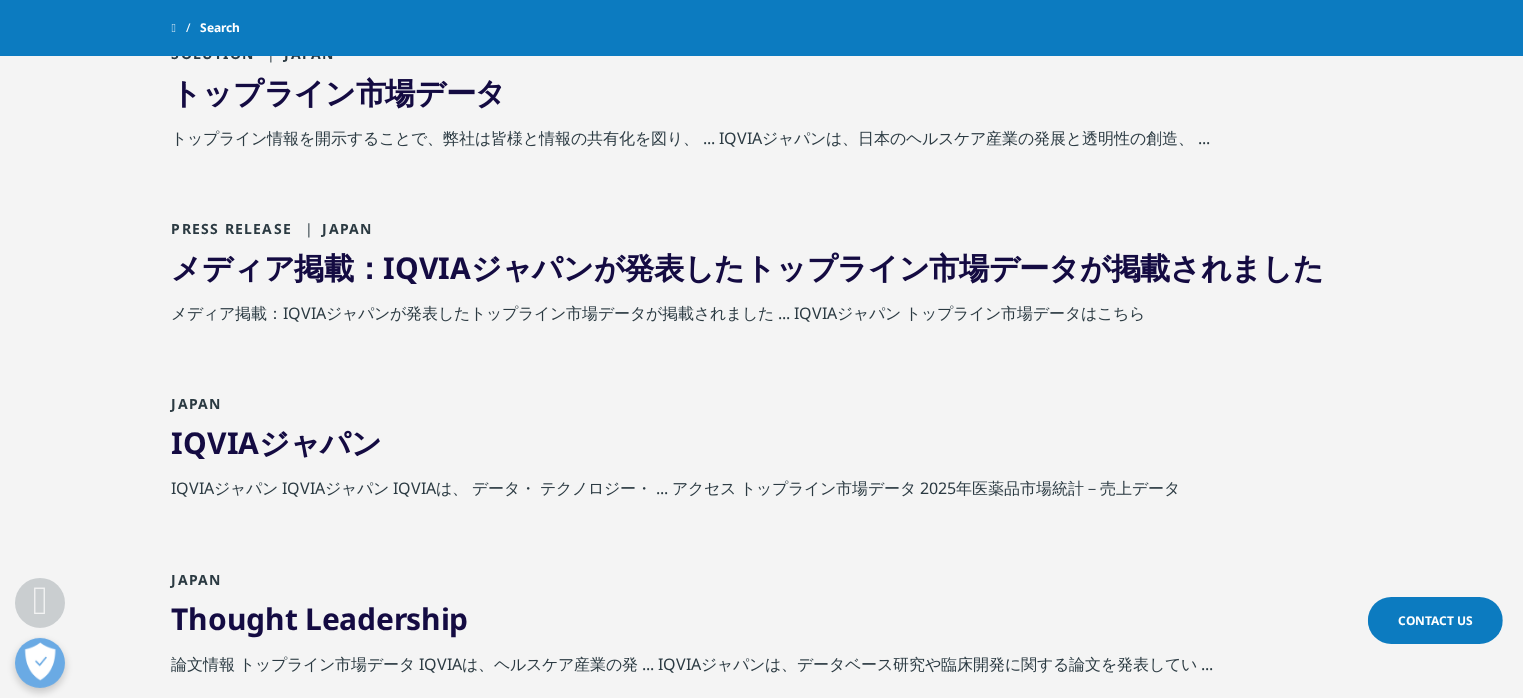scroll, scrollTop: 1152, scrollLeft: 0, axis: vertical 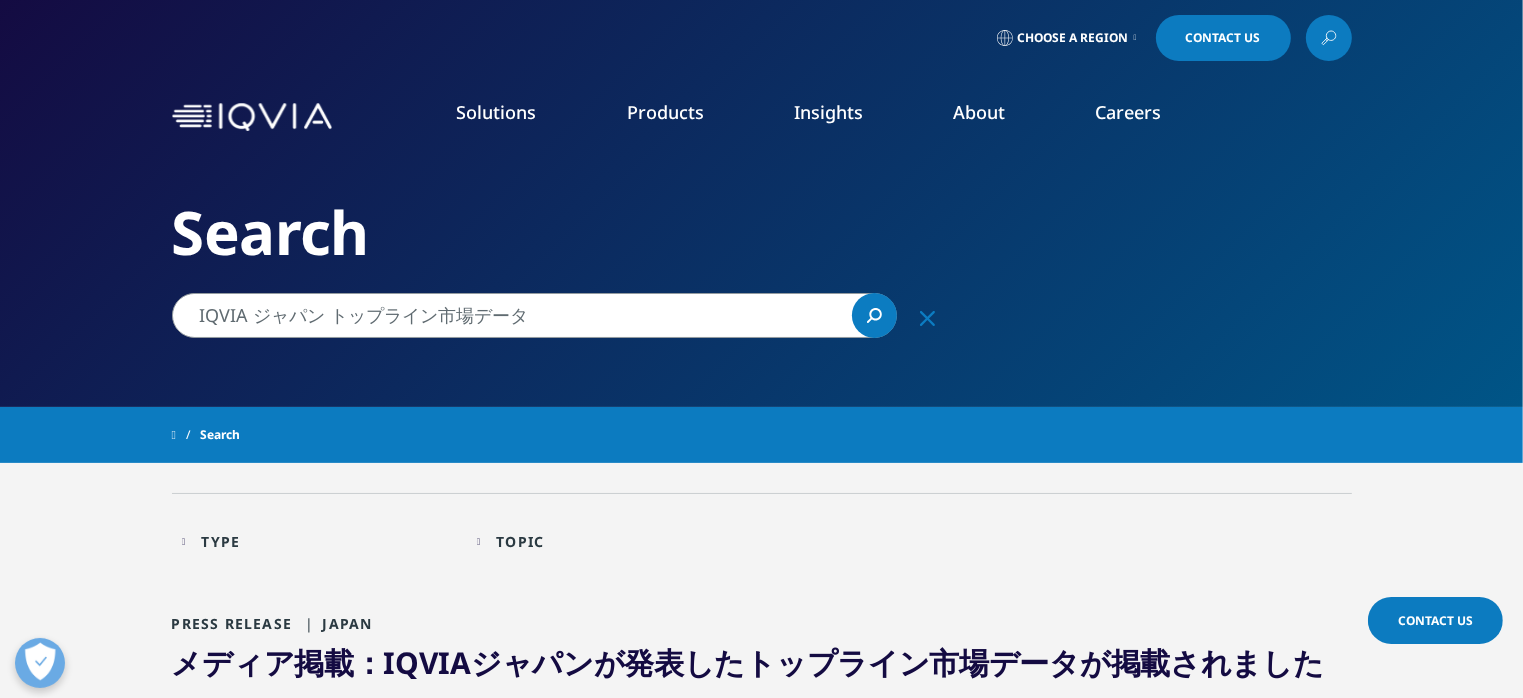 click on "IQVIA ジャパン トップライン市場データ" at bounding box center (534, 315) 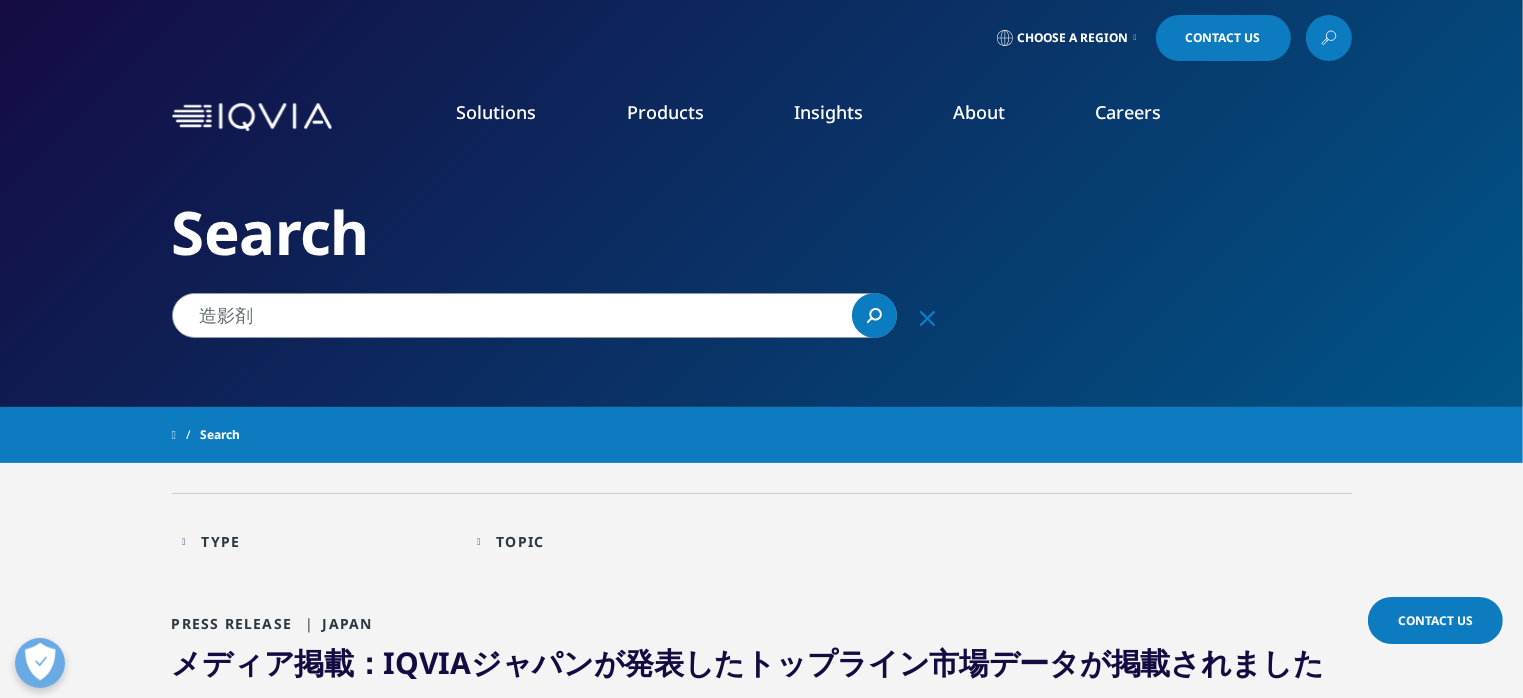 type on "造影剤" 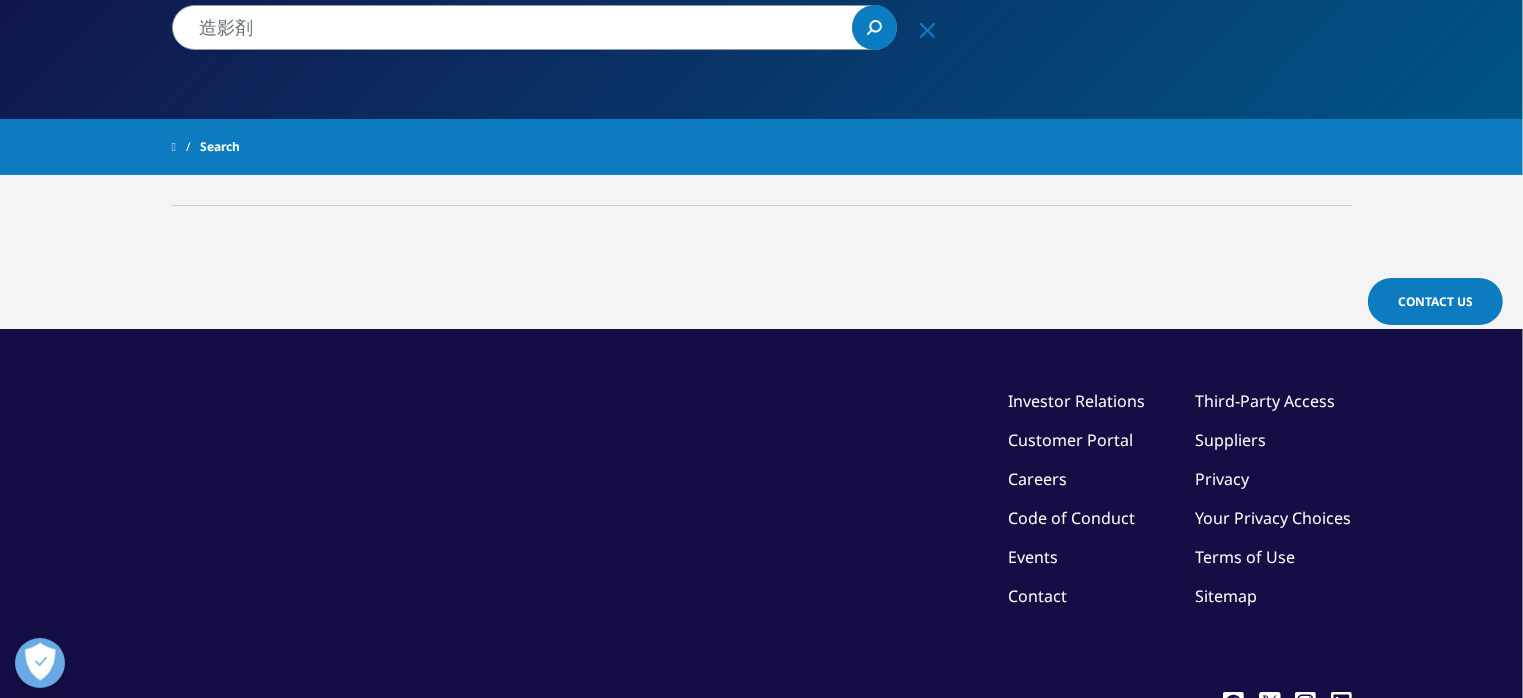 scroll, scrollTop: 0, scrollLeft: 0, axis: both 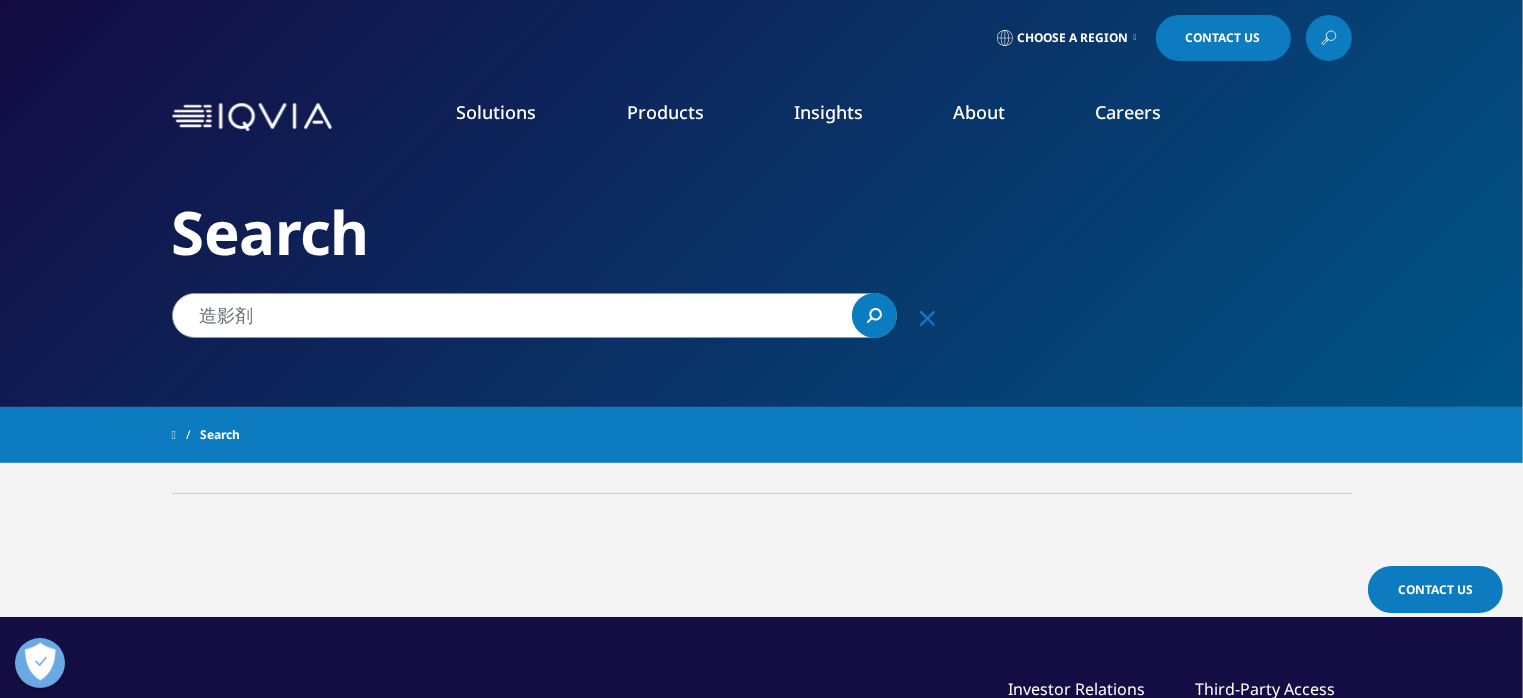 click on "造影剤" at bounding box center [534, 315] 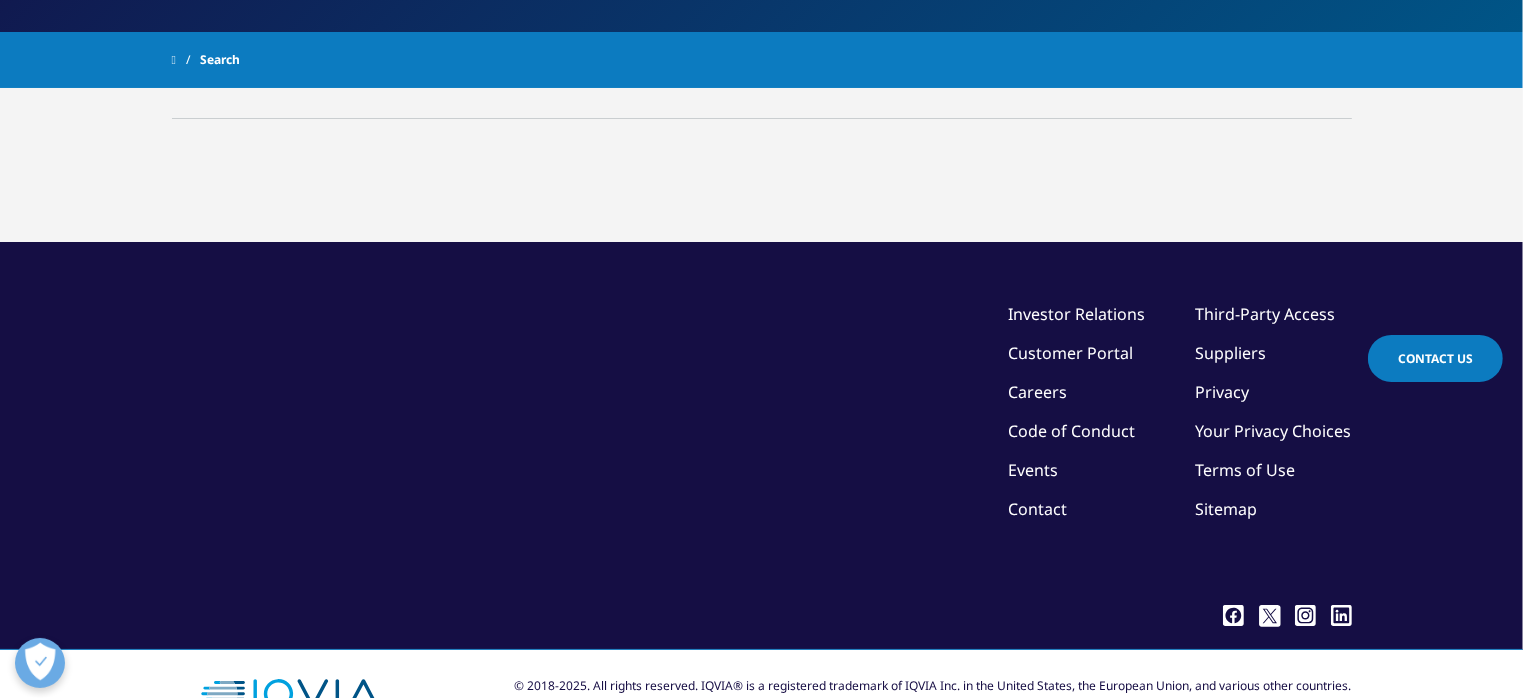 scroll, scrollTop: 0, scrollLeft: 0, axis: both 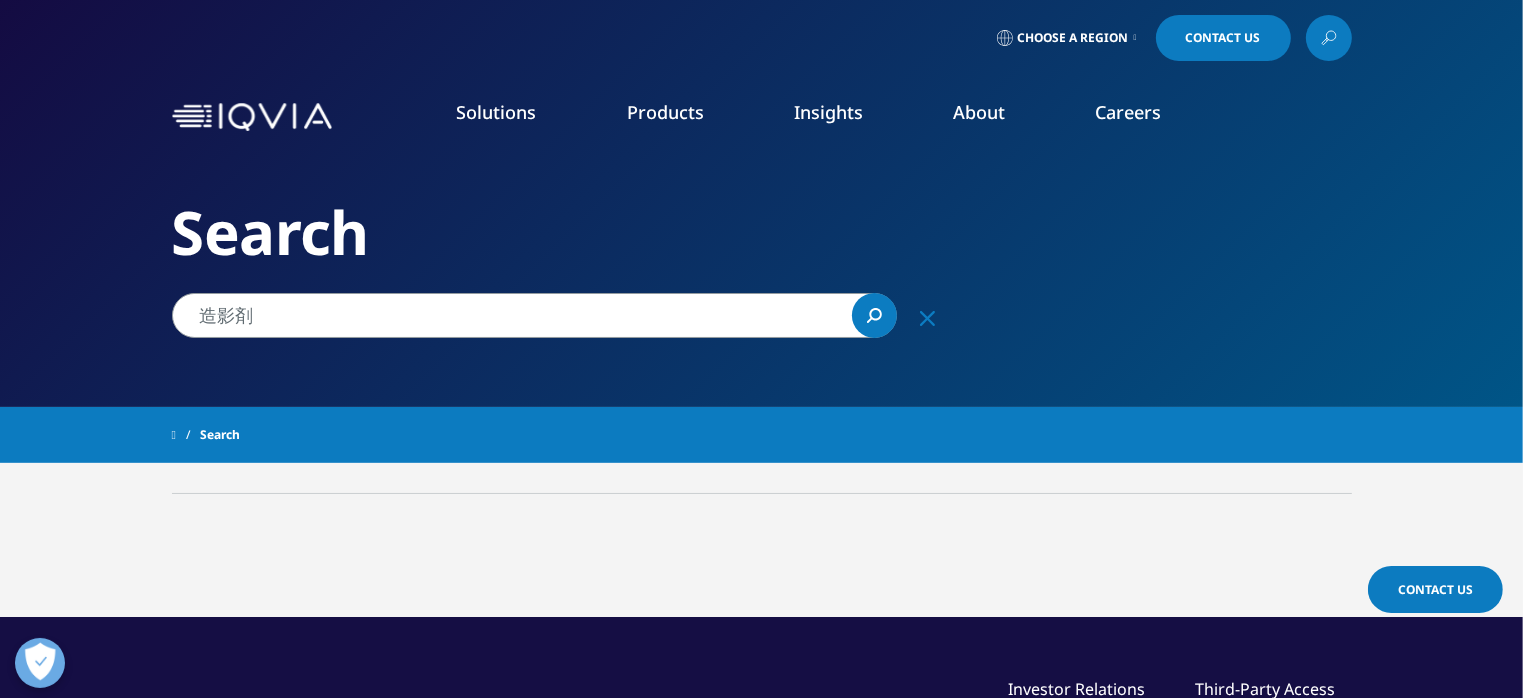 click on "造影剤" at bounding box center (534, 315) 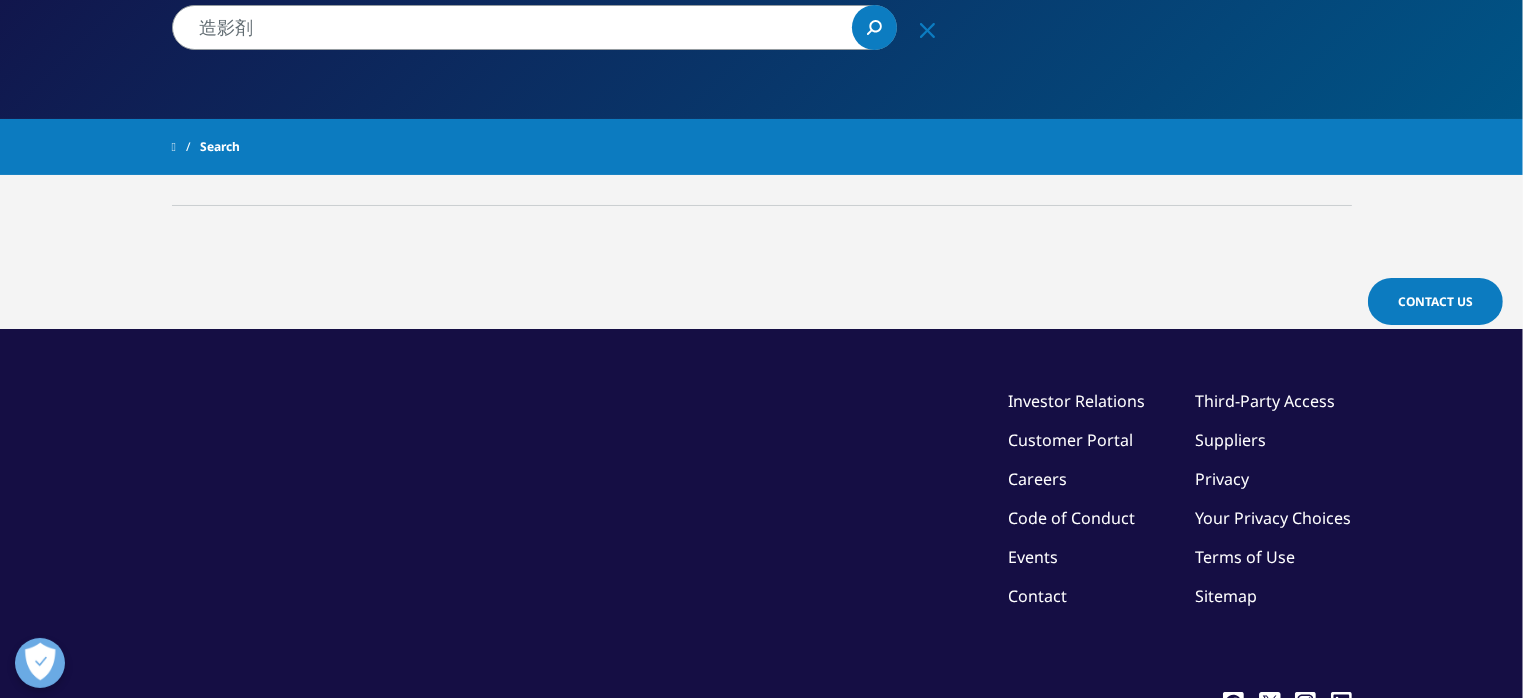 scroll, scrollTop: 0, scrollLeft: 0, axis: both 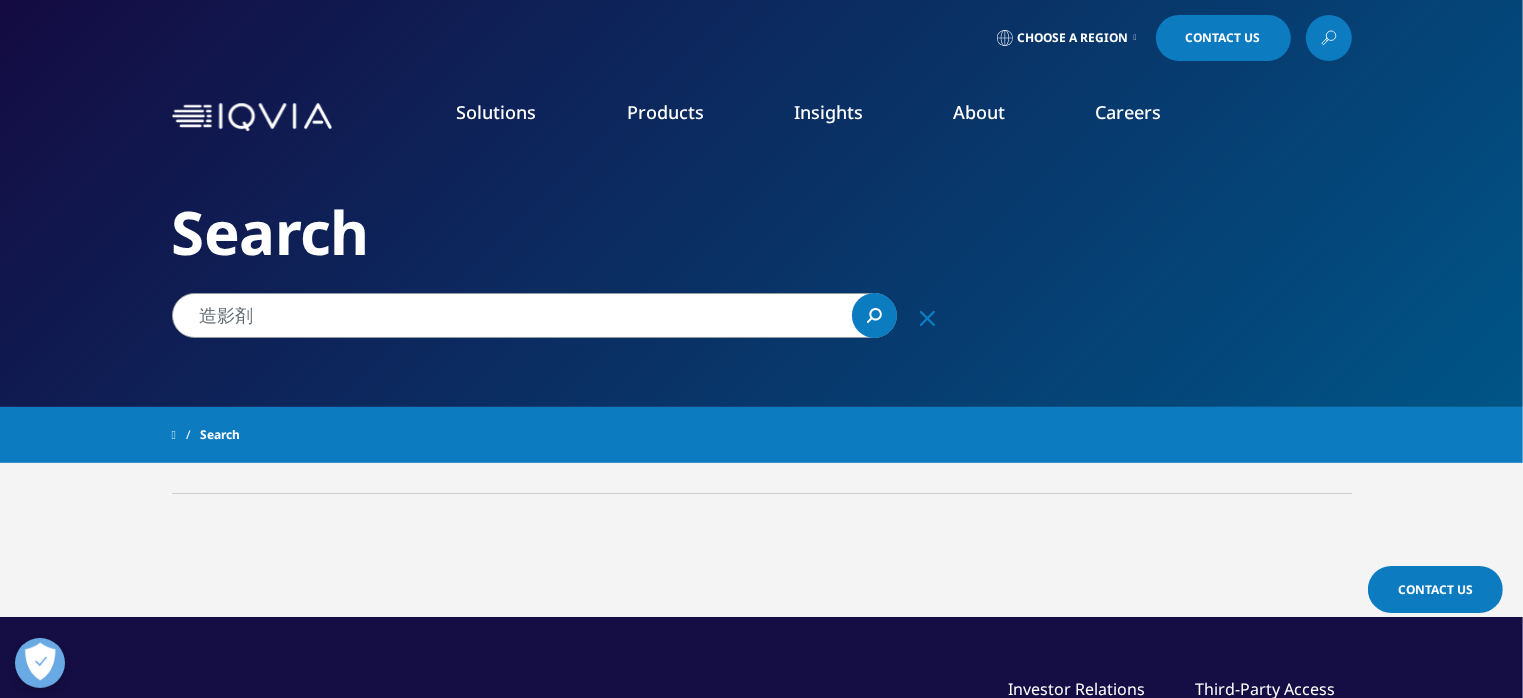 click on "造影剤" at bounding box center [534, 315] 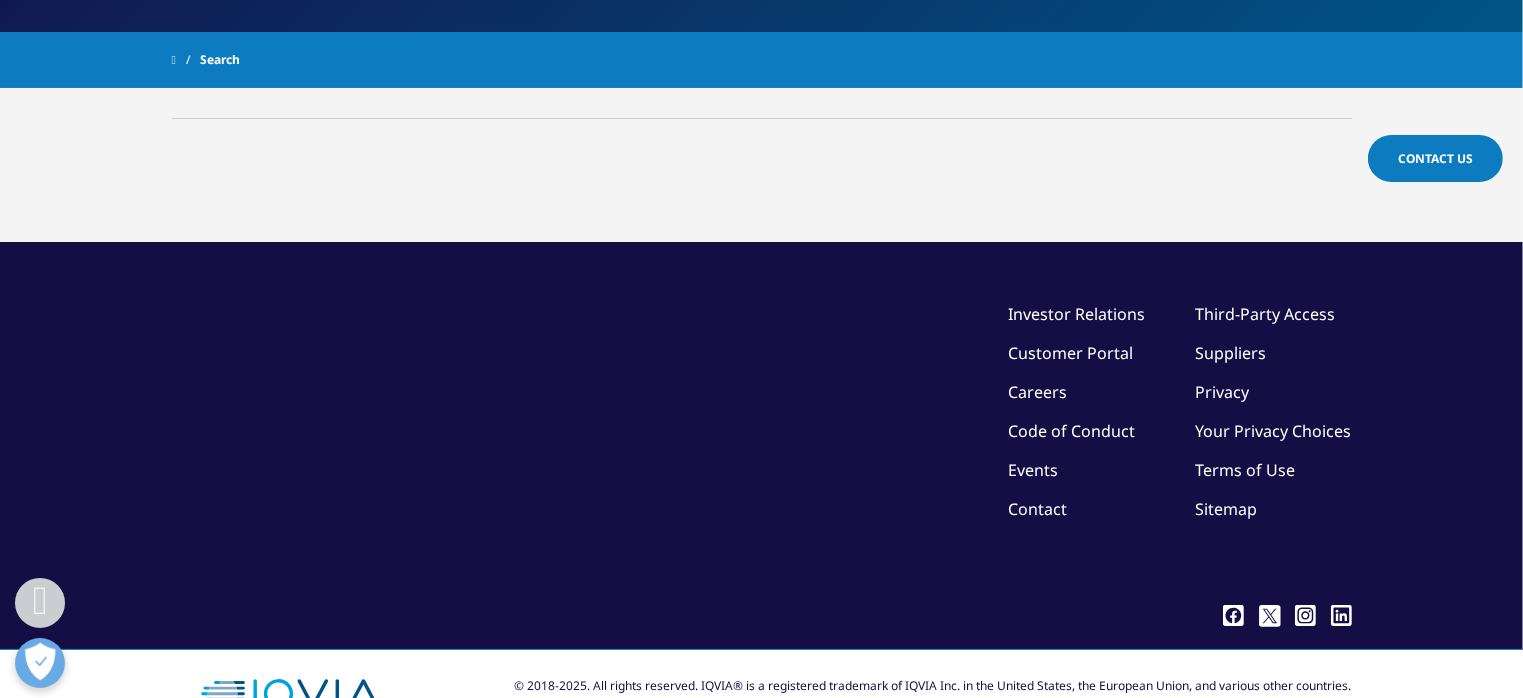 scroll, scrollTop: 0, scrollLeft: 0, axis: both 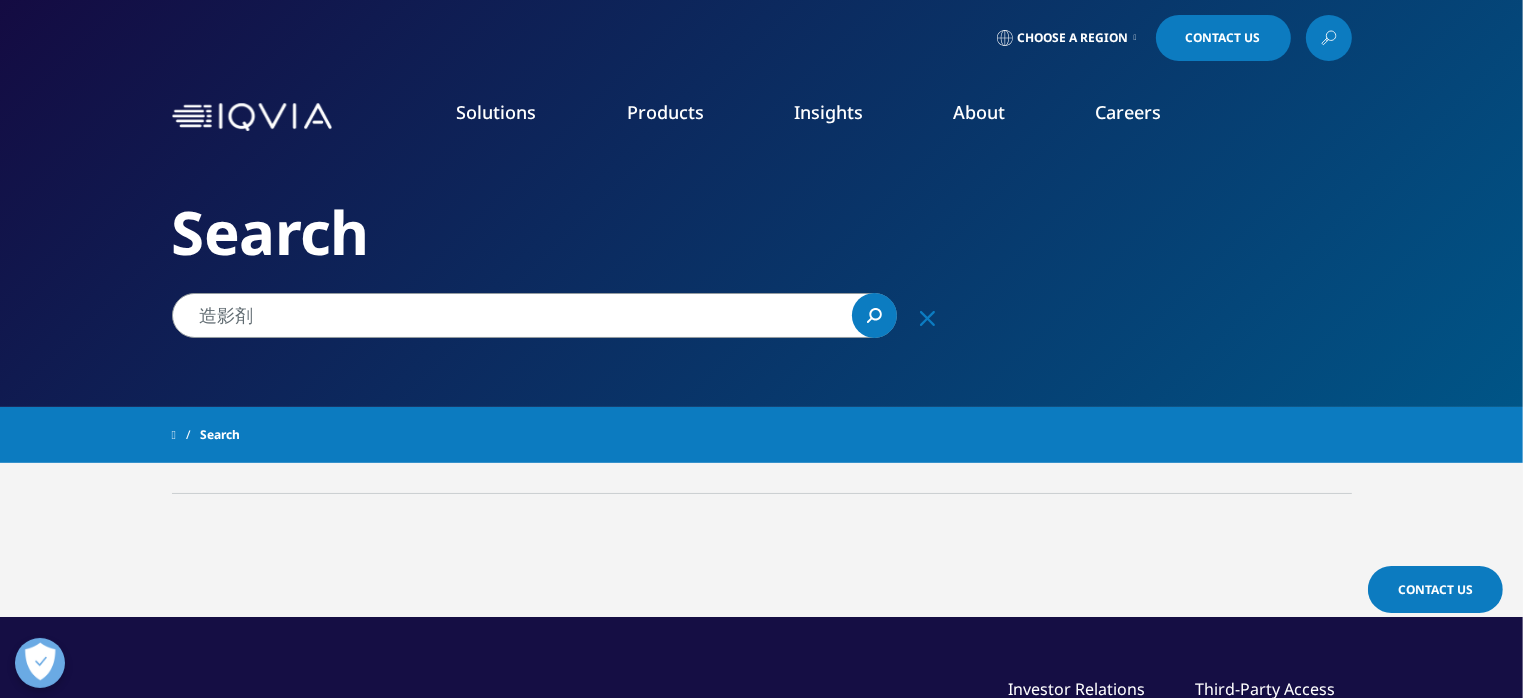 click on "造影剤" at bounding box center (534, 315) 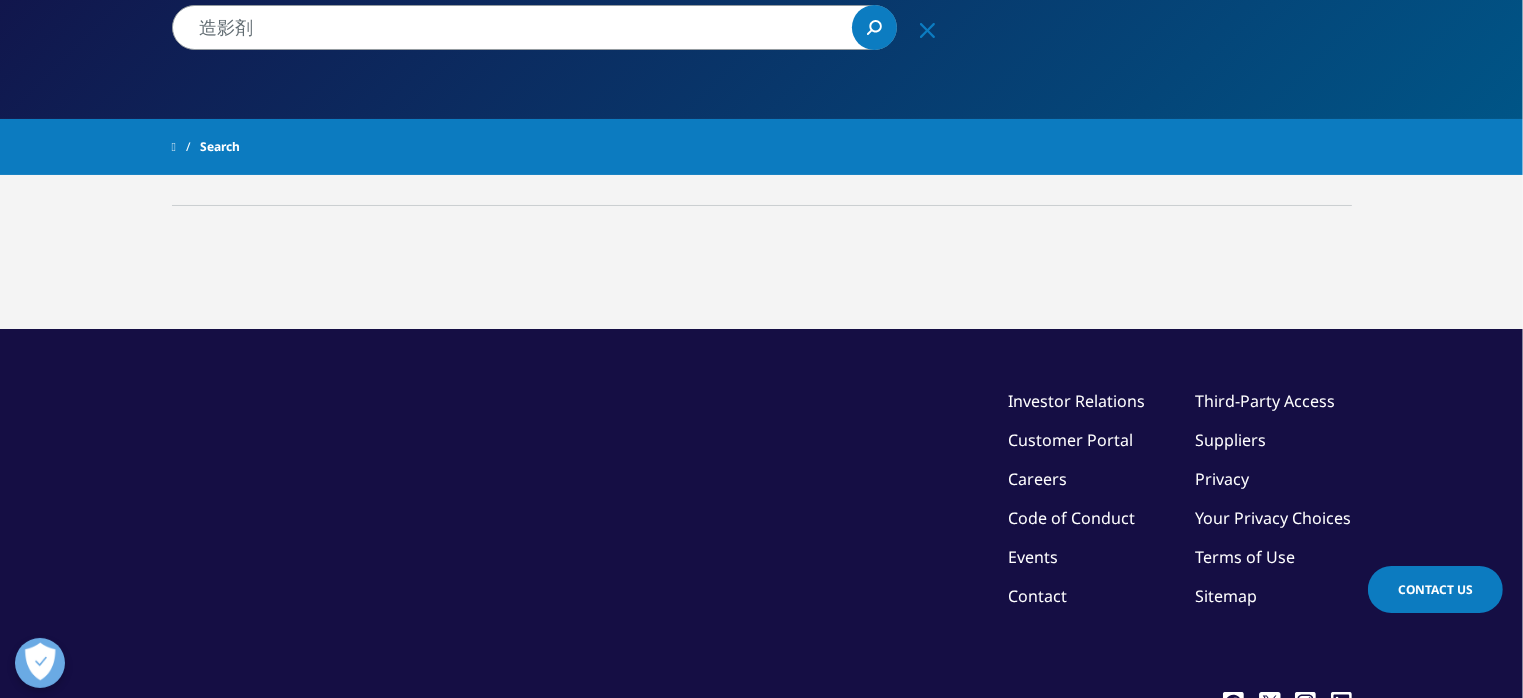 scroll, scrollTop: 0, scrollLeft: 0, axis: both 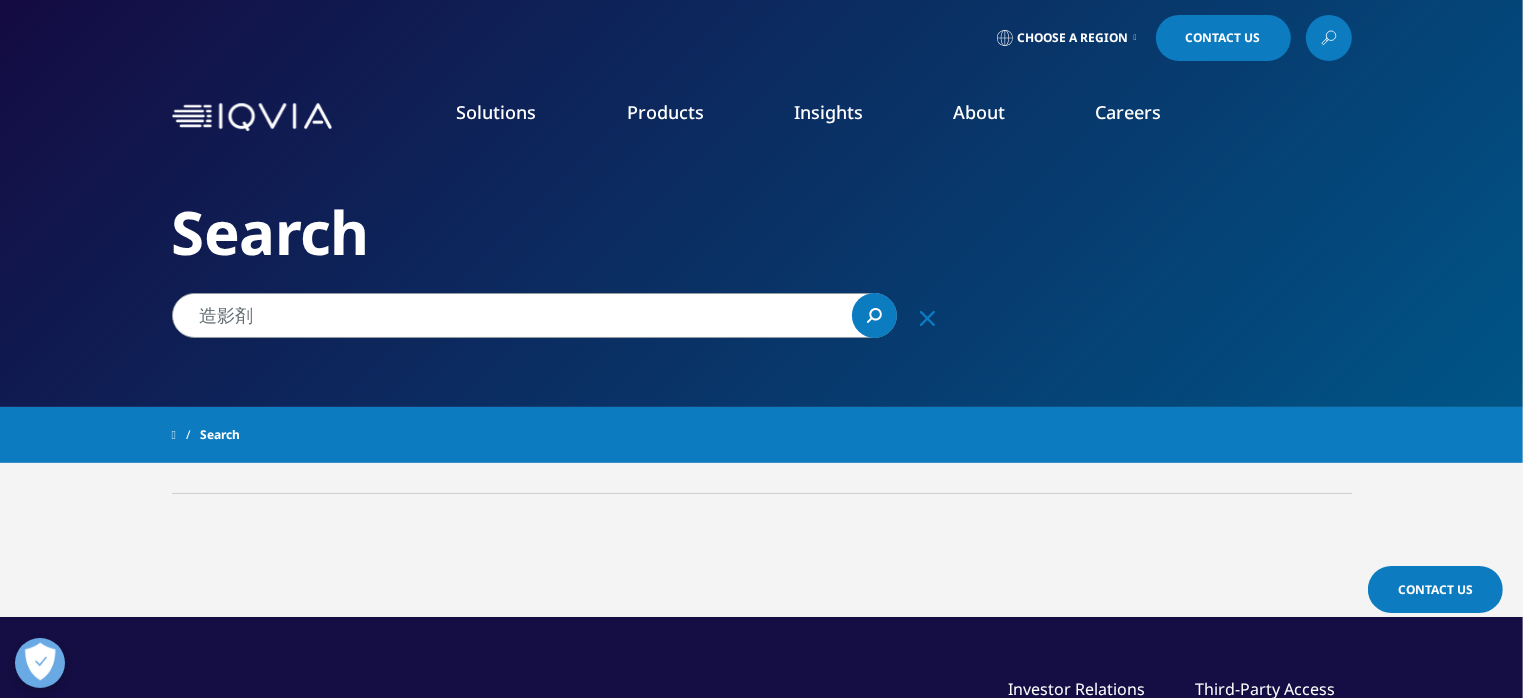 click on "Search" 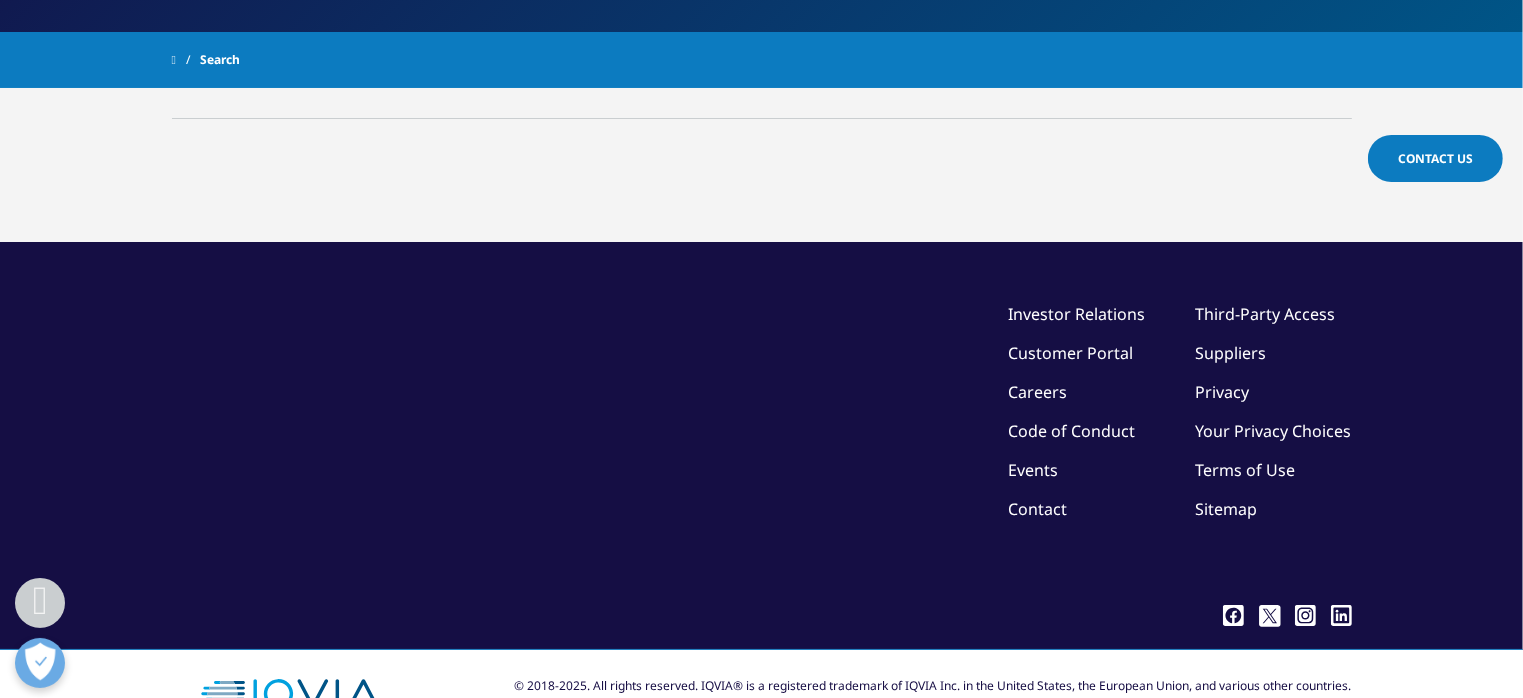 scroll, scrollTop: 0, scrollLeft: 0, axis: both 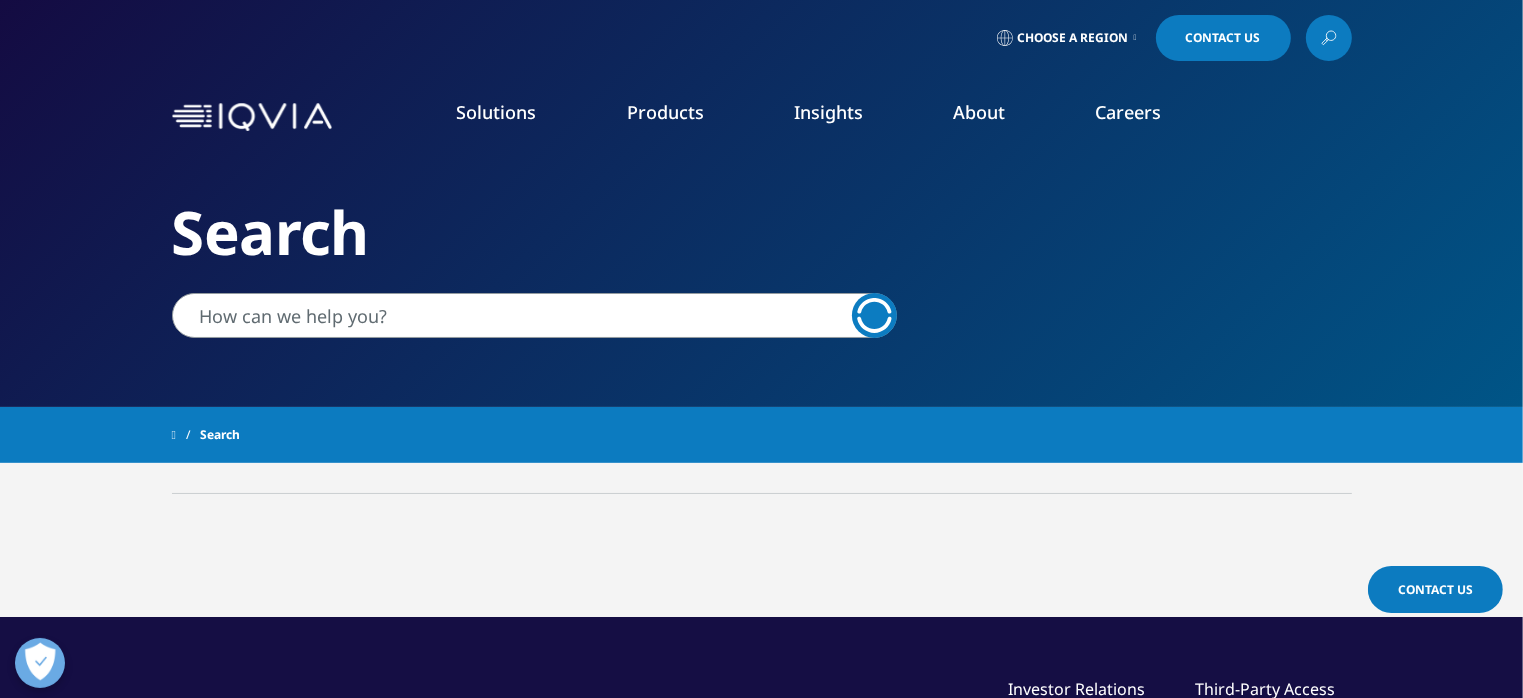 type on "IQVIA ジャパン トップライン市場データ" 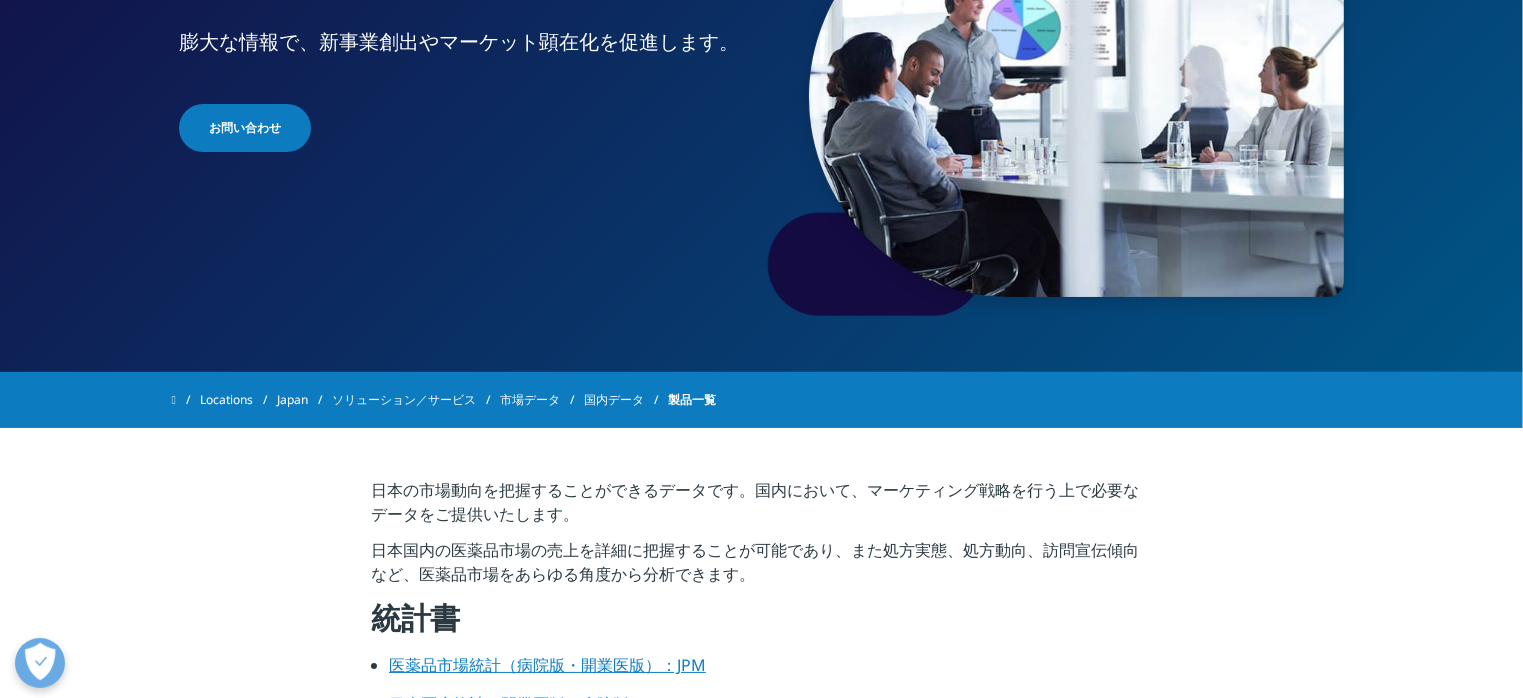 scroll, scrollTop: 0, scrollLeft: 0, axis: both 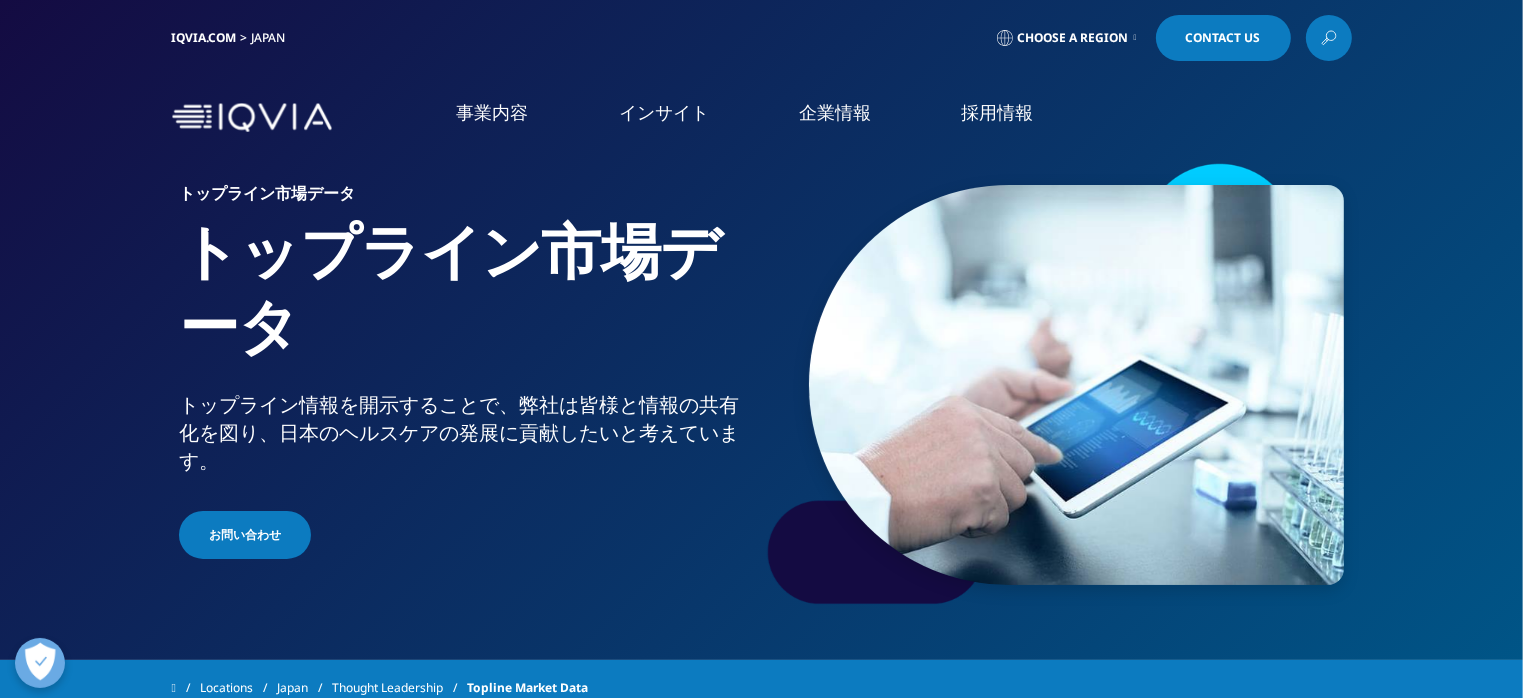 click on "IQVIA.COM" at bounding box center (204, 37) 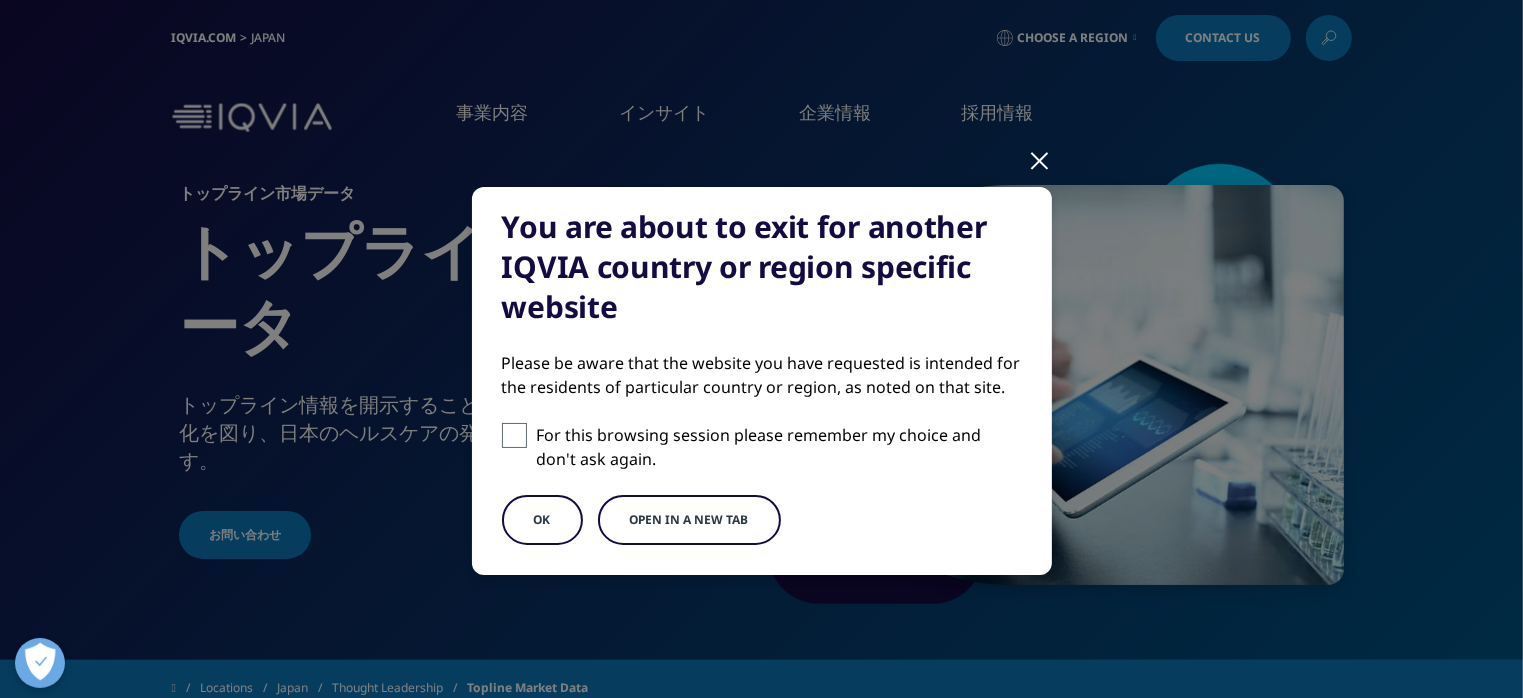 click at bounding box center [1040, 159] 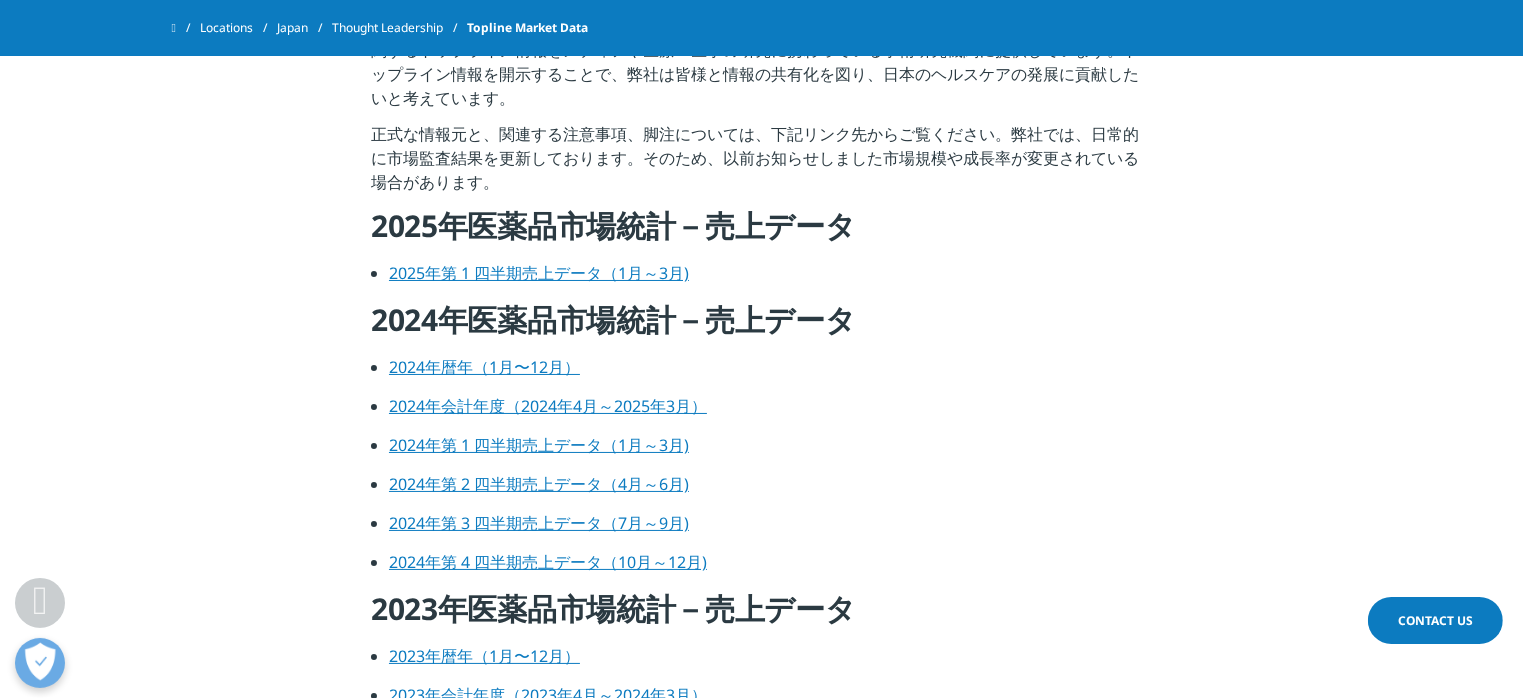 scroll, scrollTop: 0, scrollLeft: 0, axis: both 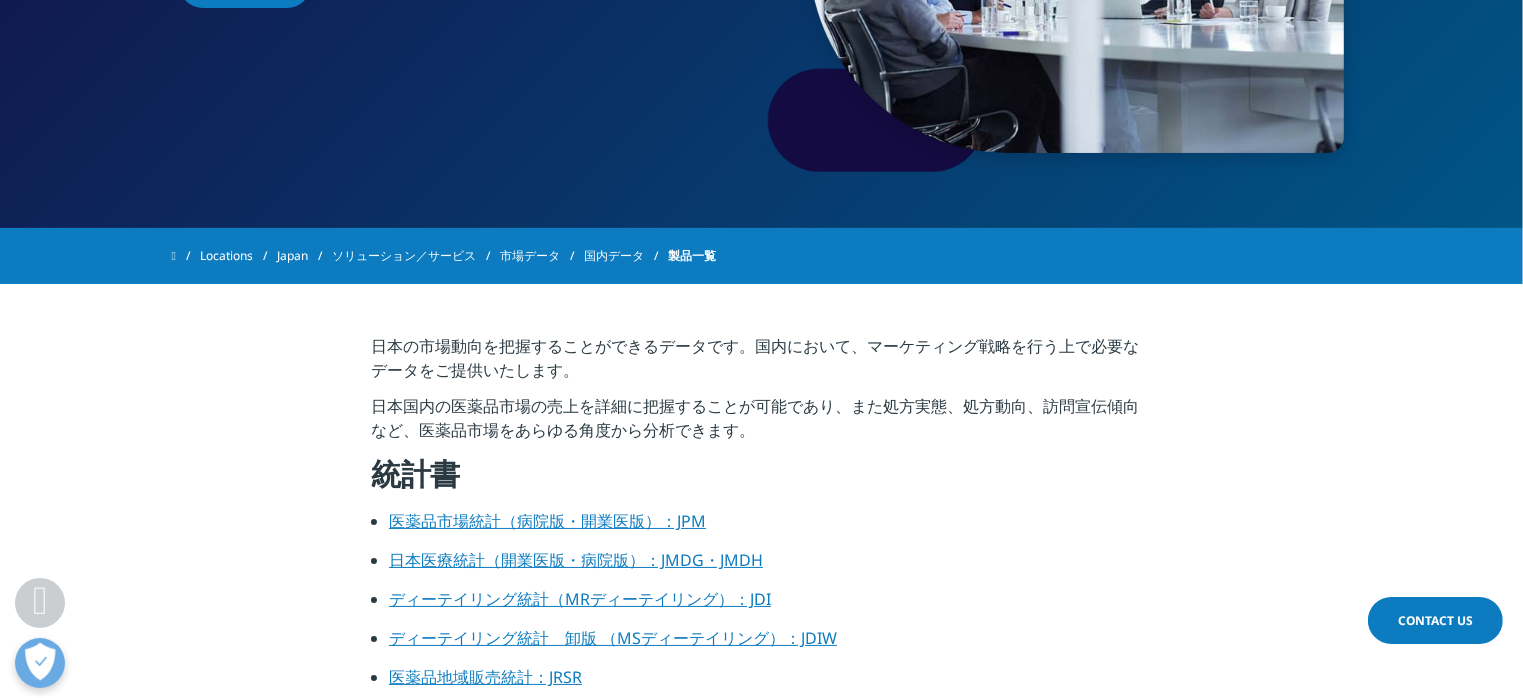 click on "市場データ" at bounding box center [542, 256] 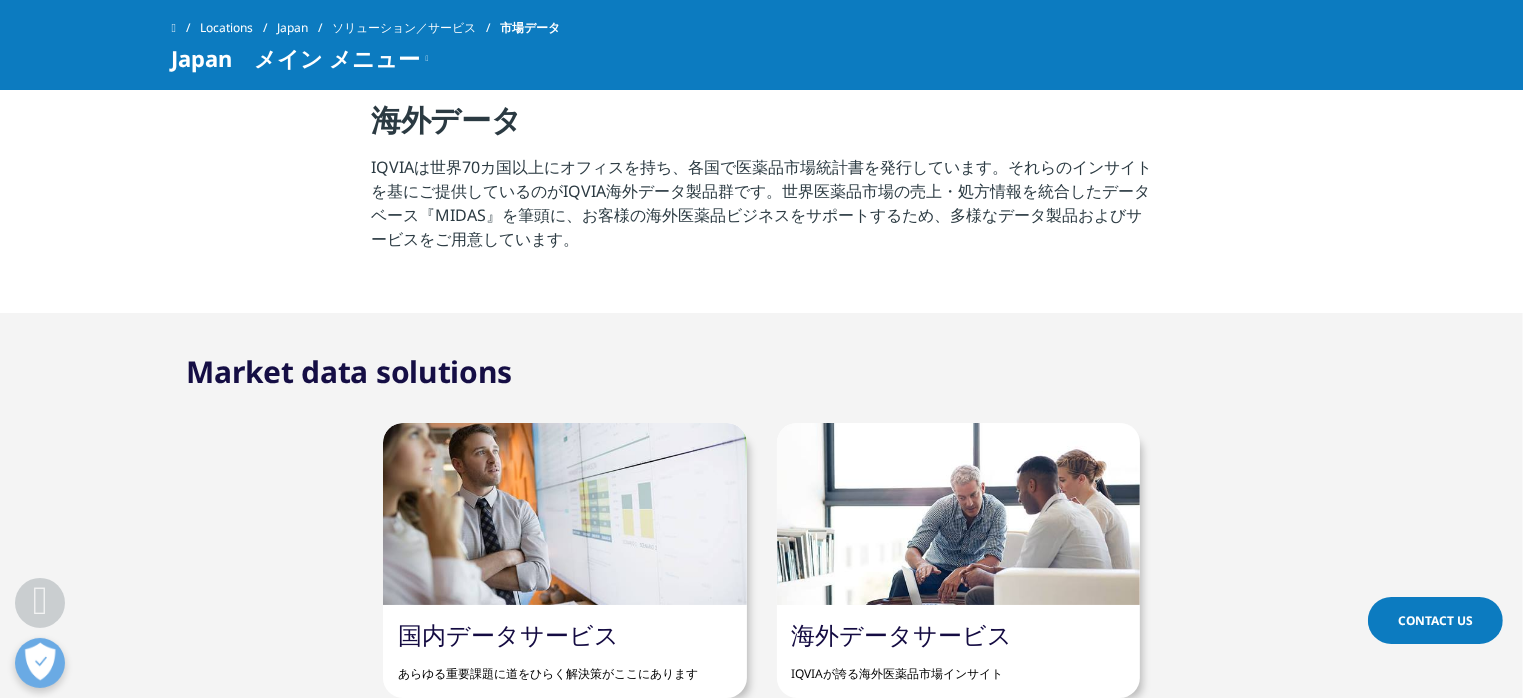 scroll, scrollTop: 720, scrollLeft: 0, axis: vertical 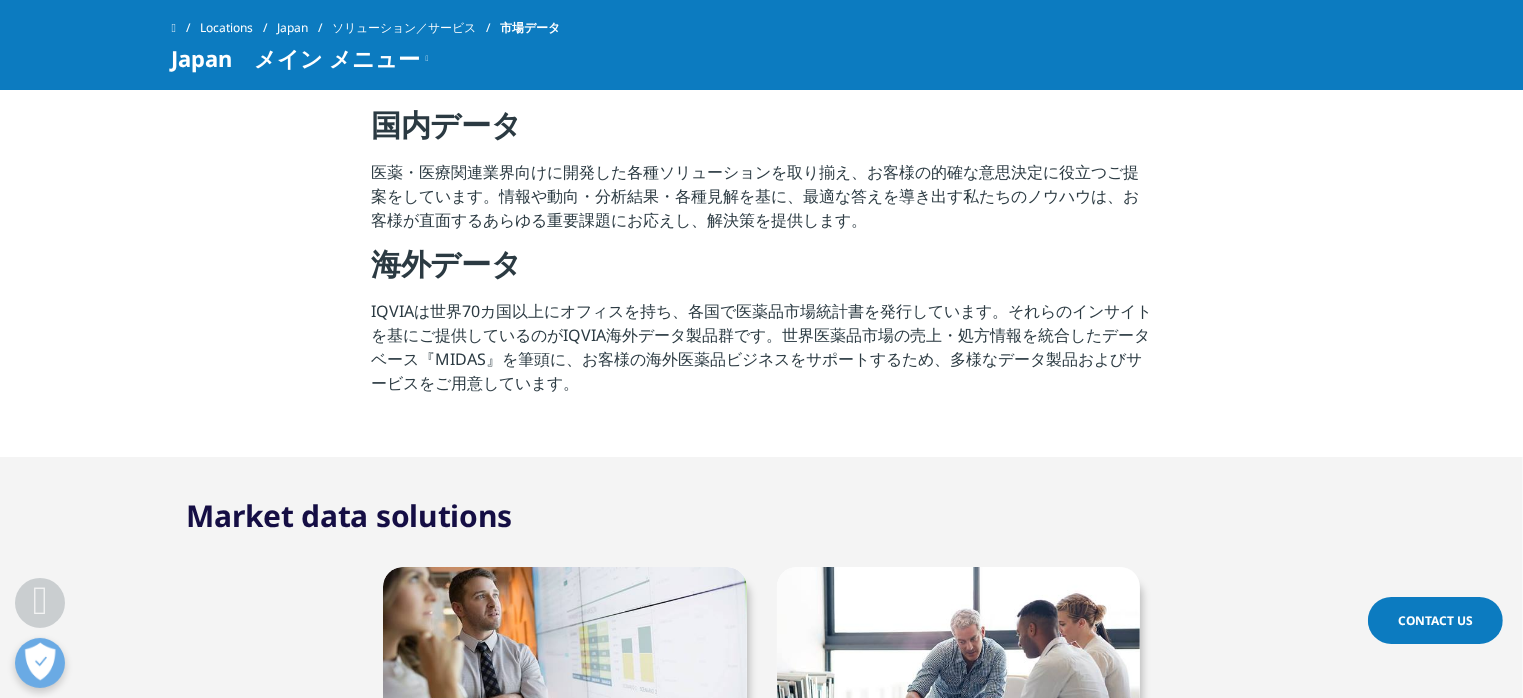 click on "海外データ" at bounding box center (446, 263) 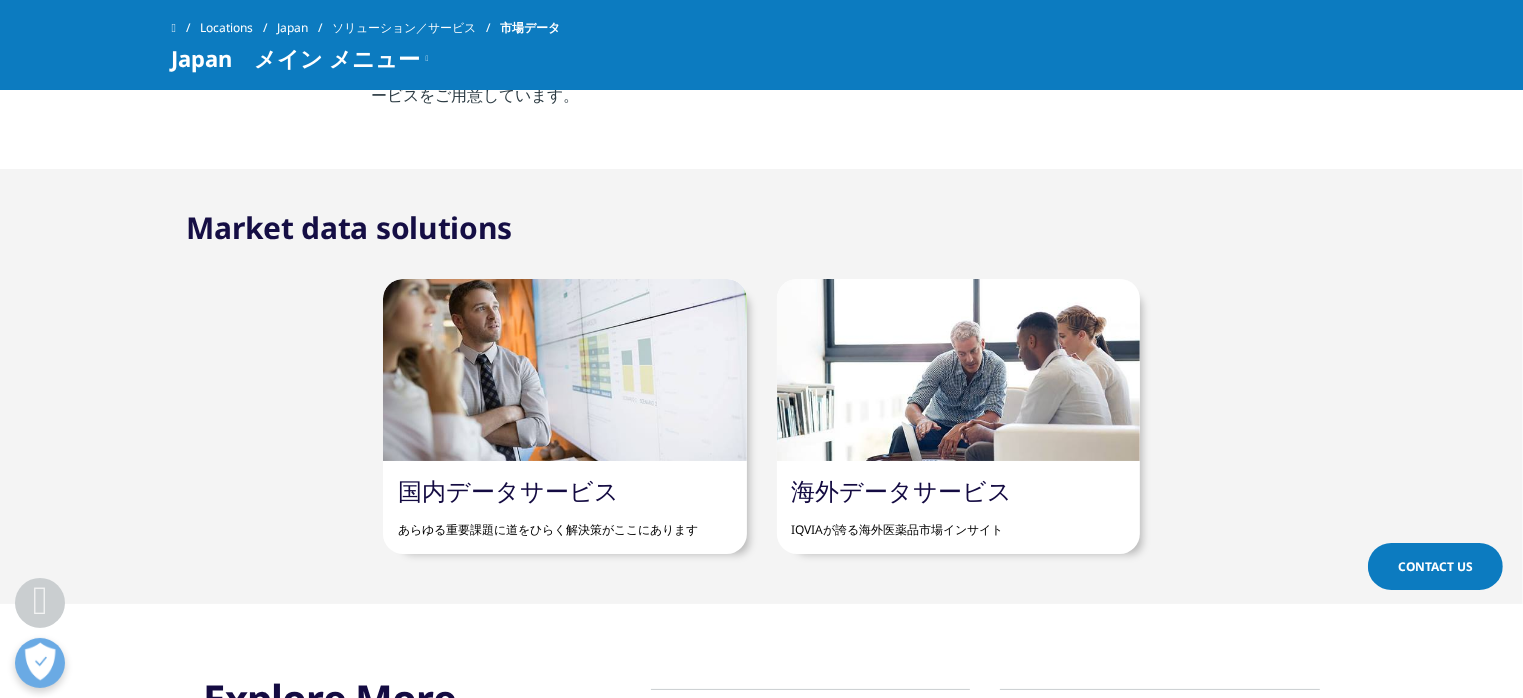 scroll, scrollTop: 1296, scrollLeft: 0, axis: vertical 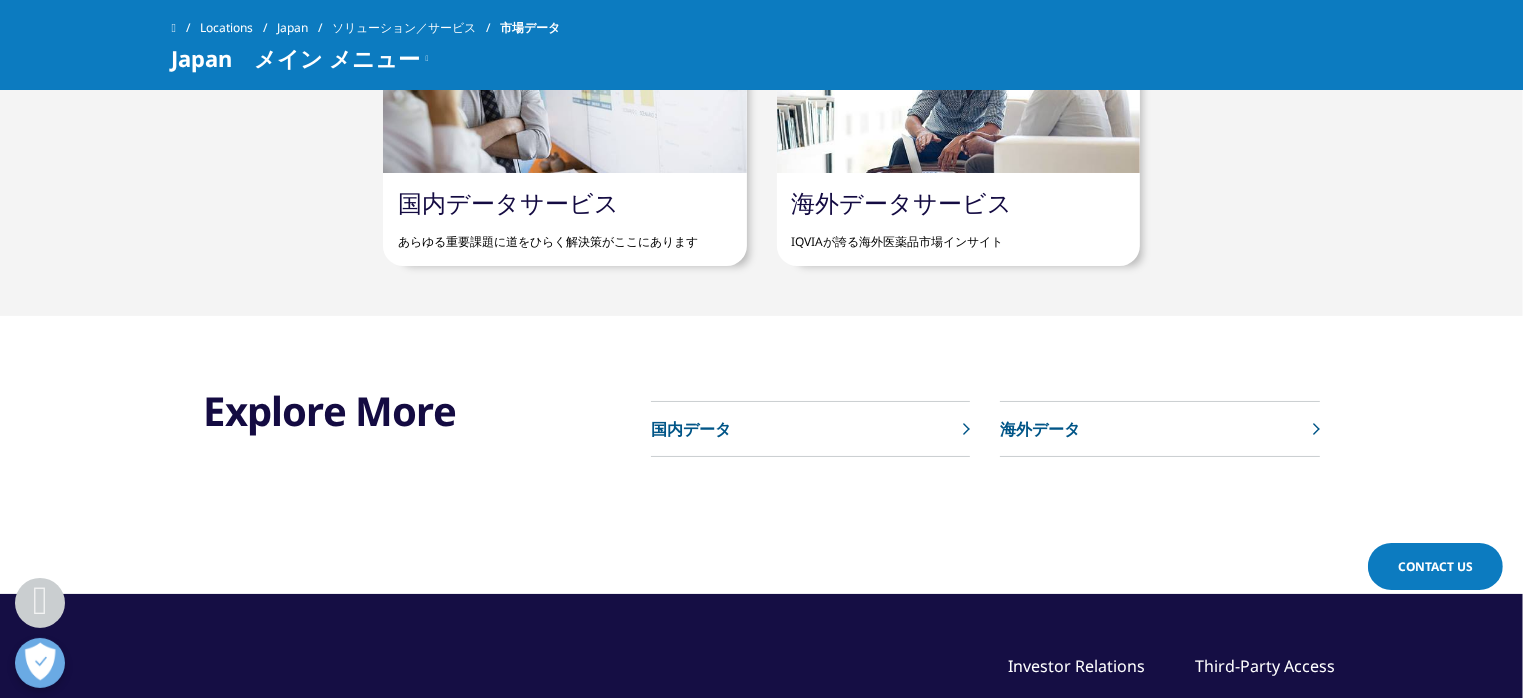 click on "海外データサービス" at bounding box center (902, 202) 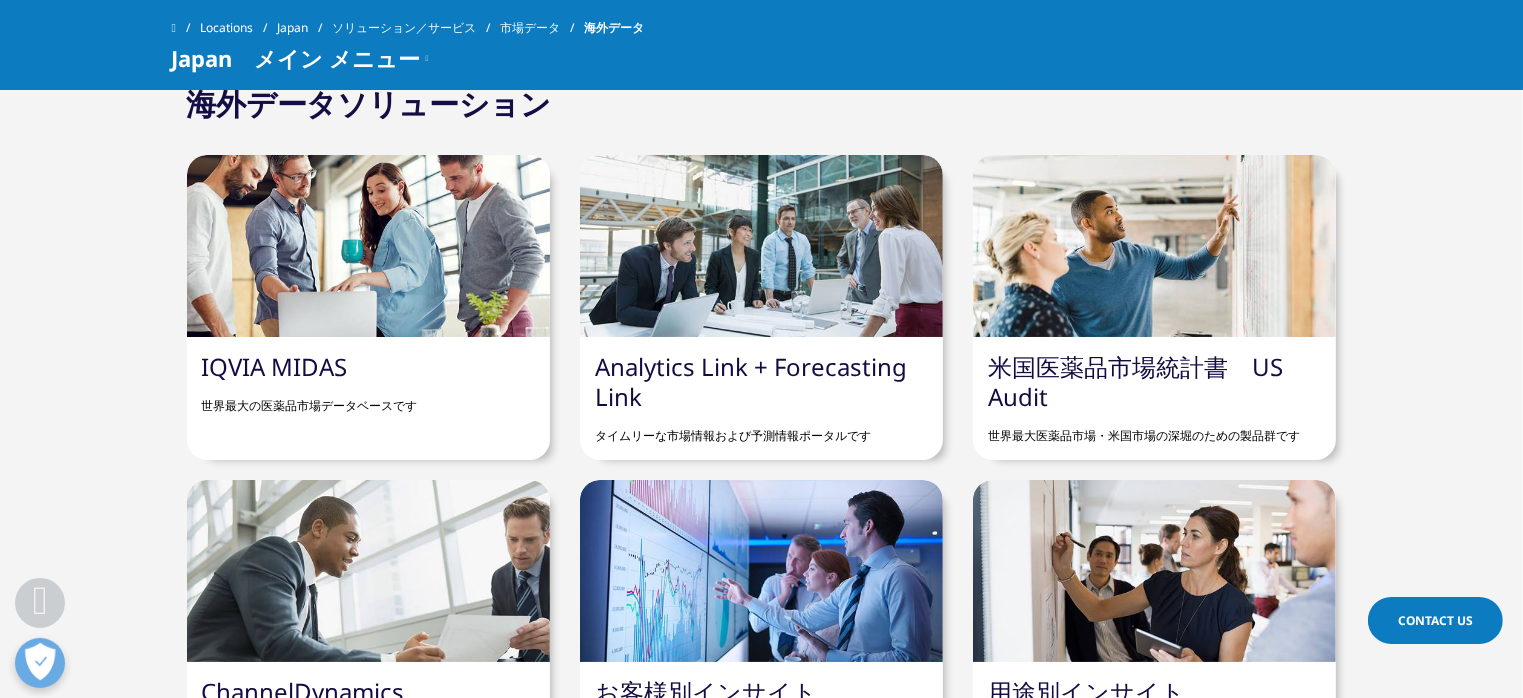 scroll, scrollTop: 1008, scrollLeft: 0, axis: vertical 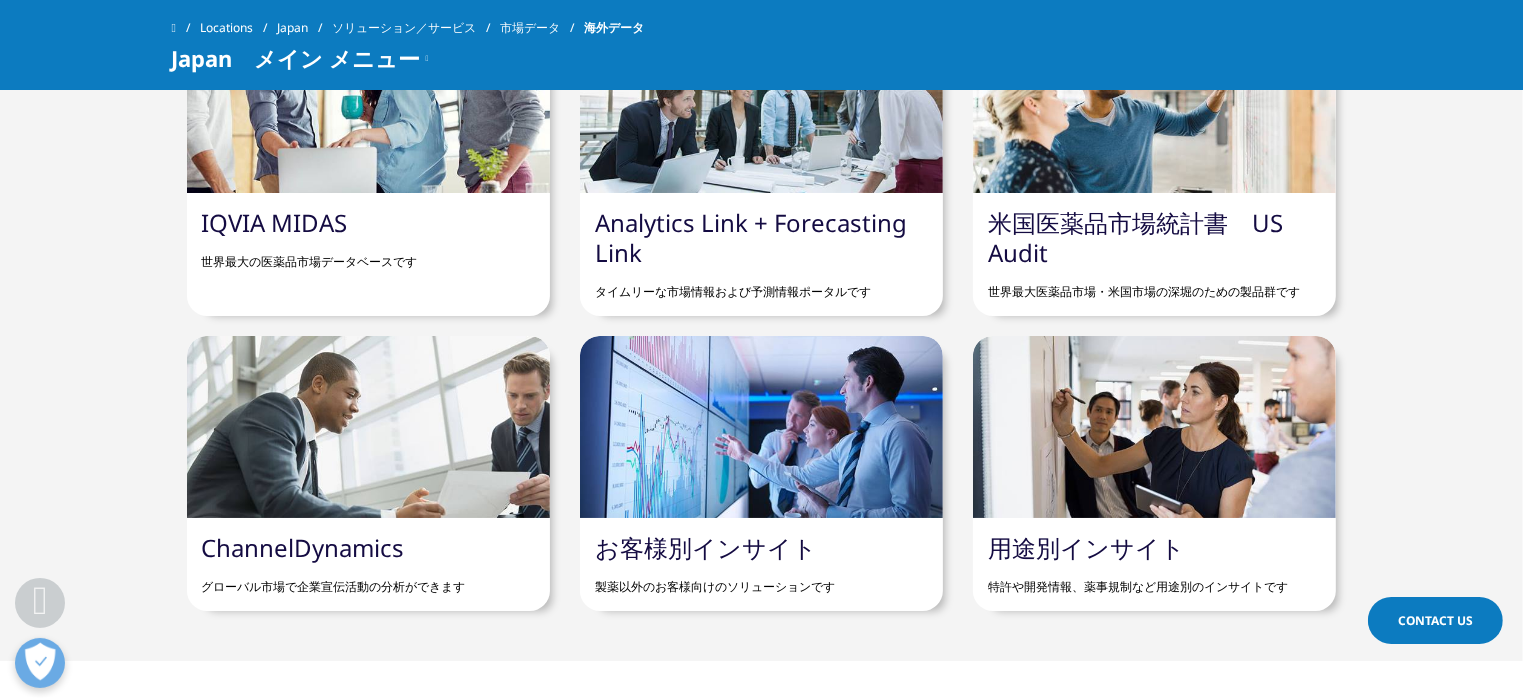 click on "IQVIA MIDAS" at bounding box center [275, 222] 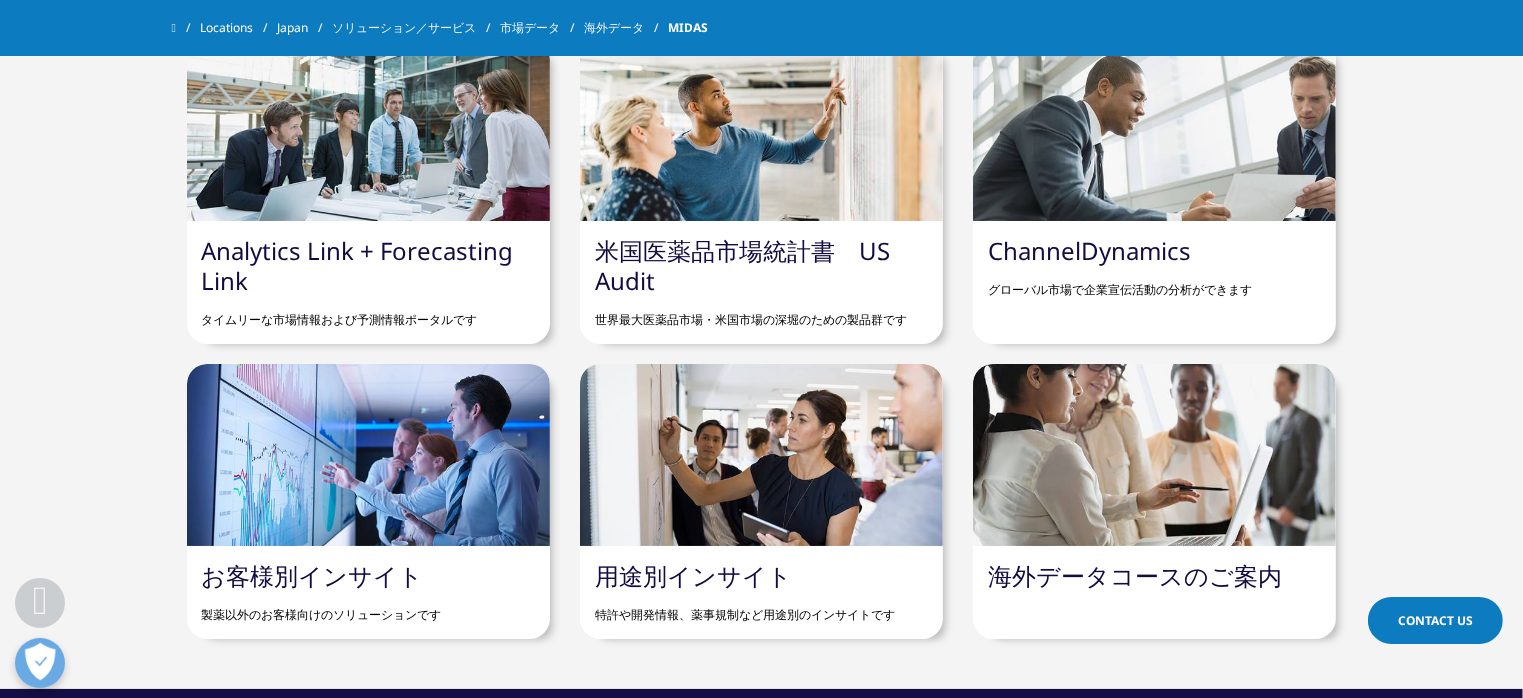 scroll, scrollTop: 1584, scrollLeft: 0, axis: vertical 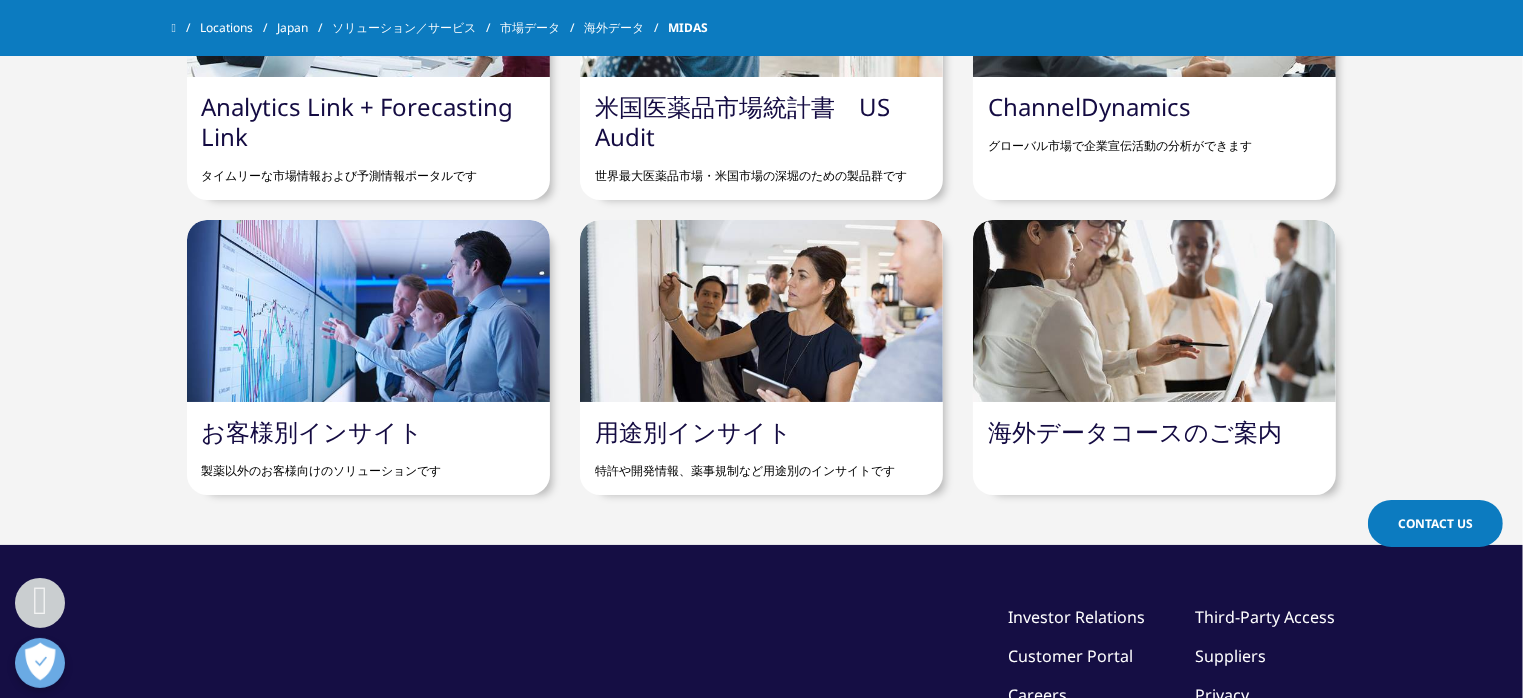 click on "海外データコースのご案内" at bounding box center (1135, 431) 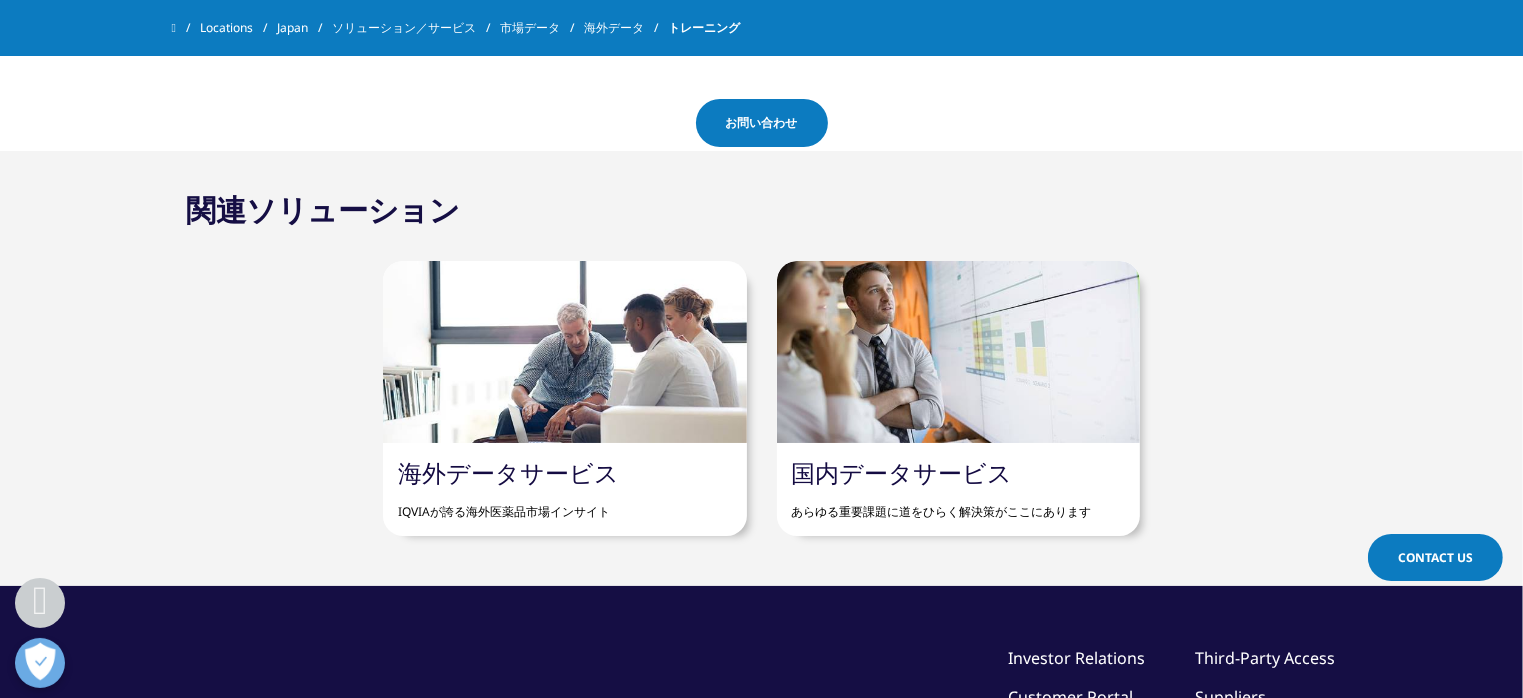 scroll, scrollTop: 288, scrollLeft: 0, axis: vertical 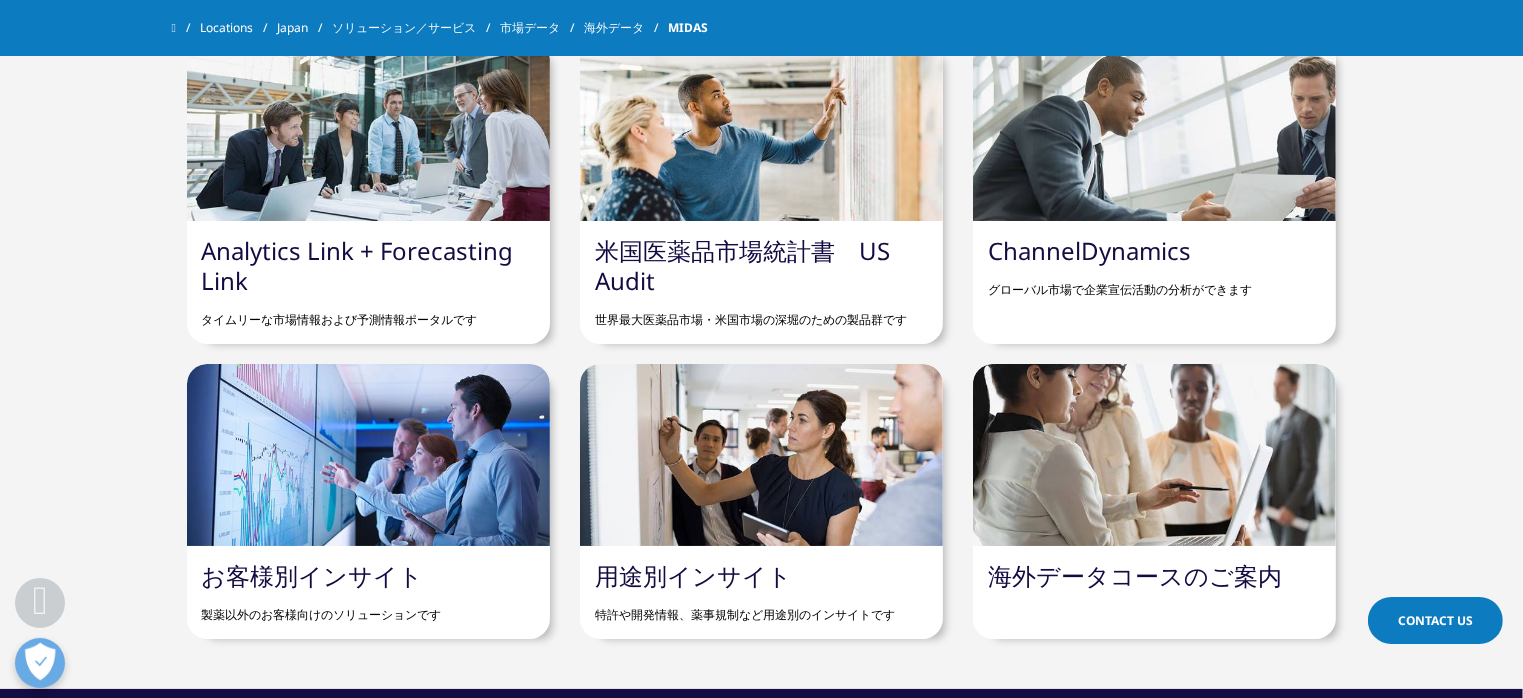 click on "用途別インサイト" at bounding box center [693, 575] 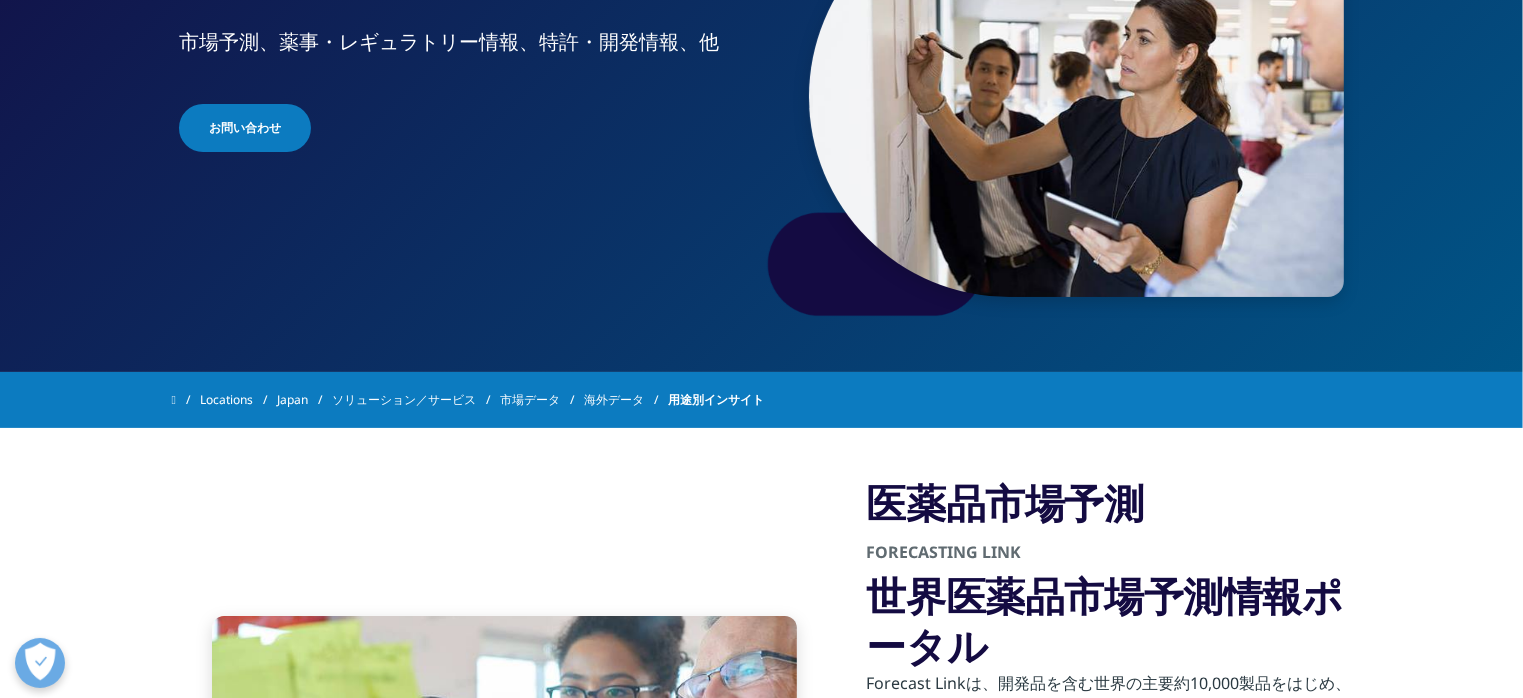 scroll, scrollTop: 0, scrollLeft: 0, axis: both 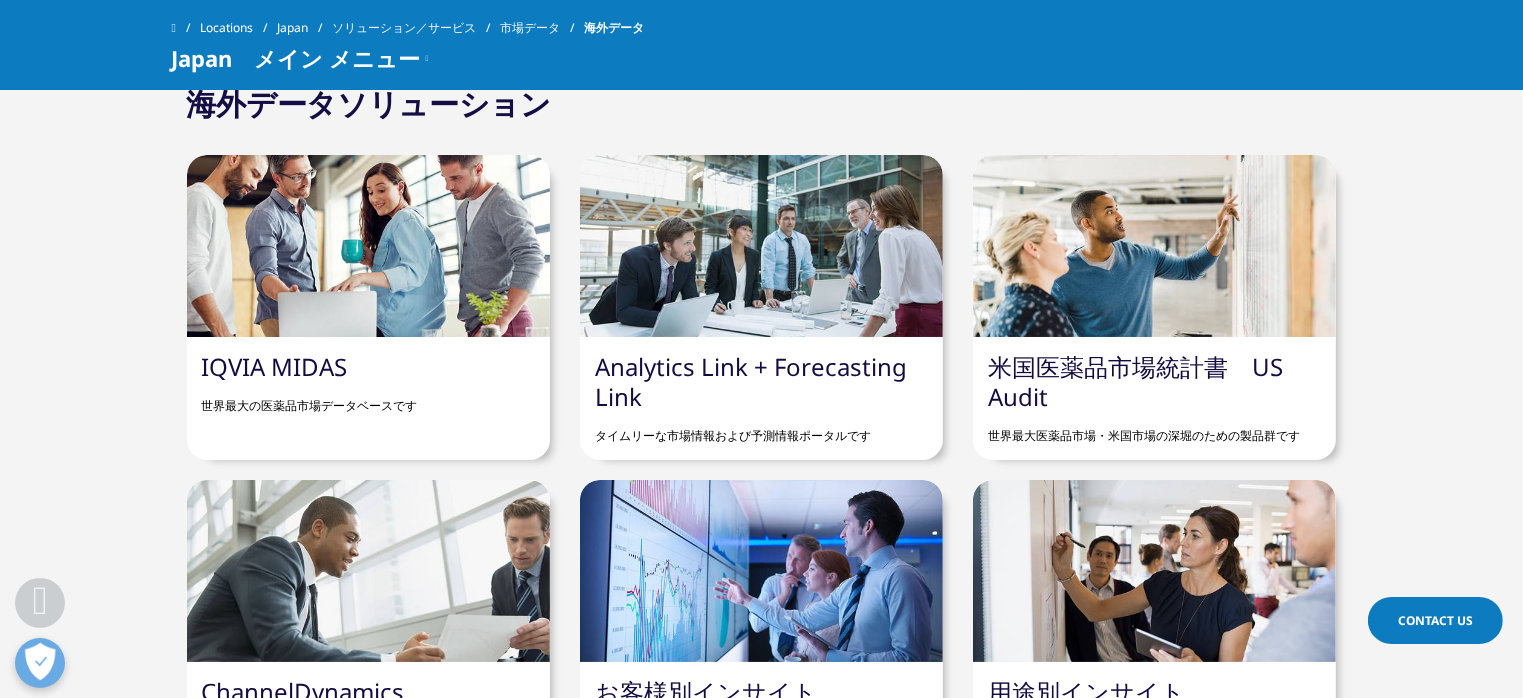 click on "IQVIA MIDAS" at bounding box center (275, 366) 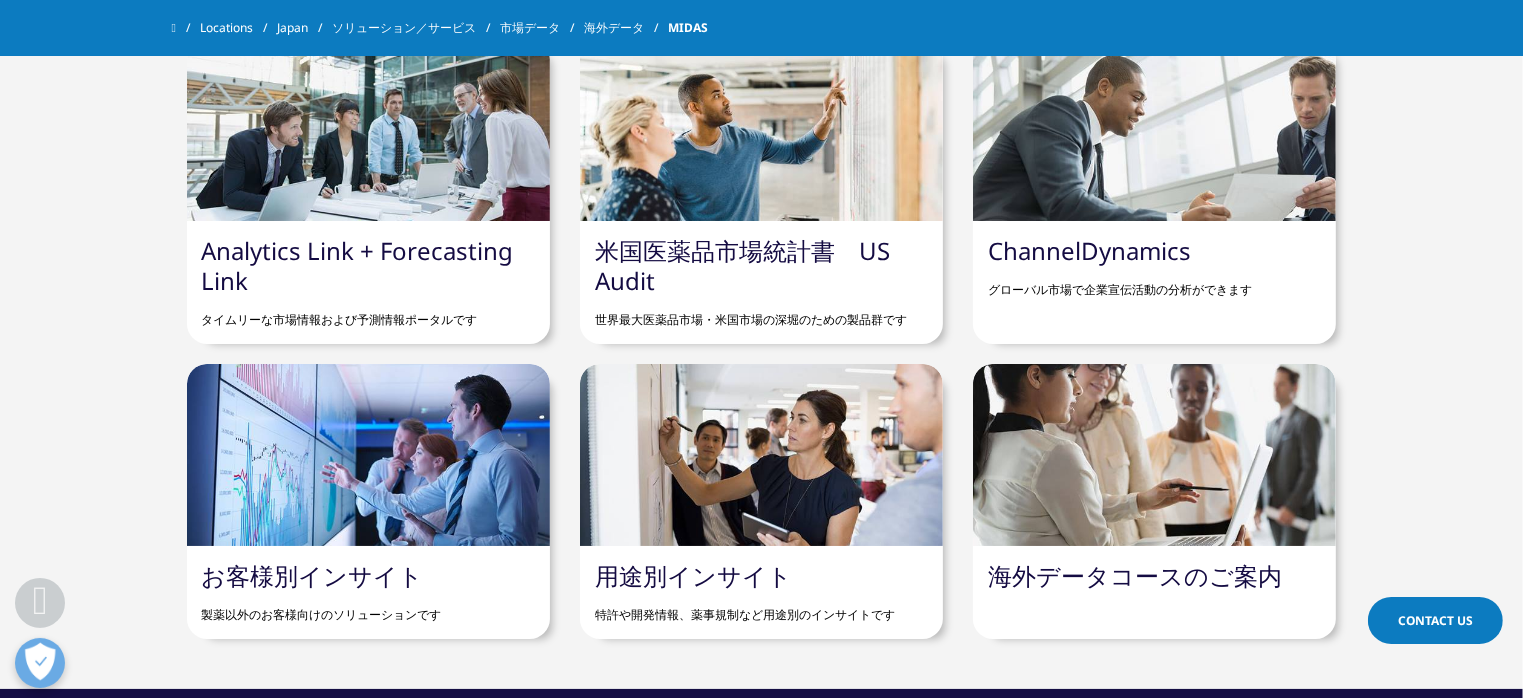 scroll, scrollTop: 864, scrollLeft: 0, axis: vertical 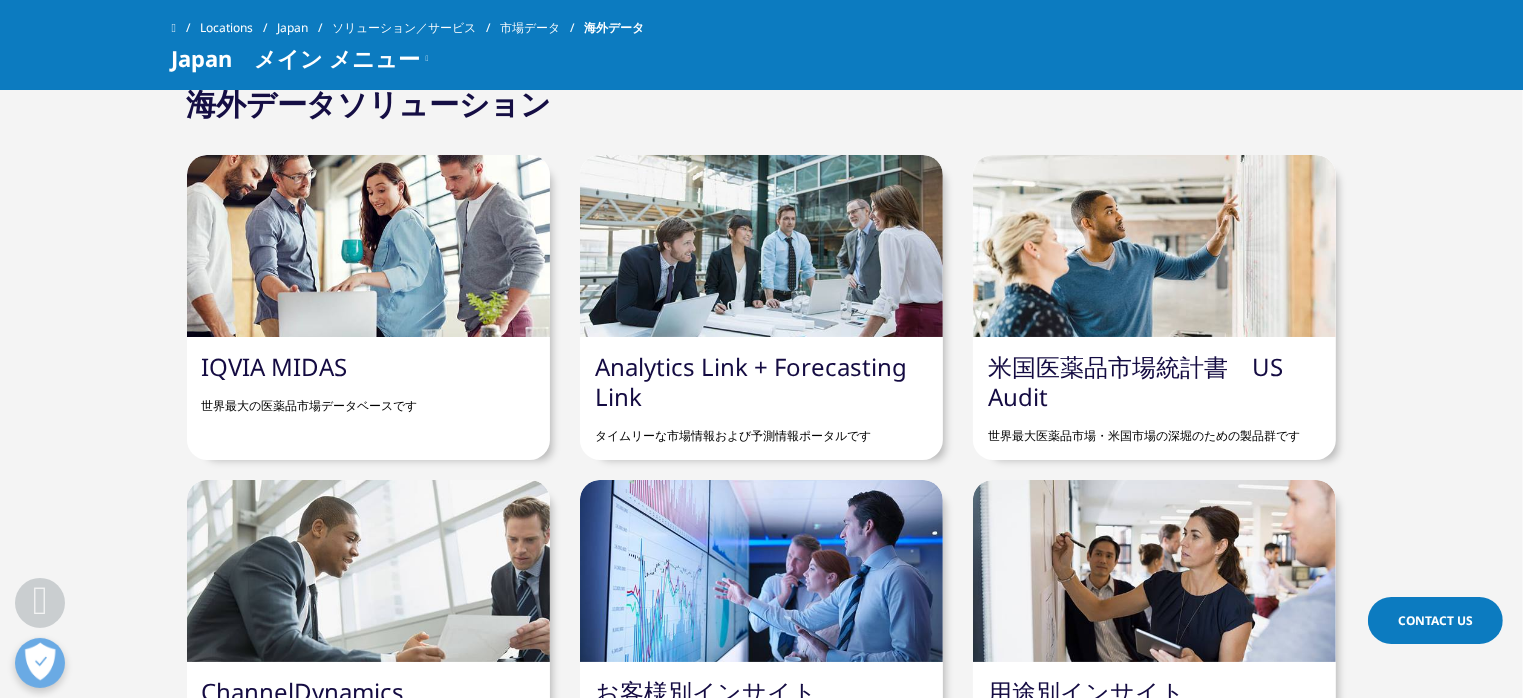 click on "Analytics Link + Forecasting Link" at bounding box center (751, 381) 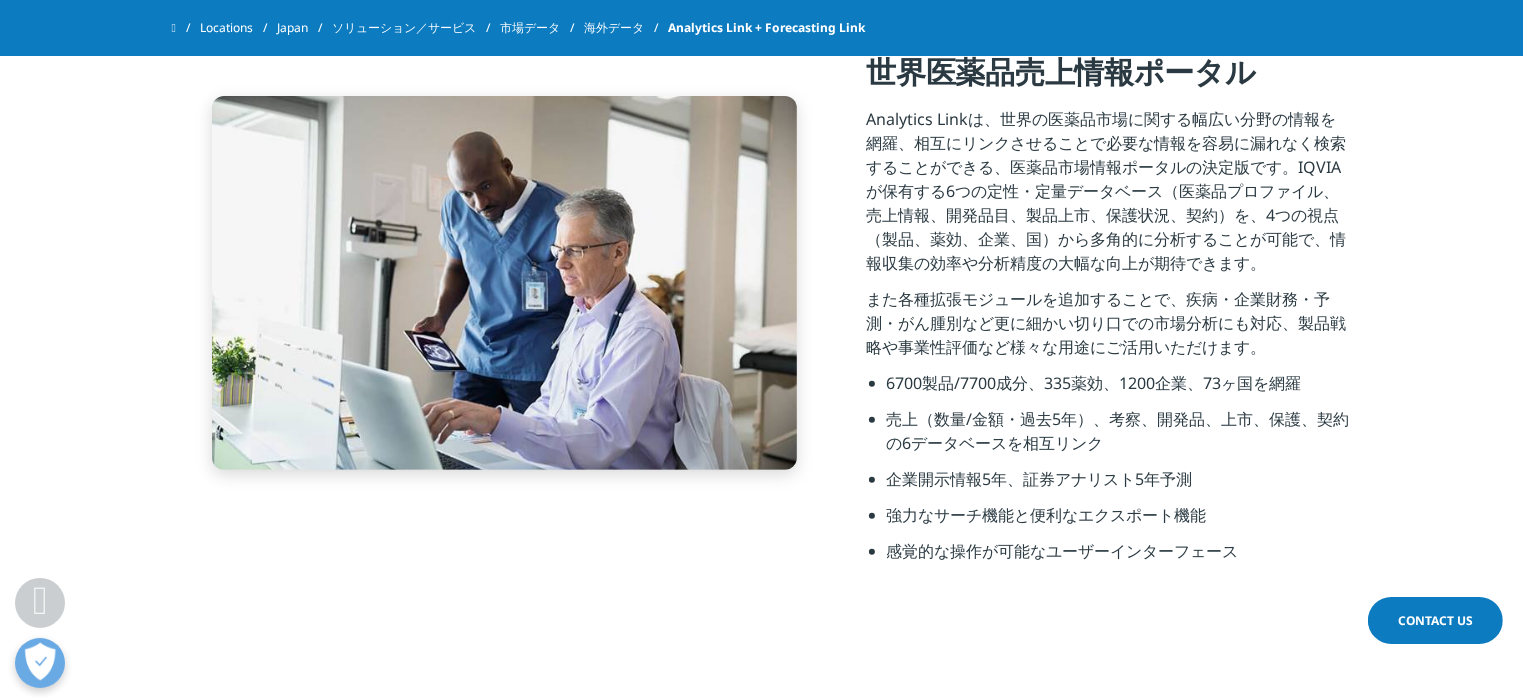 scroll, scrollTop: 0, scrollLeft: 0, axis: both 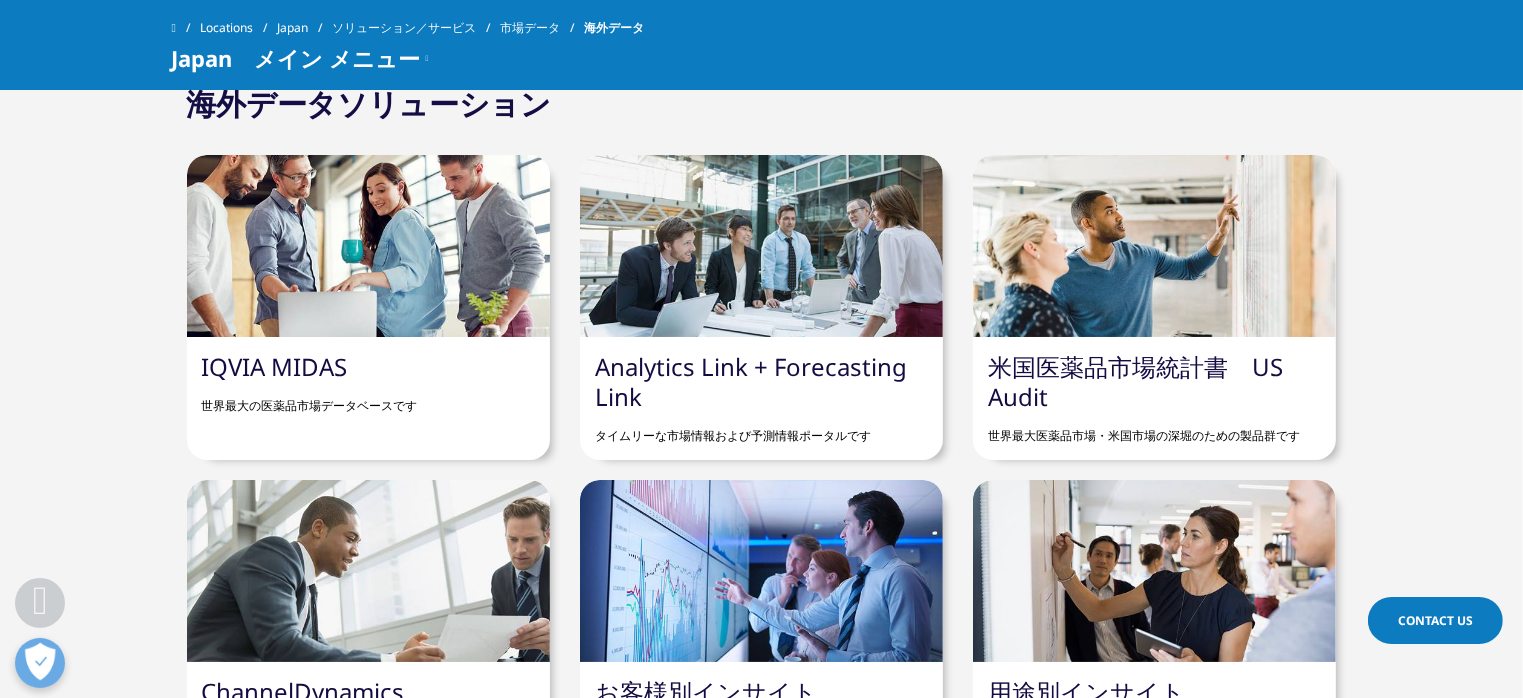 click on "IQVIA MIDAS" at bounding box center (275, 366) 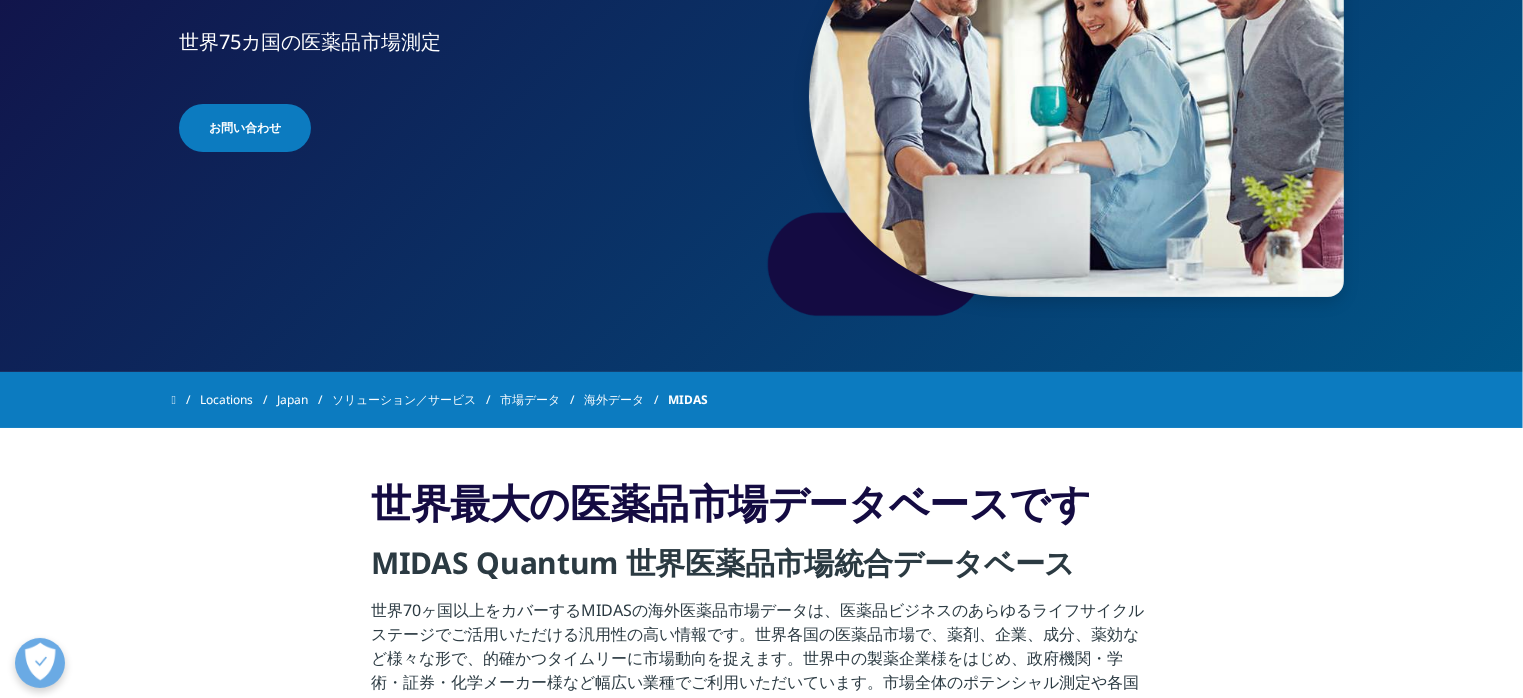 scroll, scrollTop: 576, scrollLeft: 0, axis: vertical 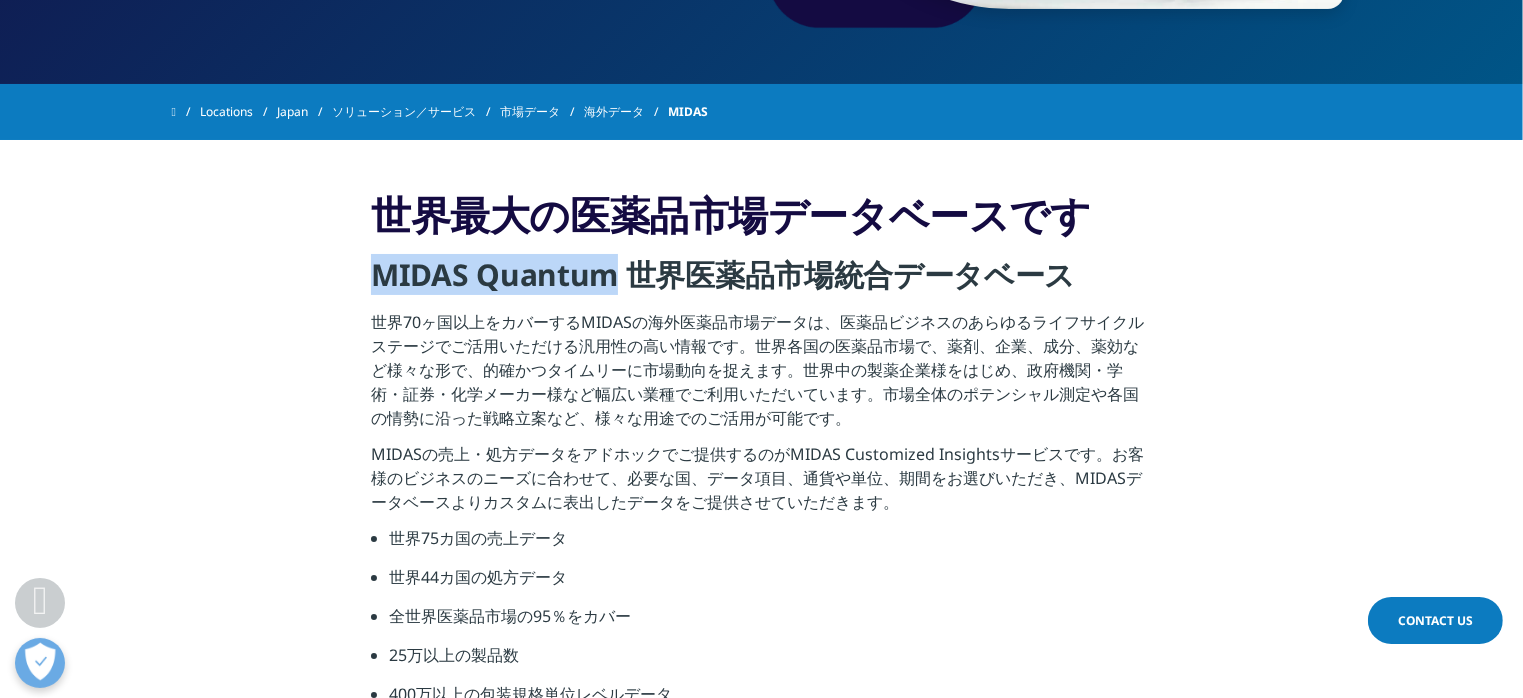 drag, startPoint x: 376, startPoint y: 278, endPoint x: 628, endPoint y: 274, distance: 252.03174 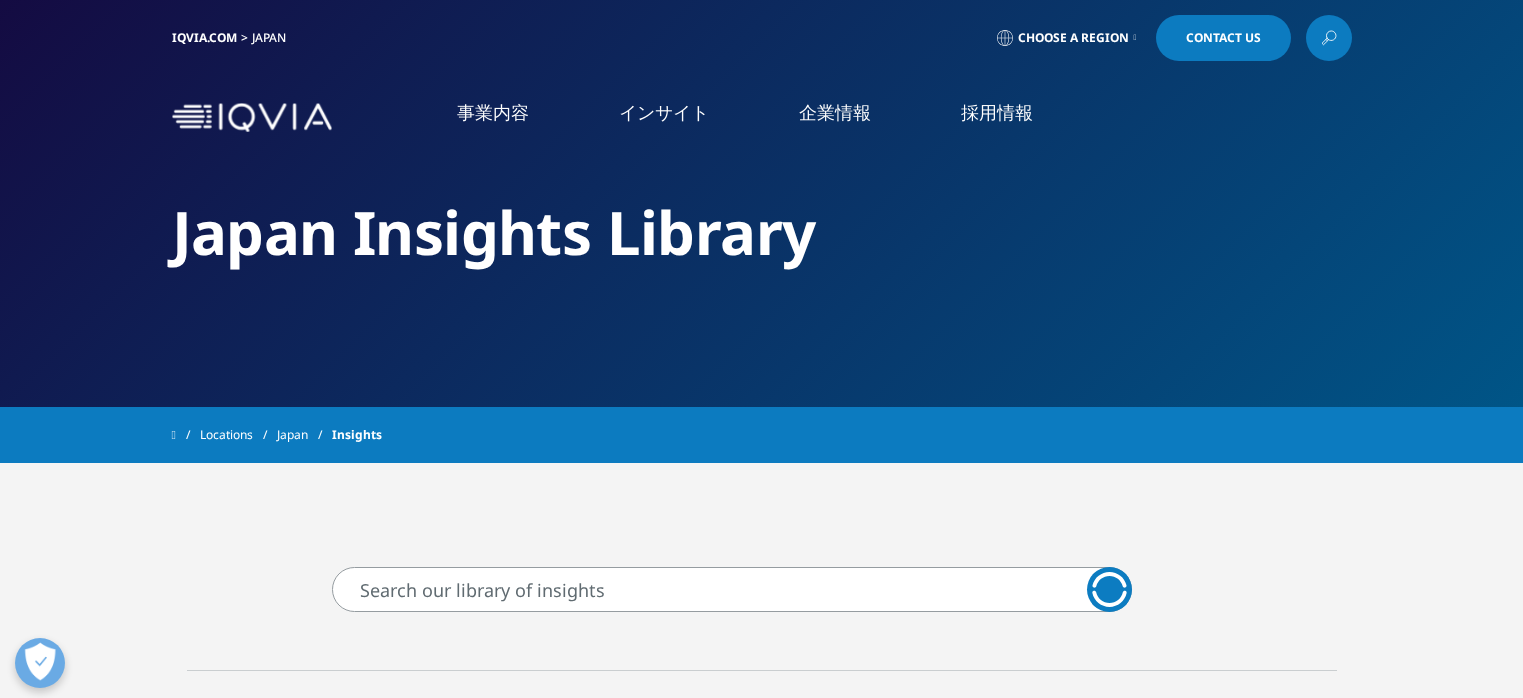 click at bounding box center (732, 589) 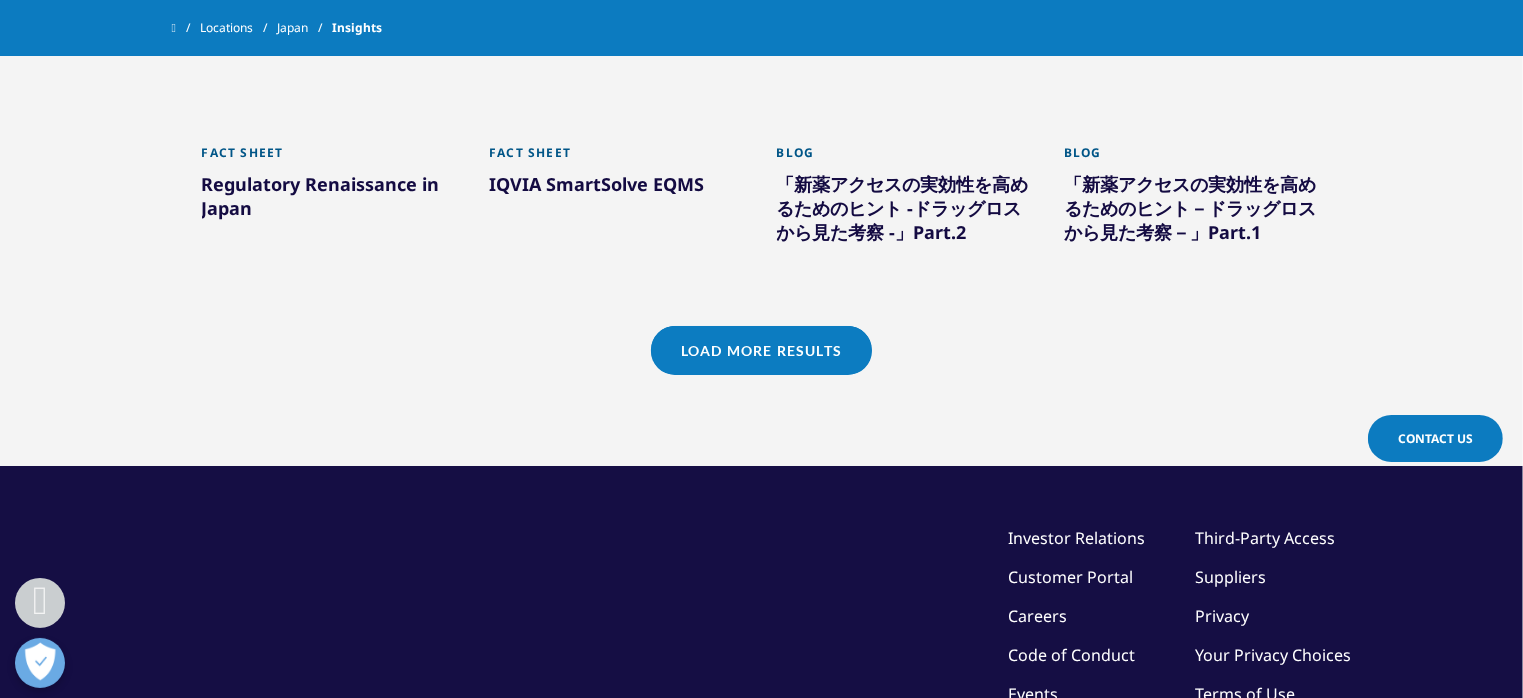 scroll, scrollTop: 1864, scrollLeft: 0, axis: vertical 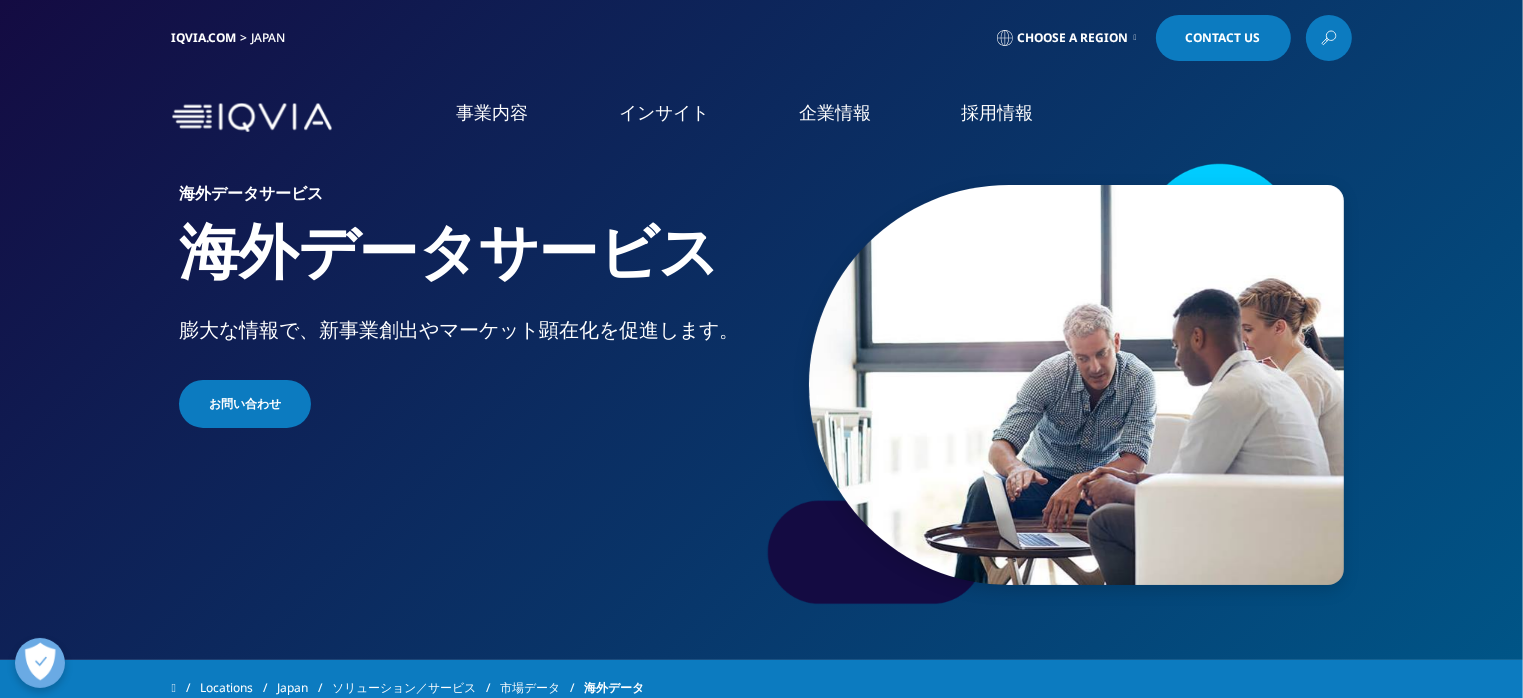 click on "IQVIA.COM
[COUNTRY]
Choose a Region
Contact Us" at bounding box center (761, 38) 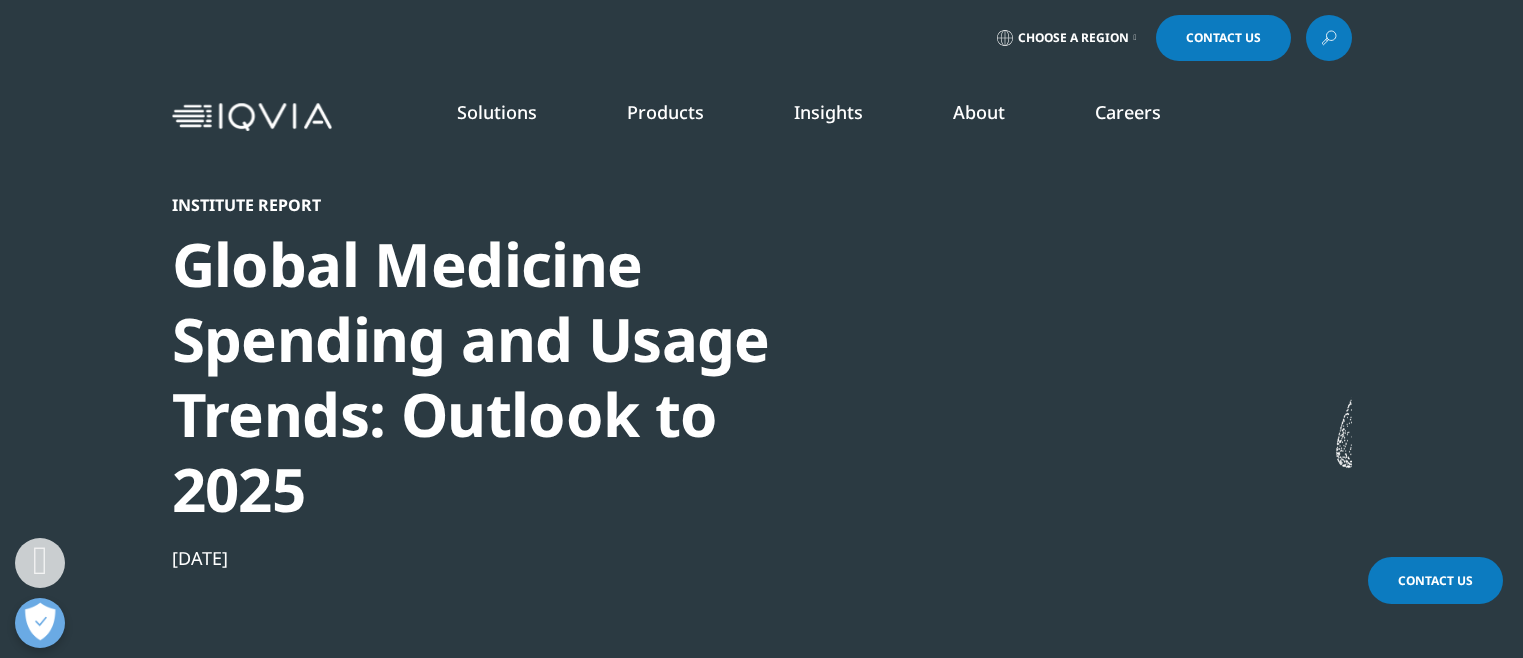 scroll, scrollTop: 720, scrollLeft: 0, axis: vertical 